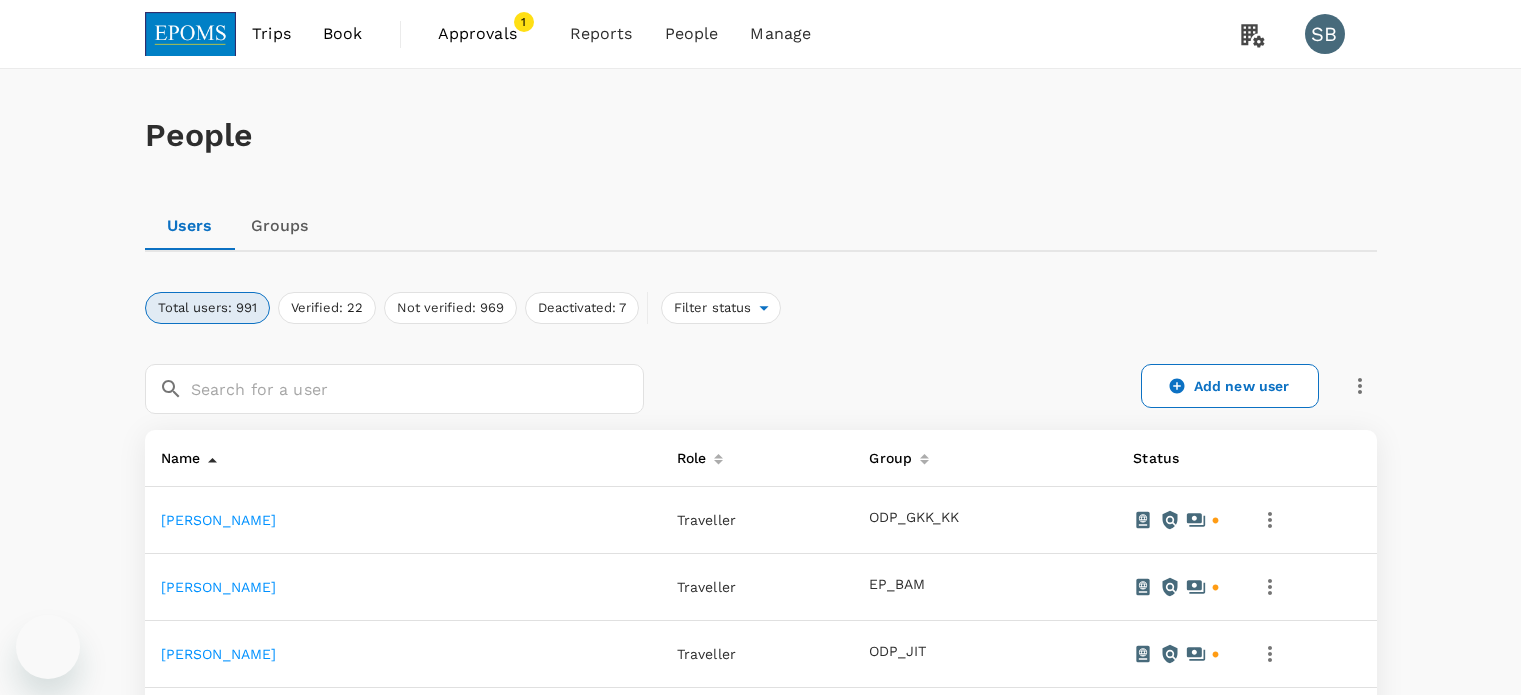 scroll, scrollTop: 0, scrollLeft: 0, axis: both 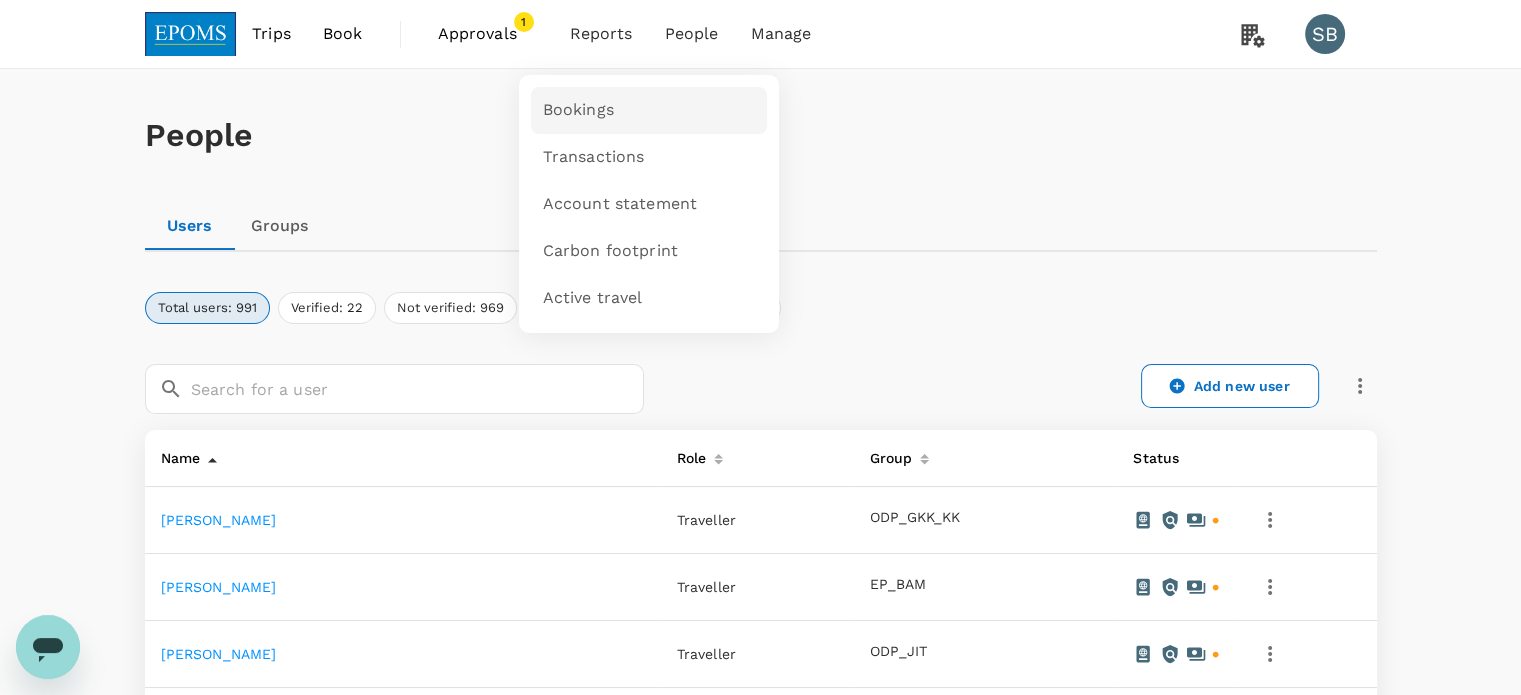 click on "Bookings" at bounding box center [578, 110] 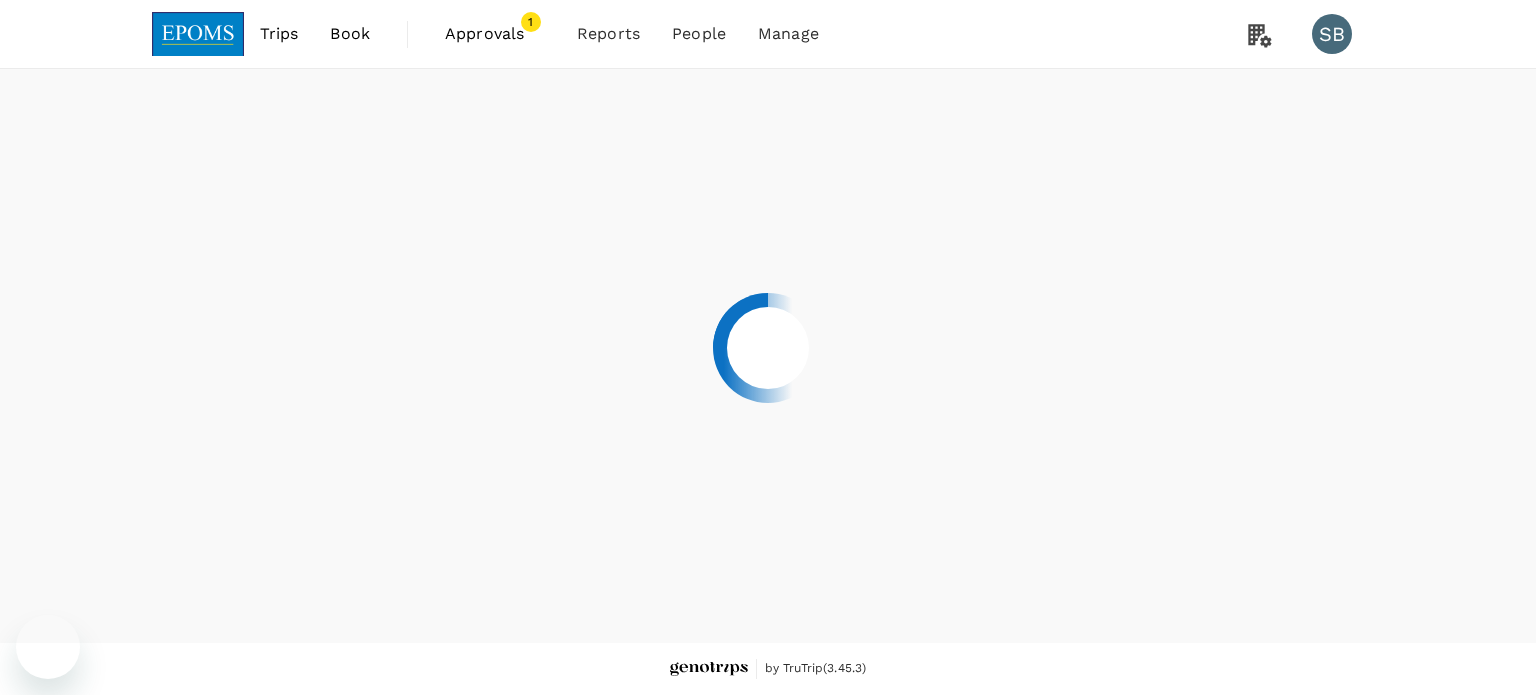 scroll, scrollTop: 0, scrollLeft: 0, axis: both 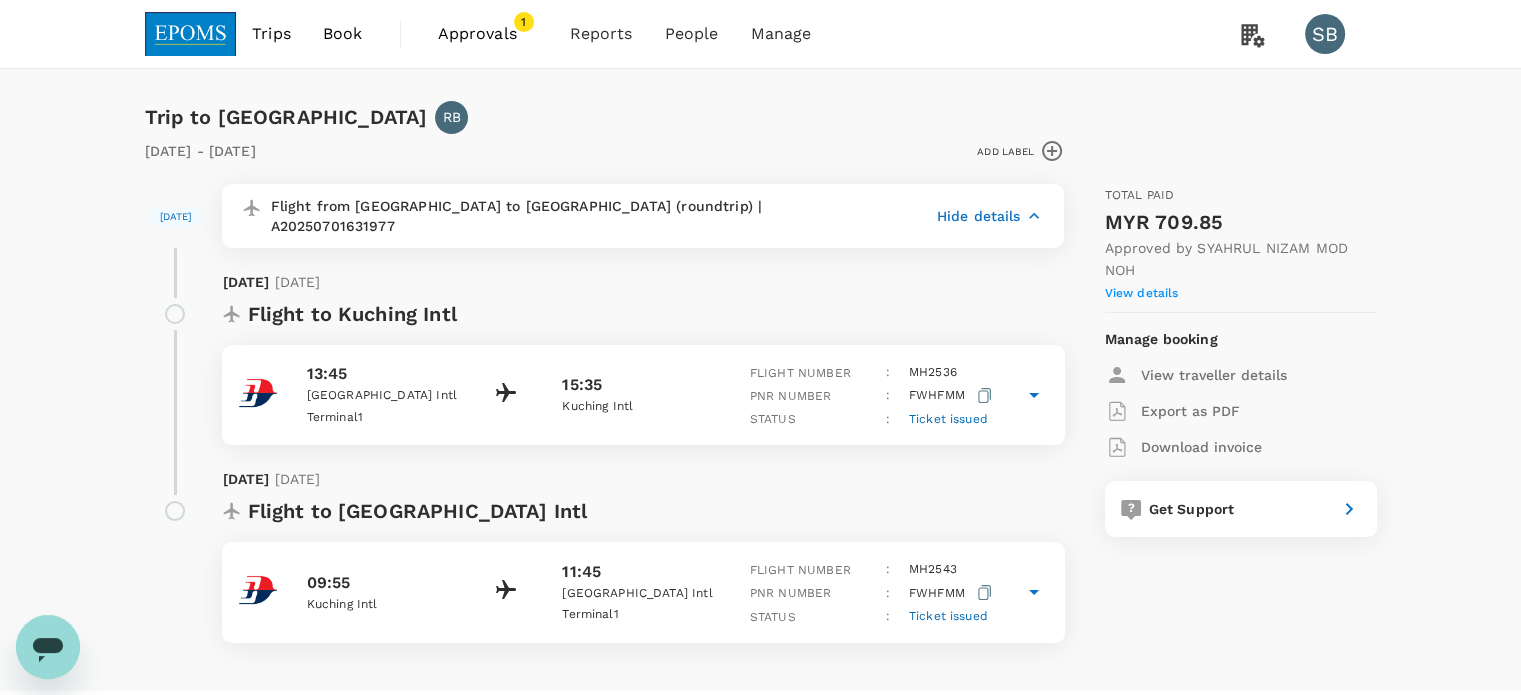 click at bounding box center [191, 34] 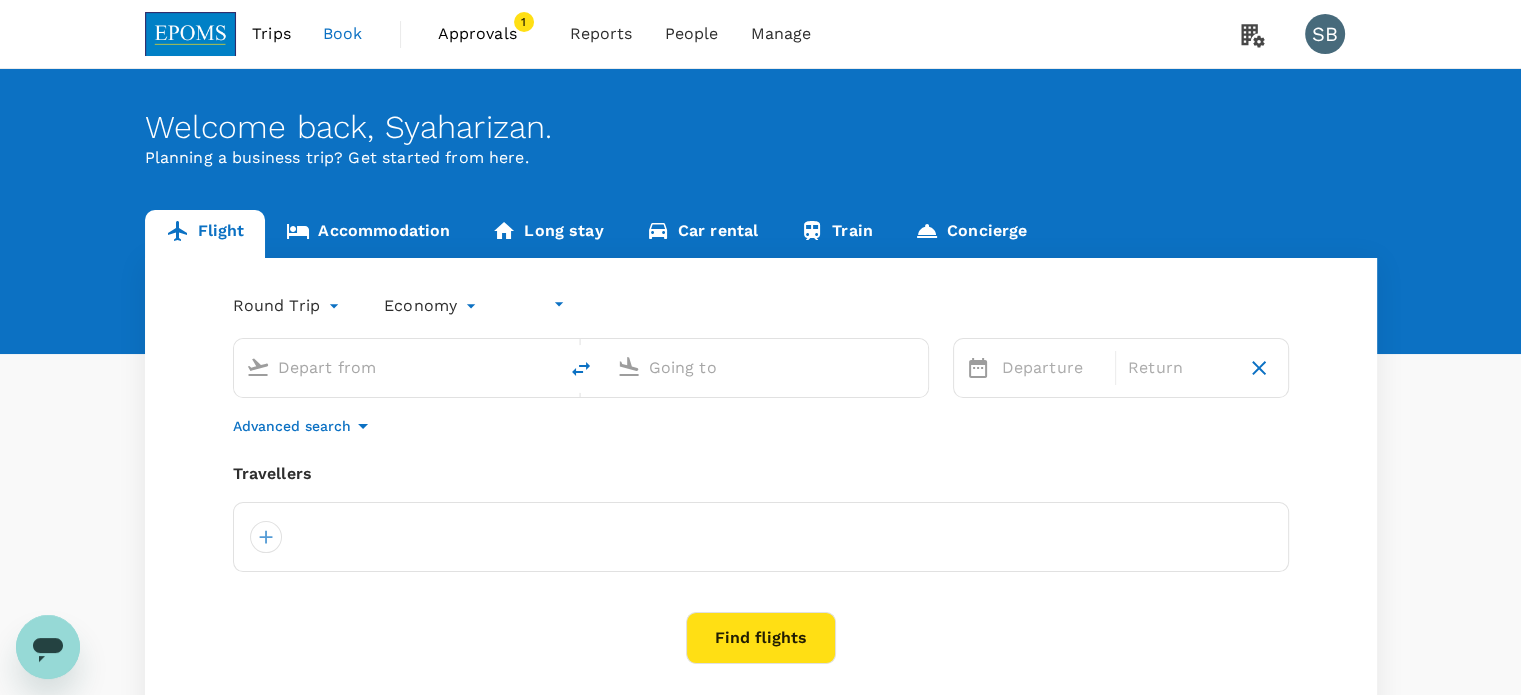 type on "undefined, undefined (any)" 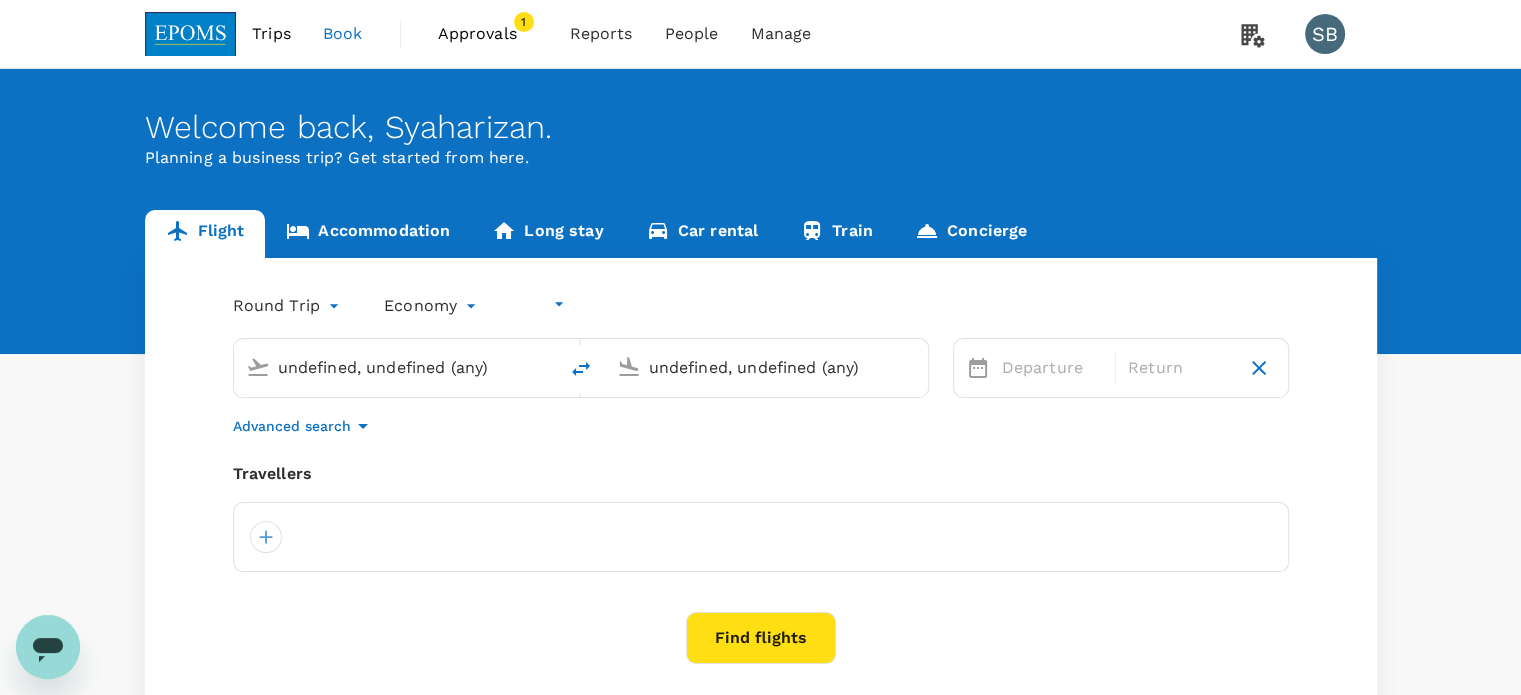 type 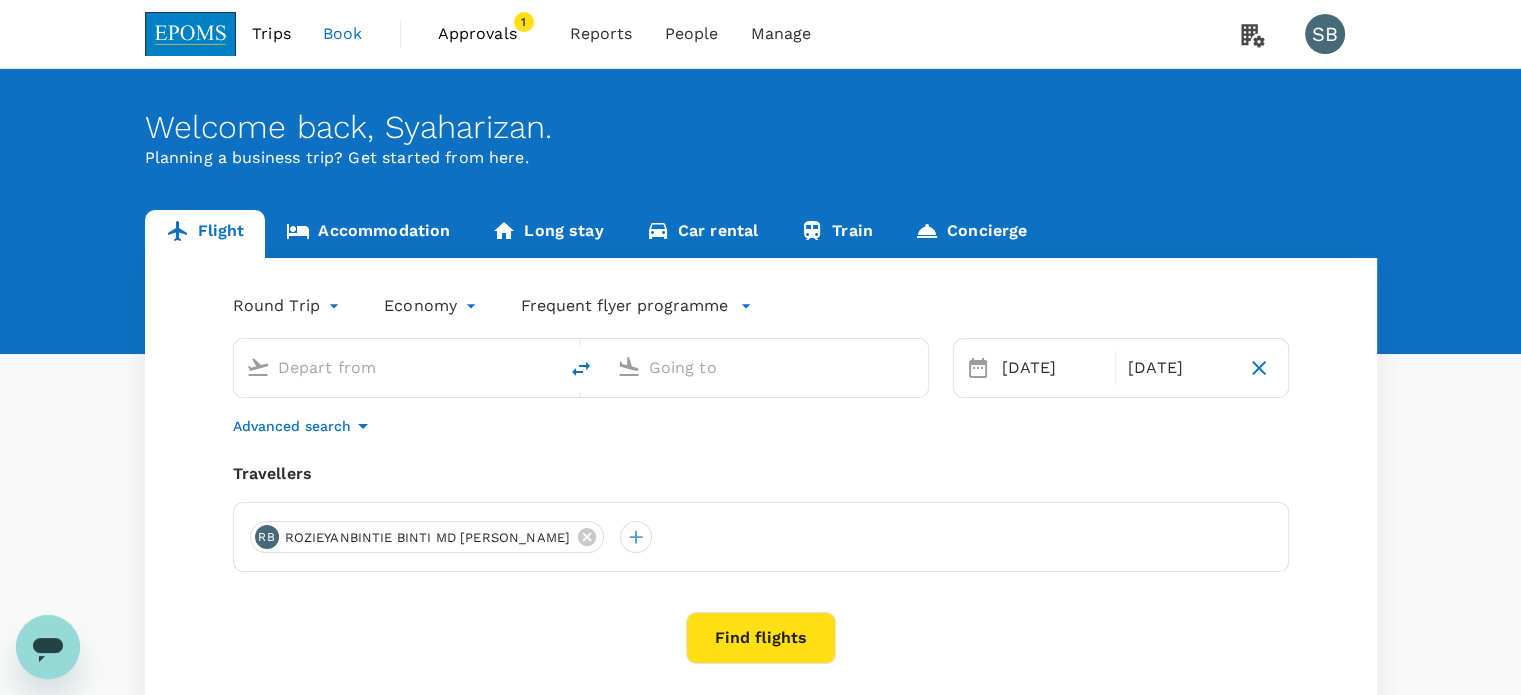 type on "Kota Kinabalu Intl (BKI)" 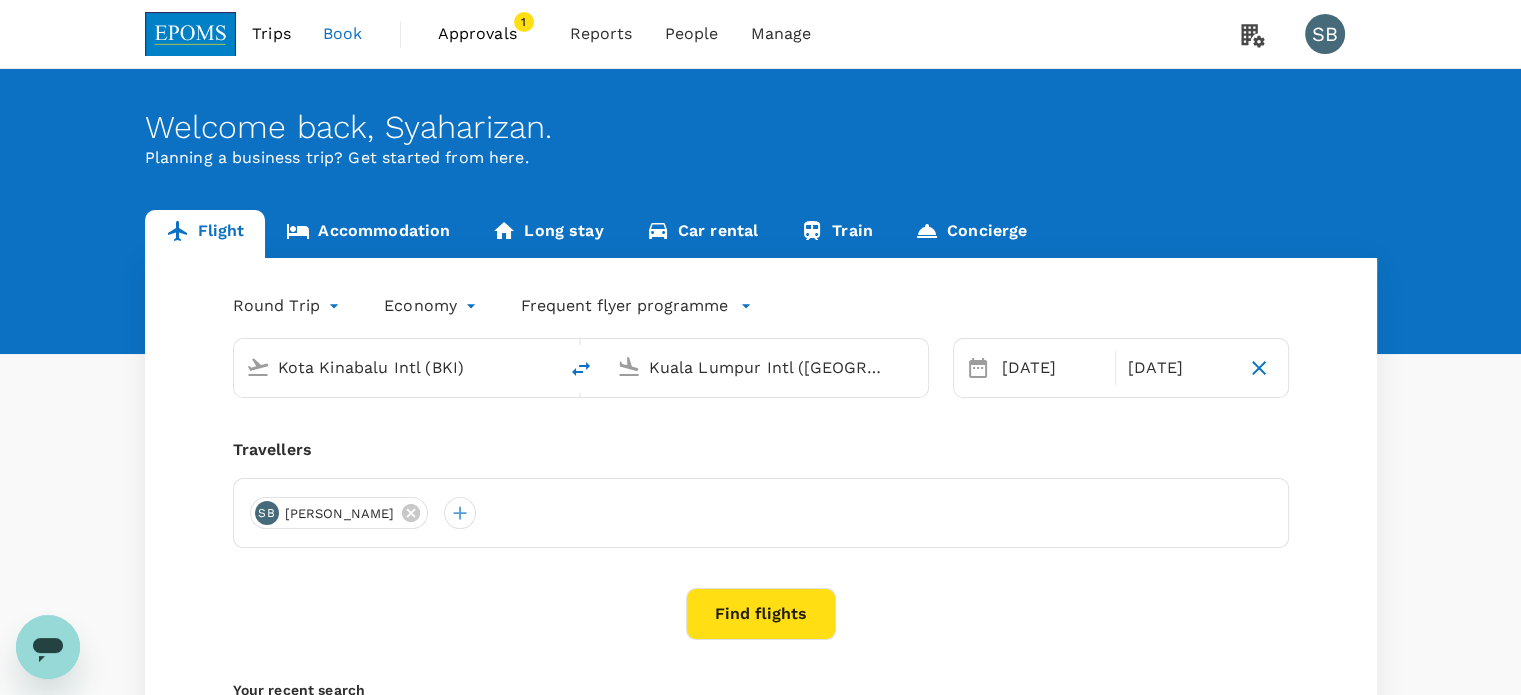 type 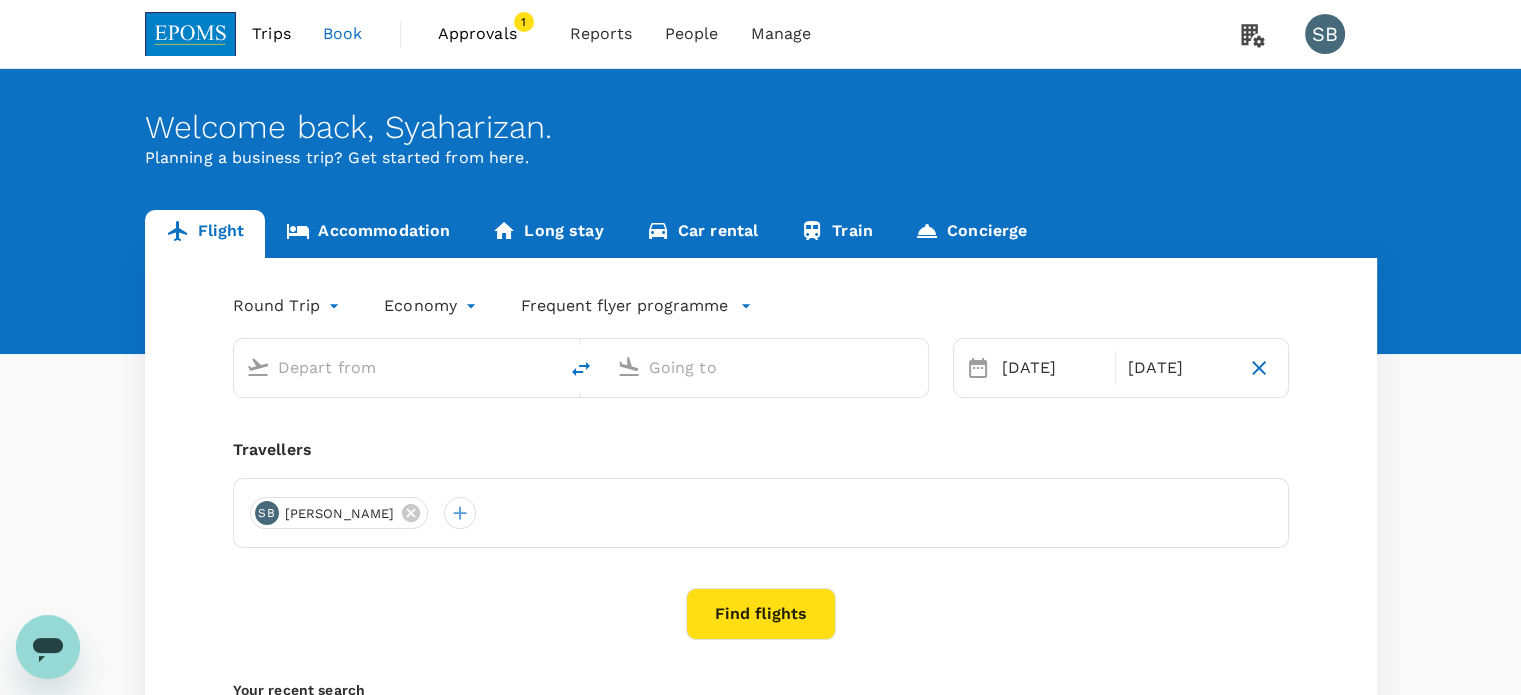 type on "Kota Kinabalu Intl (BKI)" 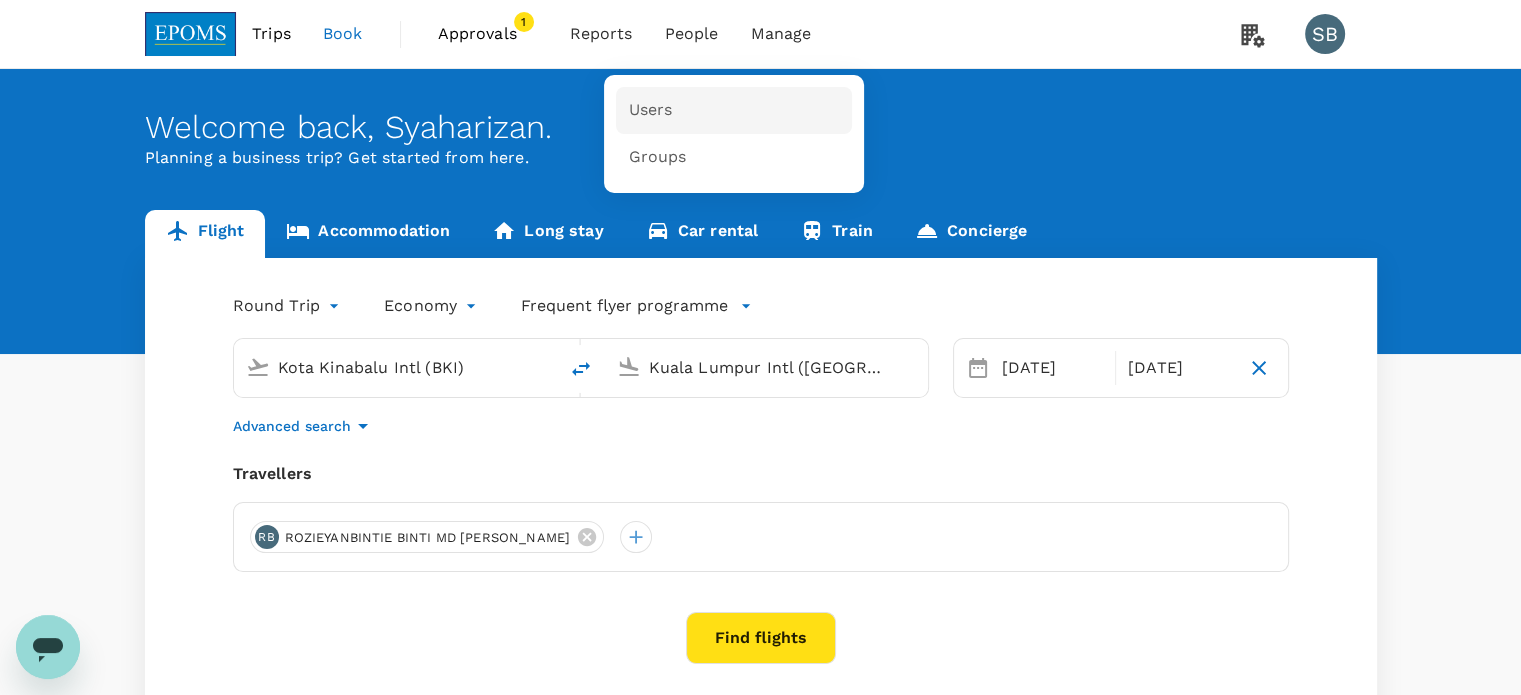 click on "Users" at bounding box center [650, 110] 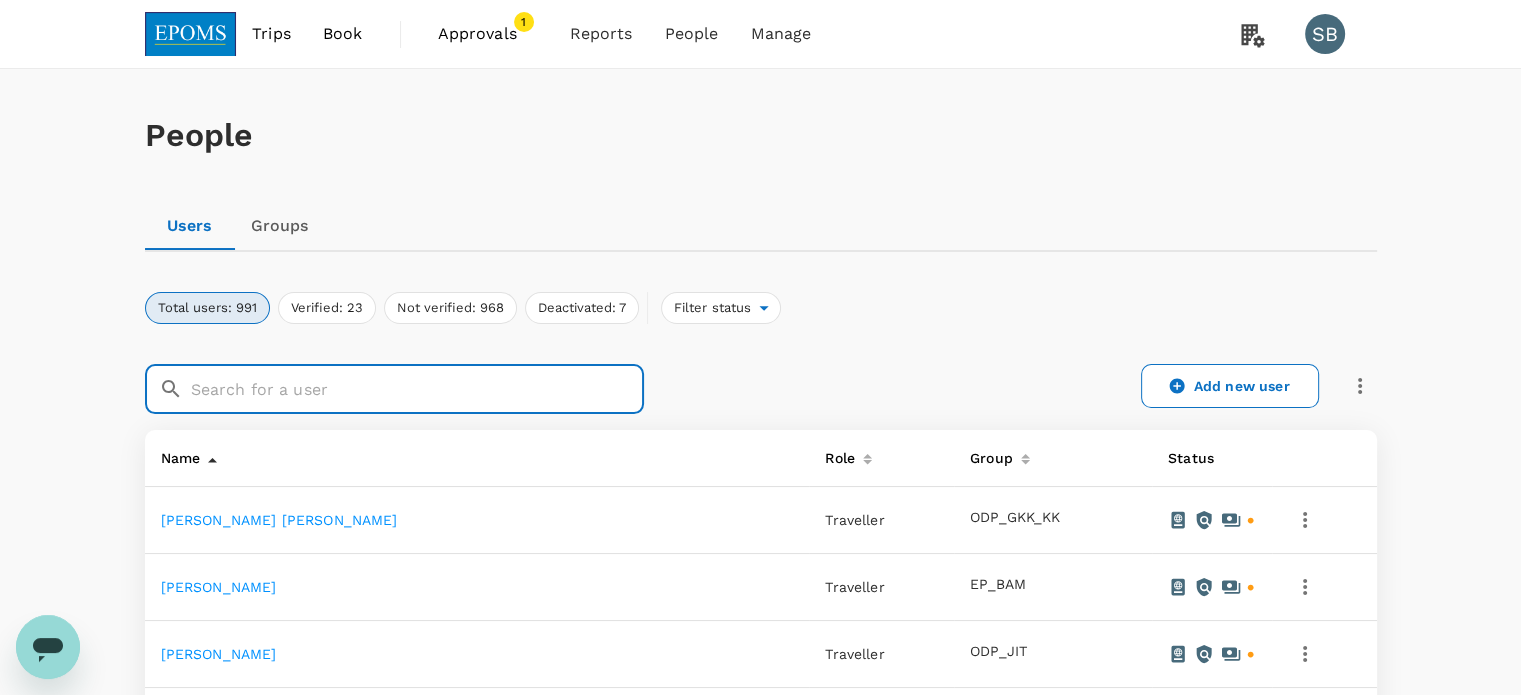 click at bounding box center (417, 389) 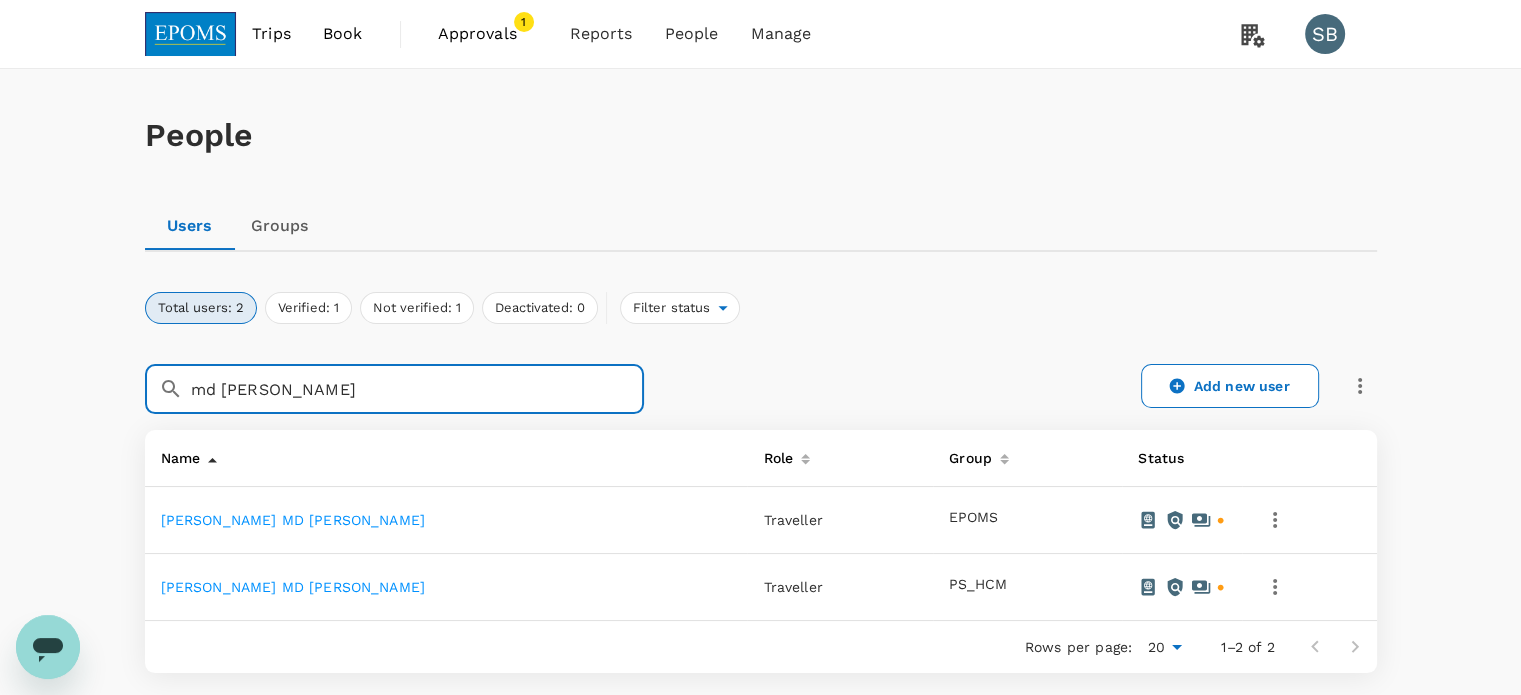 type on "md rashid" 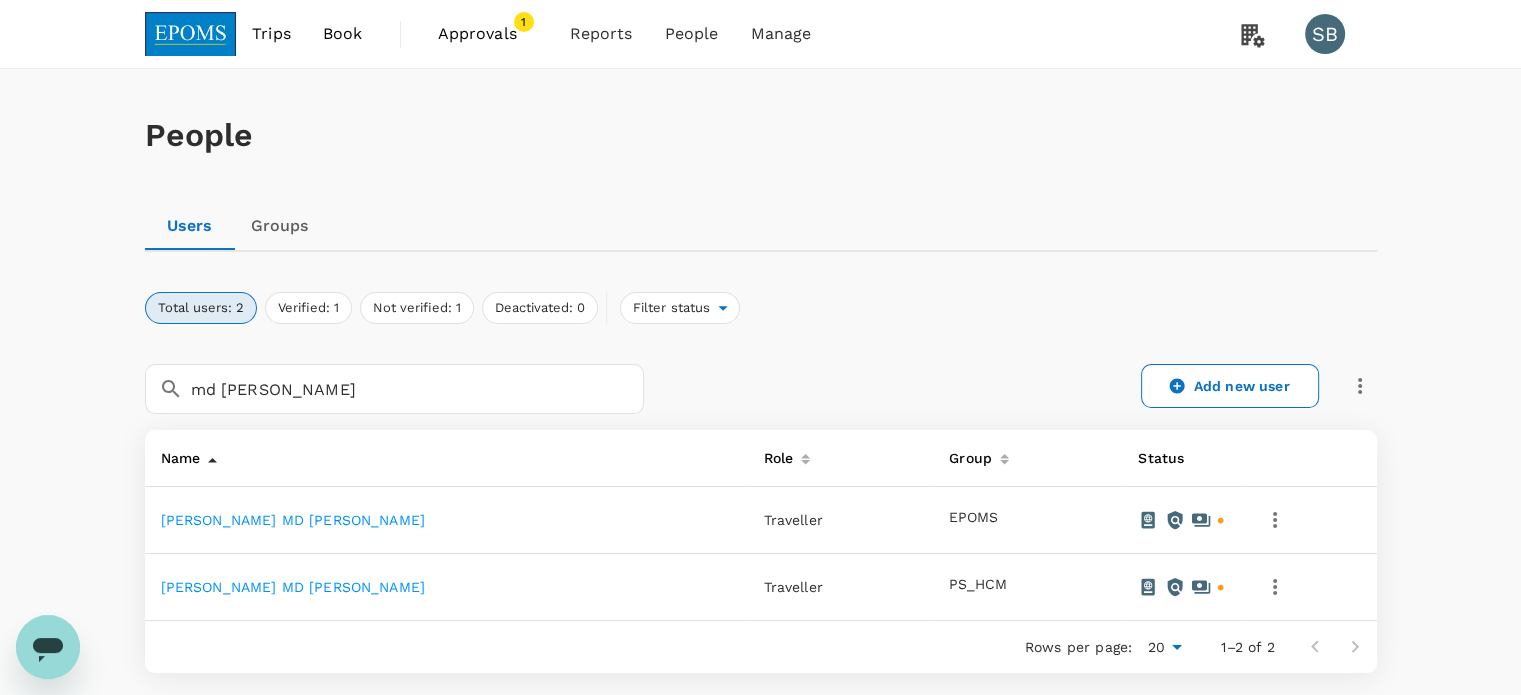 click on "[PERSON_NAME] MD [PERSON_NAME]" at bounding box center [293, 587] 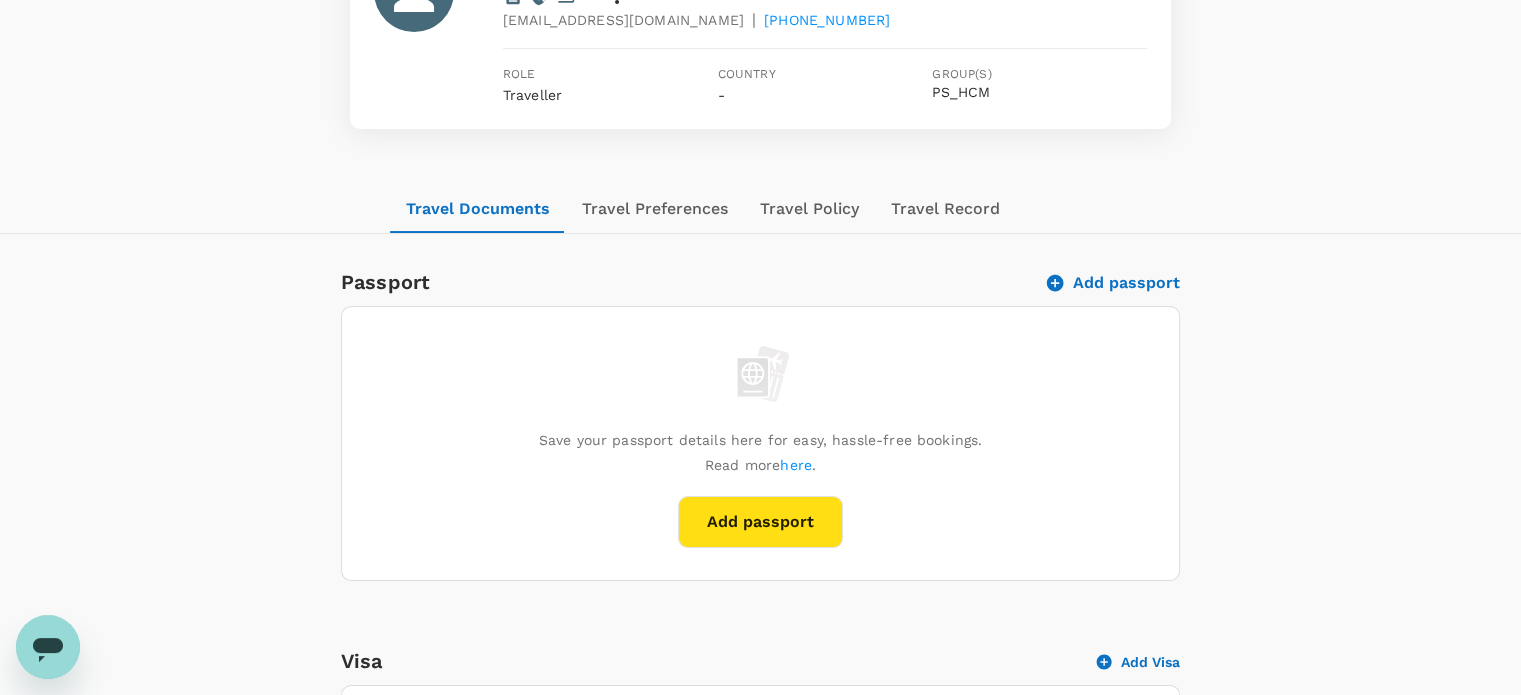 scroll, scrollTop: 0, scrollLeft: 0, axis: both 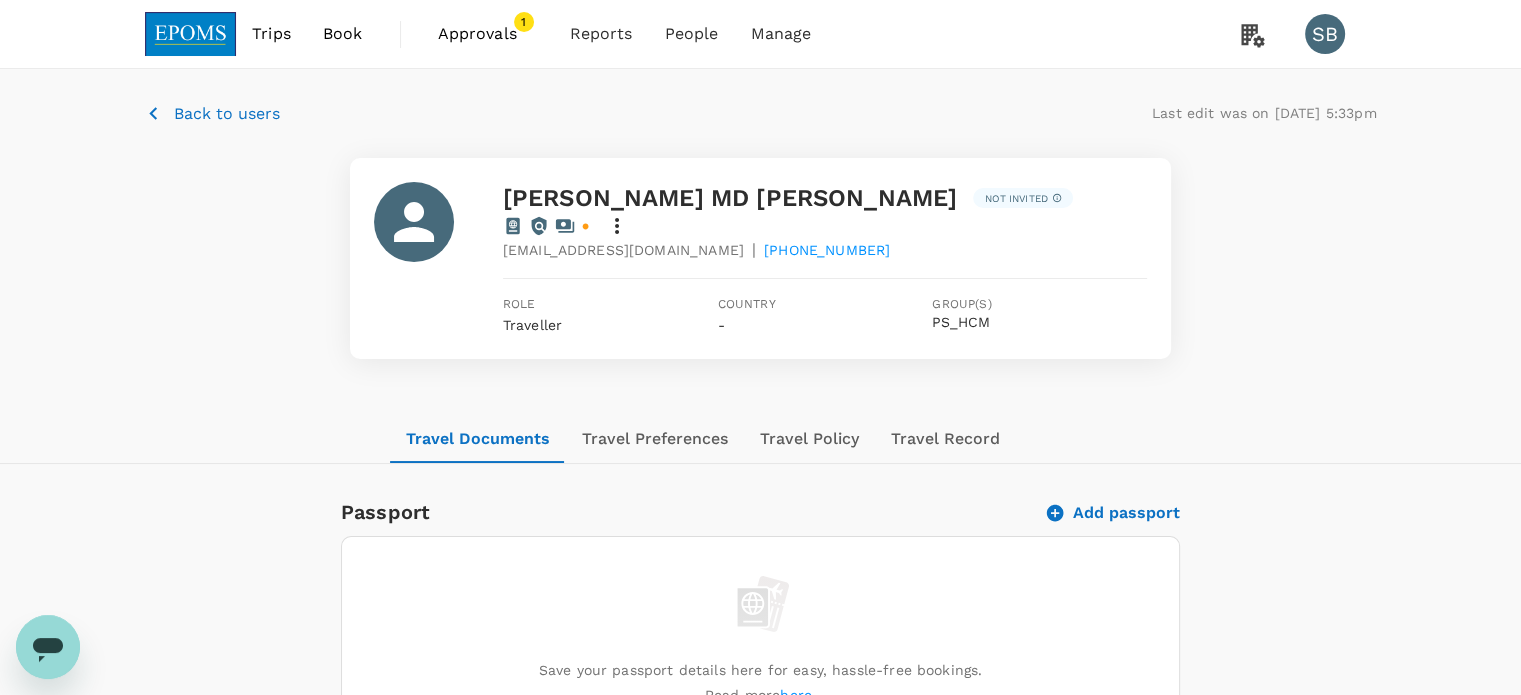 click on "Back to users" at bounding box center (227, 114) 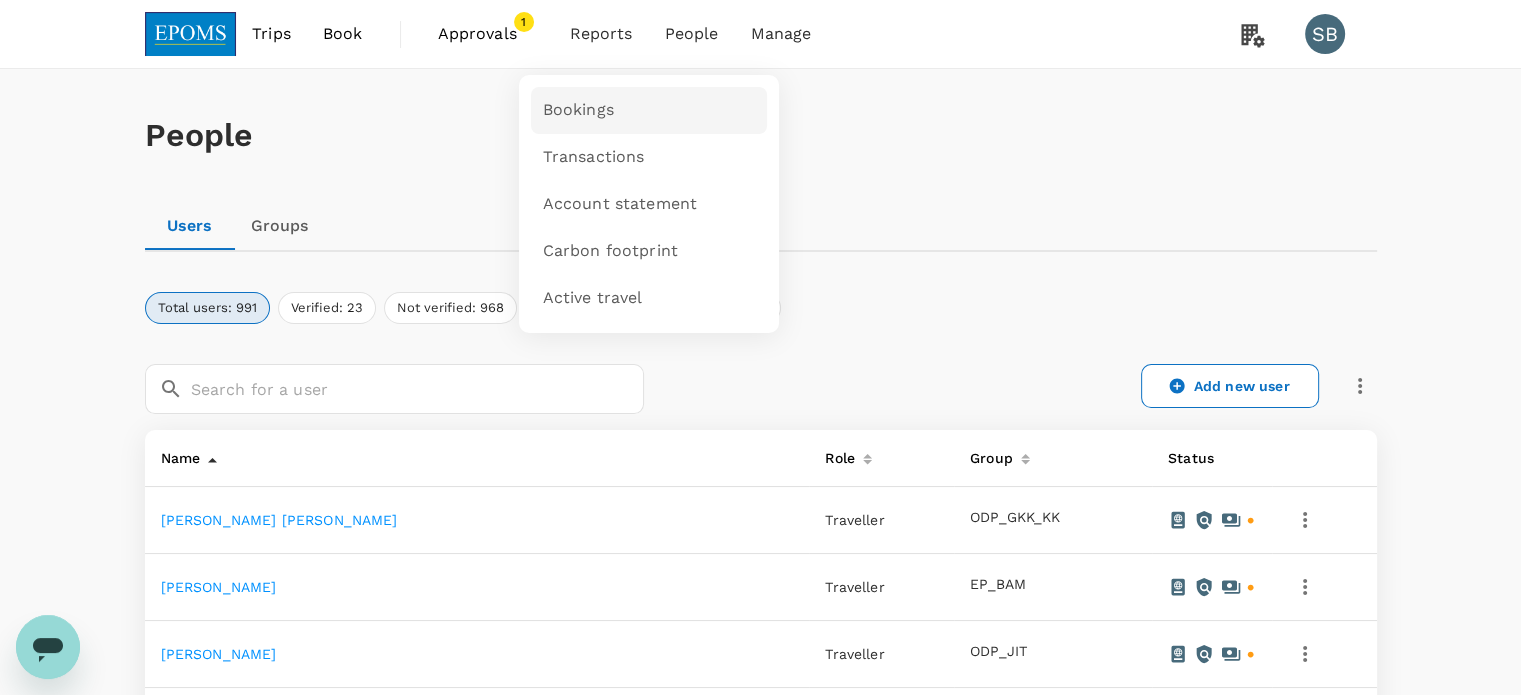 click on "Bookings" at bounding box center [578, 110] 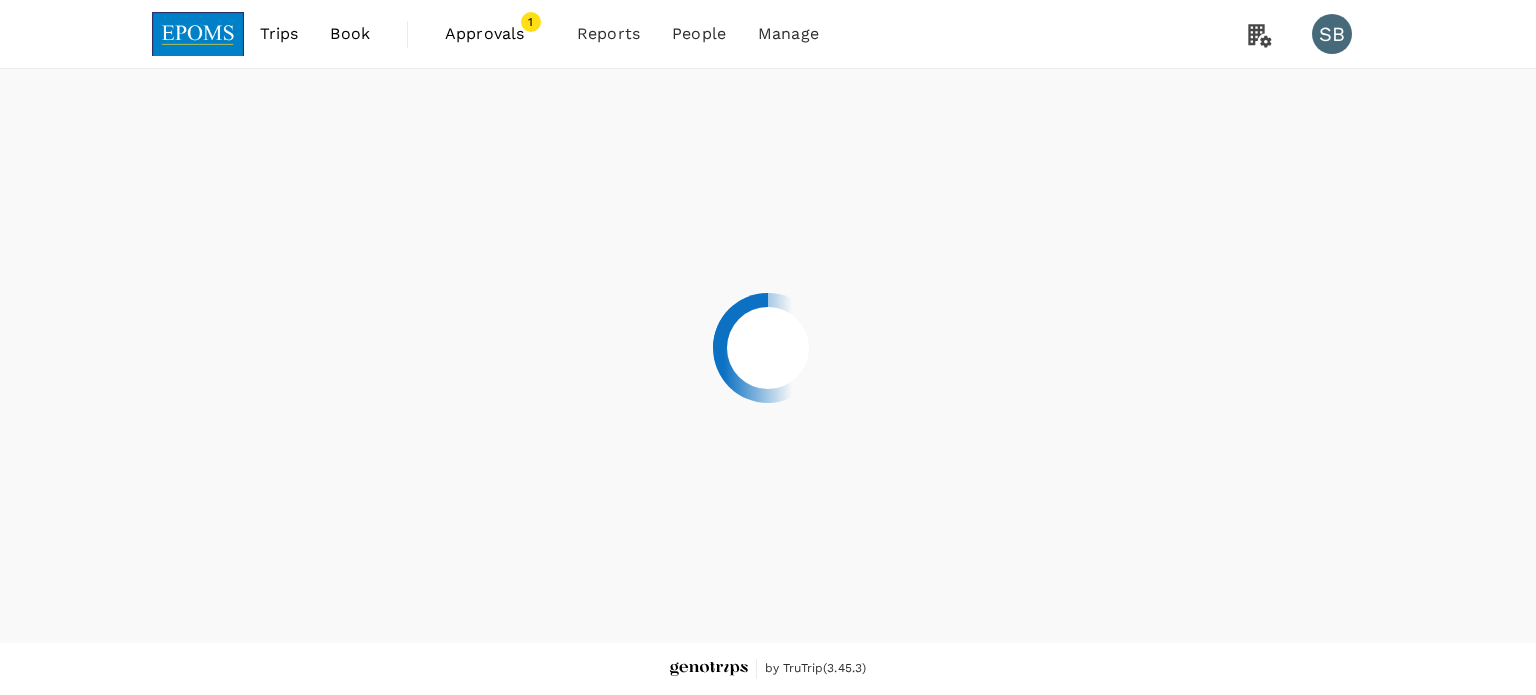 scroll, scrollTop: 0, scrollLeft: 0, axis: both 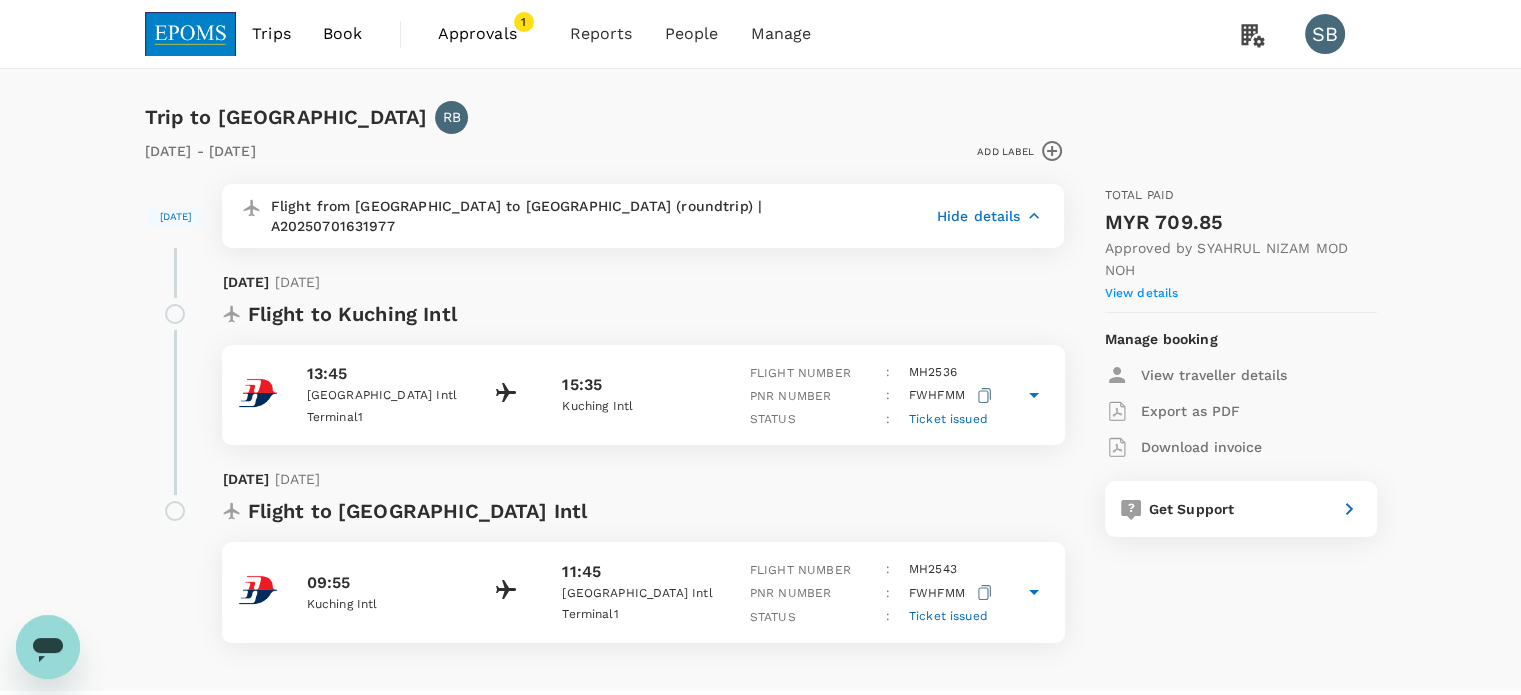 click 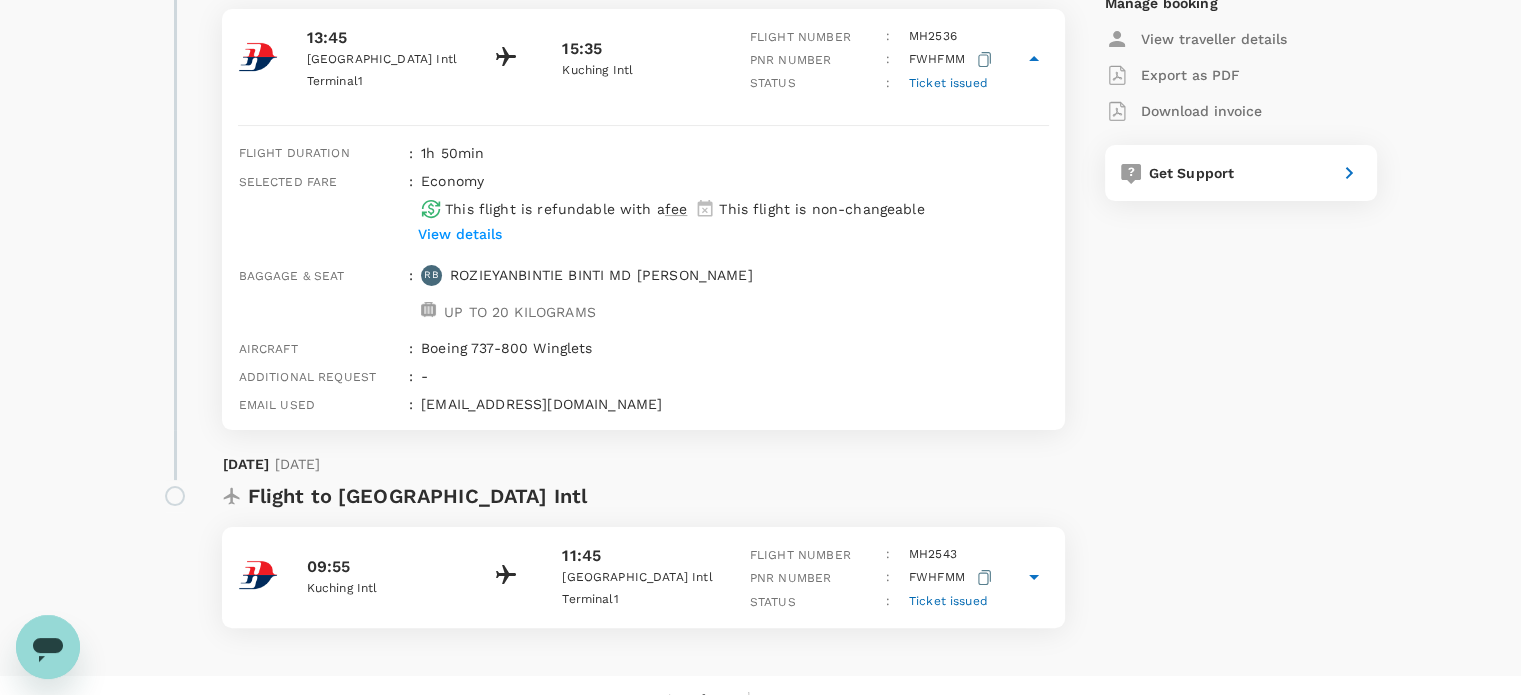 scroll, scrollTop: 344, scrollLeft: 0, axis: vertical 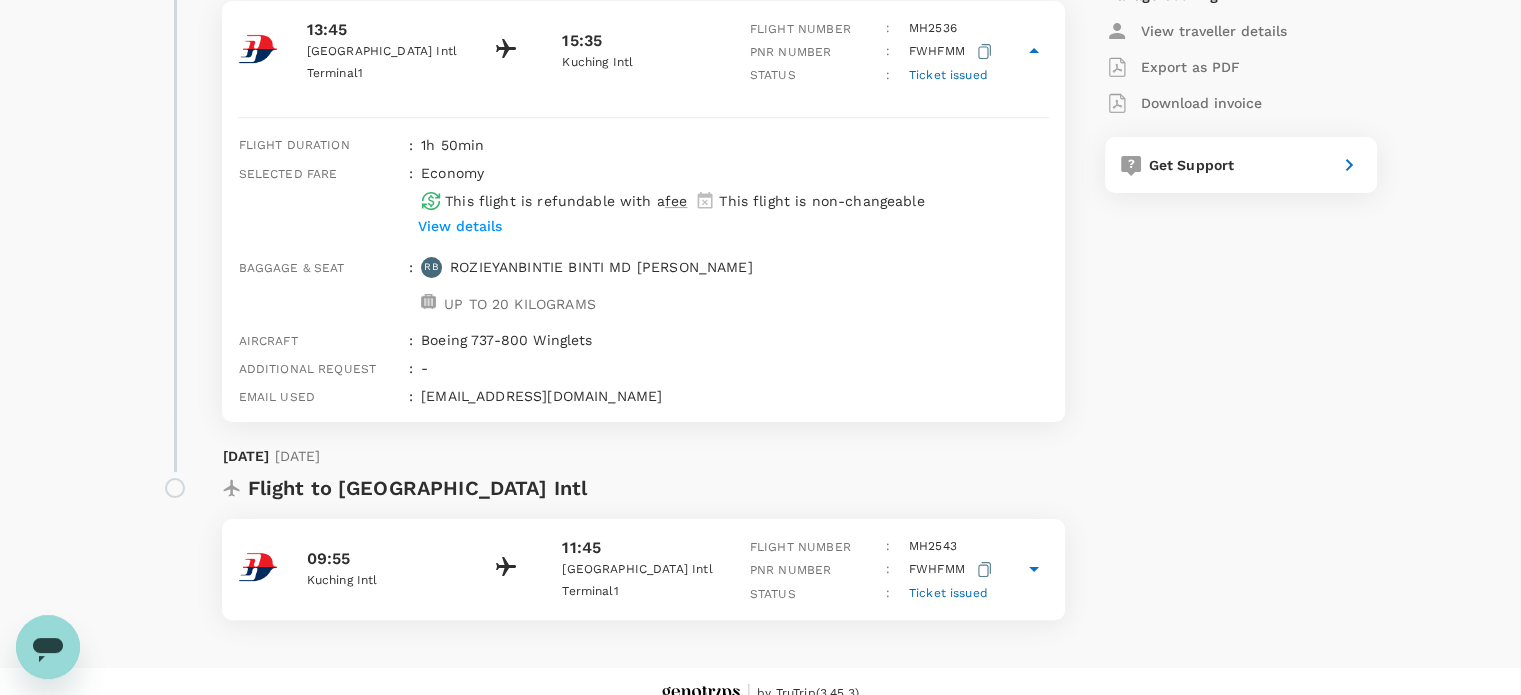 click 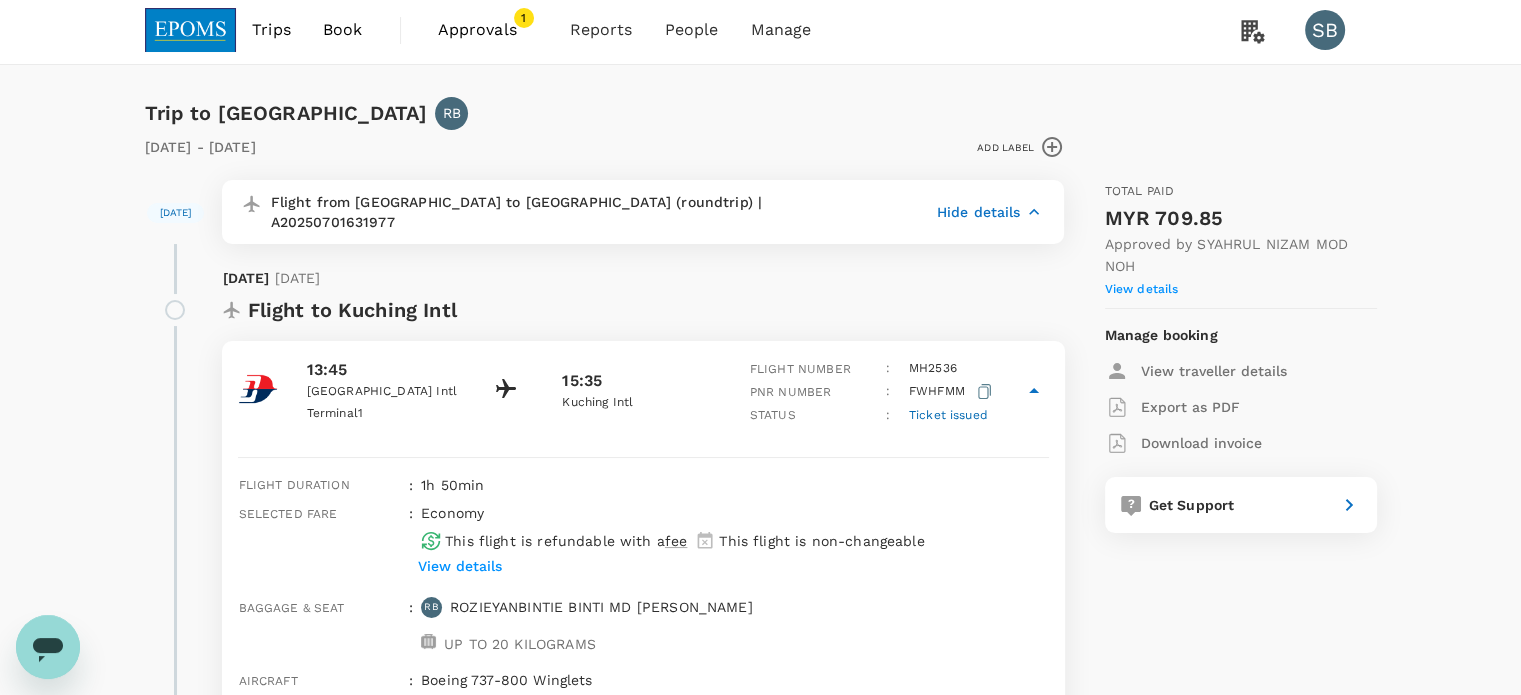 scroll, scrollTop: 0, scrollLeft: 0, axis: both 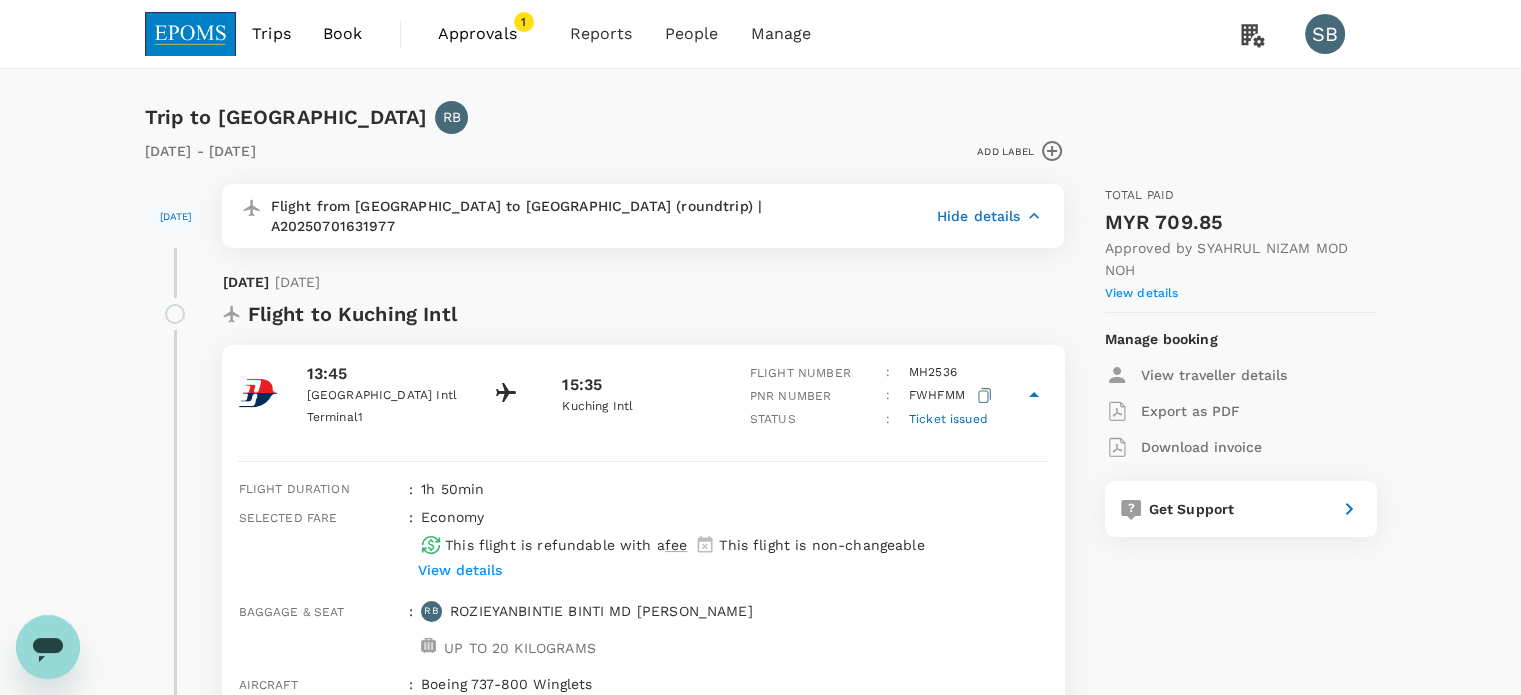 click on "Export as PDF" at bounding box center [1190, 411] 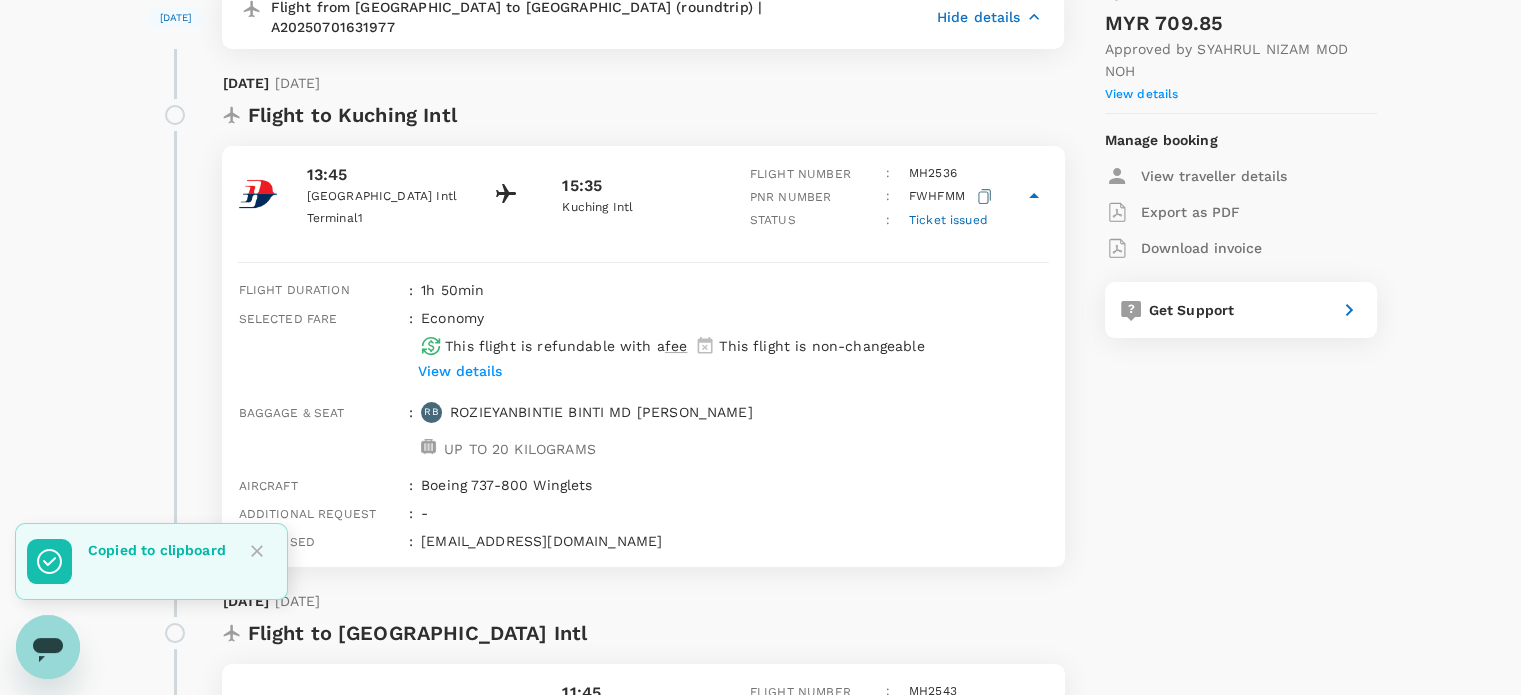scroll, scrollTop: 200, scrollLeft: 0, axis: vertical 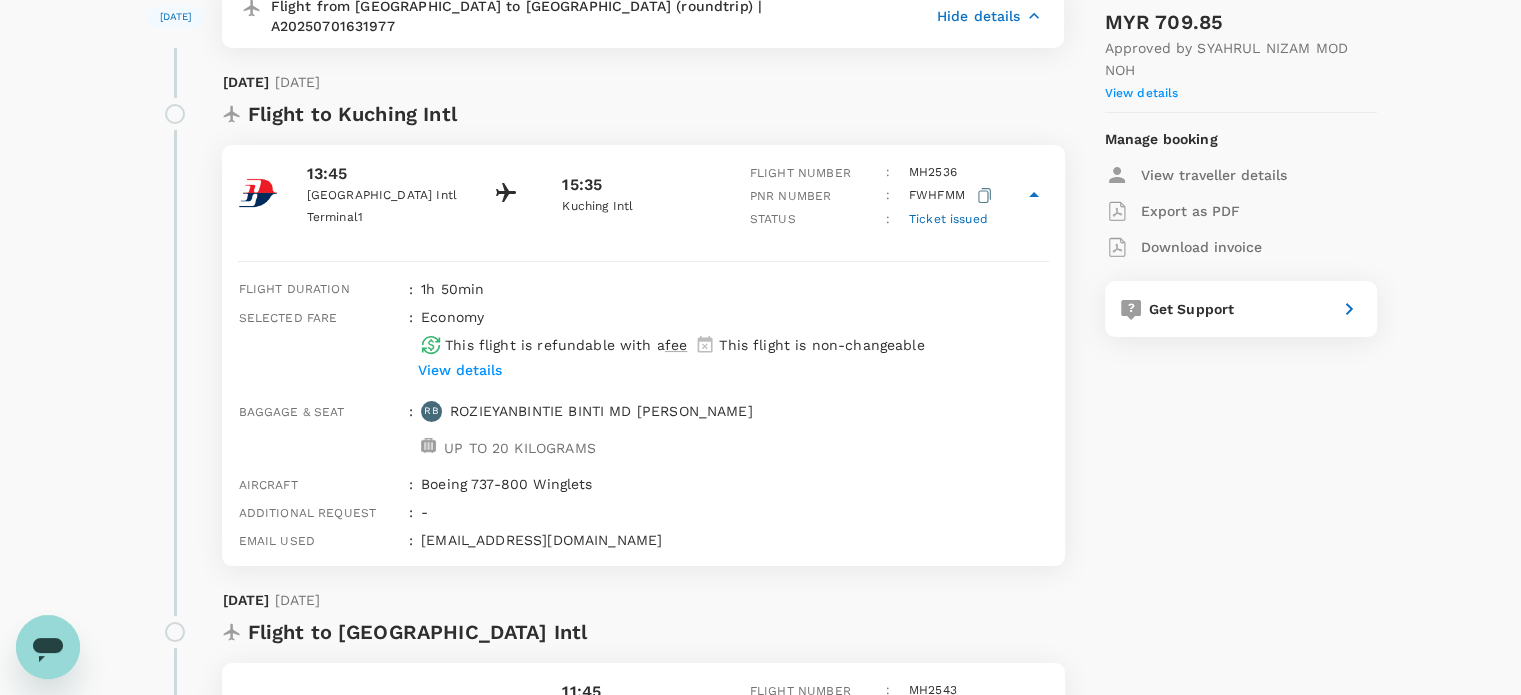 click on "Total paid MYR 709.85 Approved by     SYAHRUL NIZAM MOD NOH View details Manage booking View traveller details Export as PDF Download invoice Get Support" at bounding box center (1221, 526) 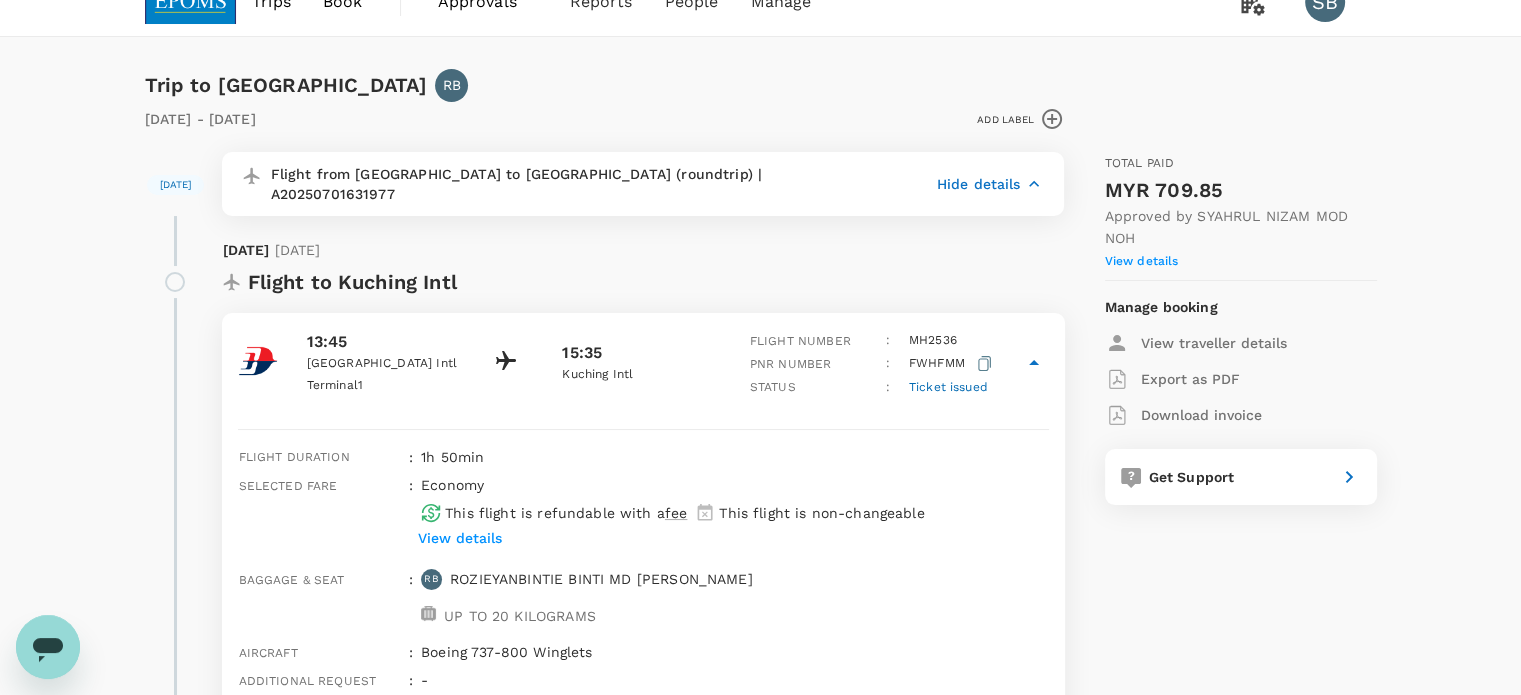 scroll, scrollTop: 0, scrollLeft: 0, axis: both 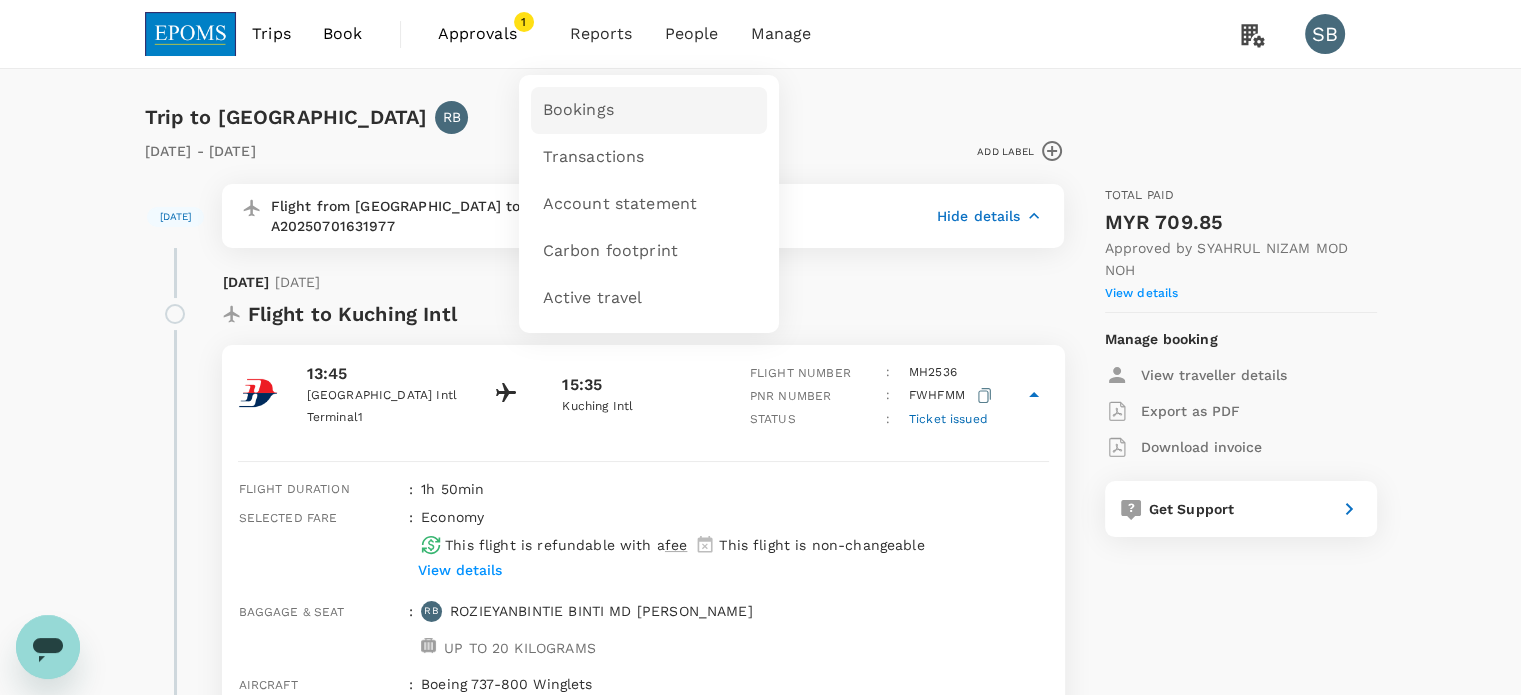 click on "Bookings" at bounding box center [578, 110] 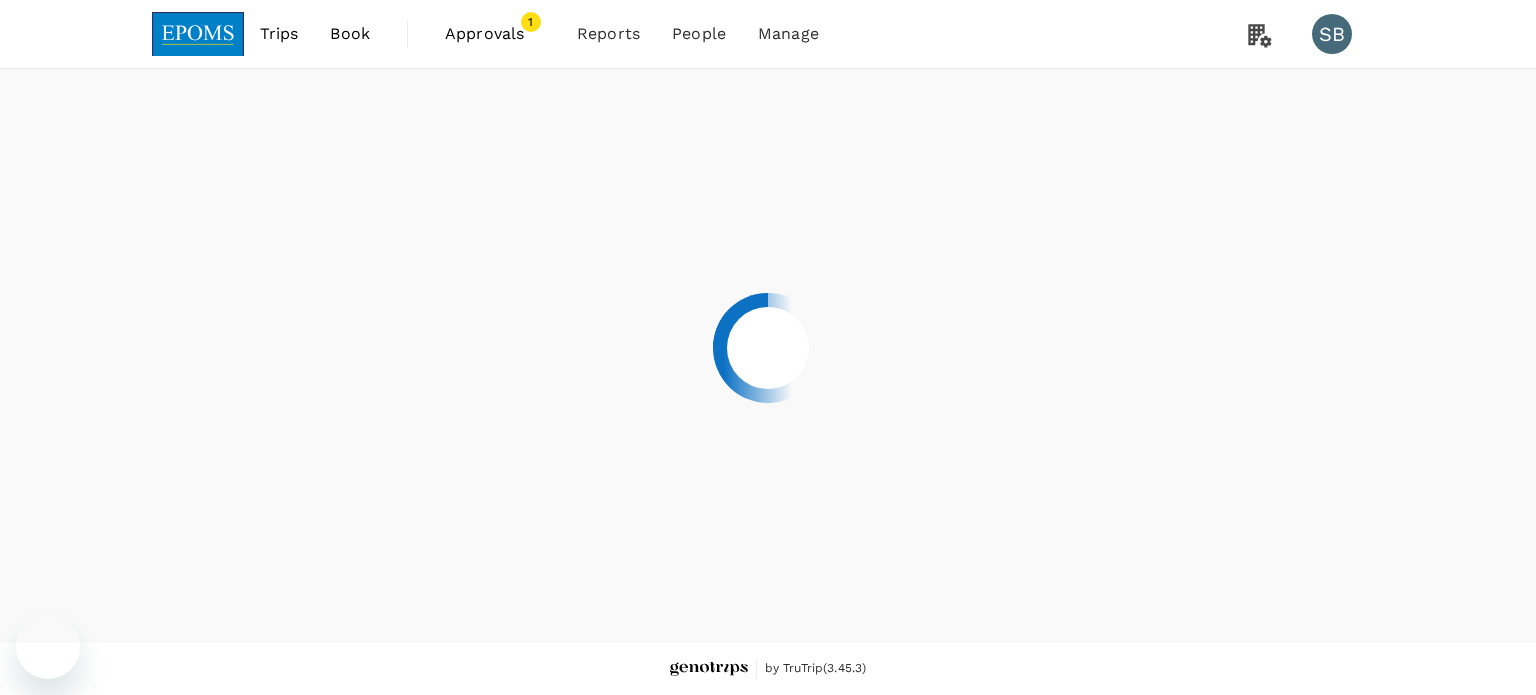 scroll, scrollTop: 0, scrollLeft: 0, axis: both 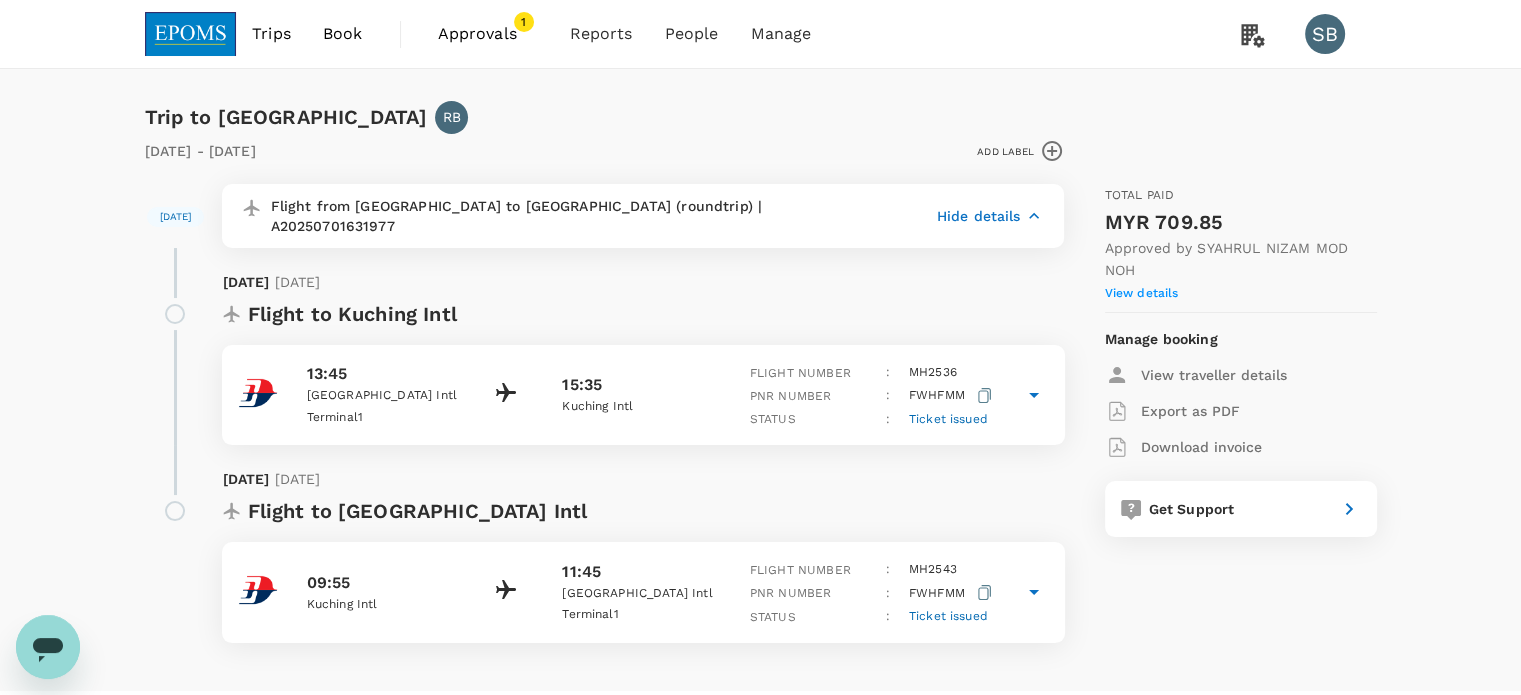 click 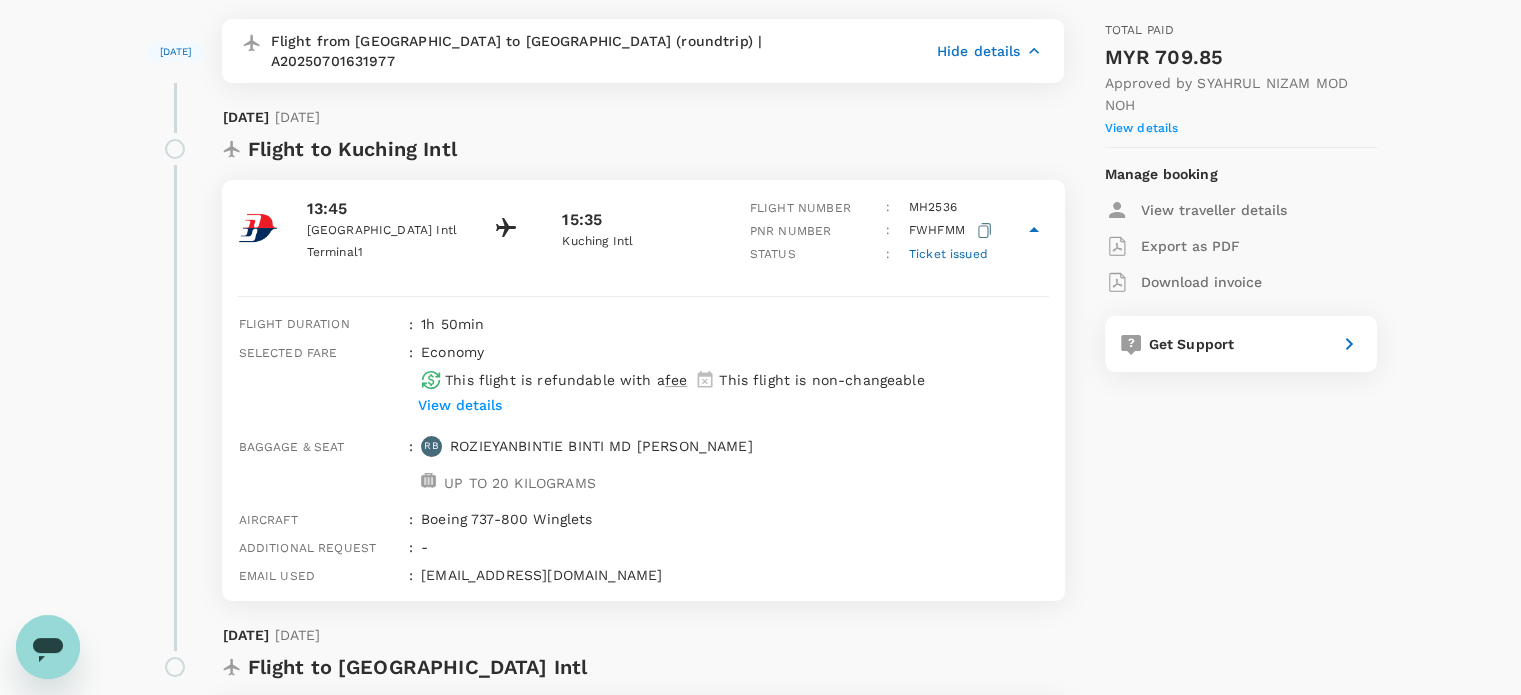 scroll, scrollTop: 200, scrollLeft: 0, axis: vertical 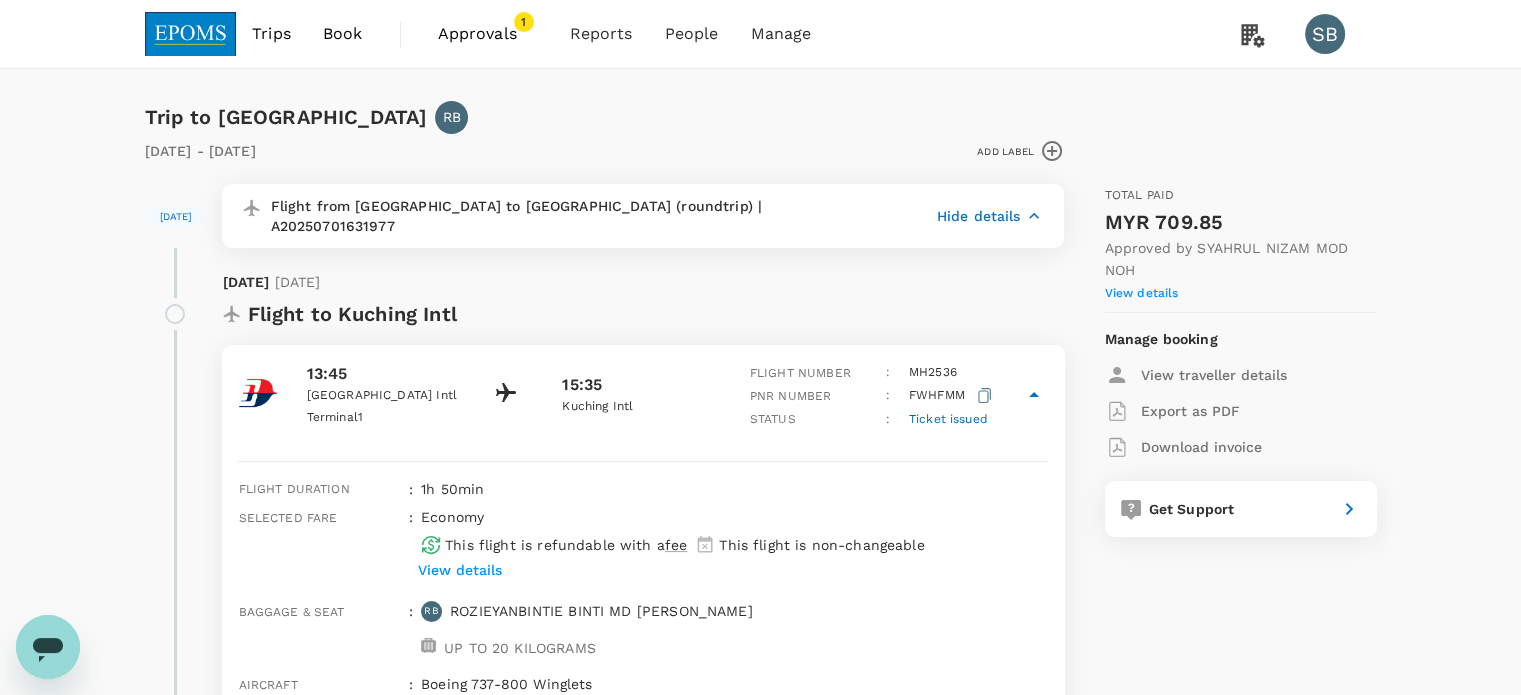 click on "Trips" at bounding box center (271, 34) 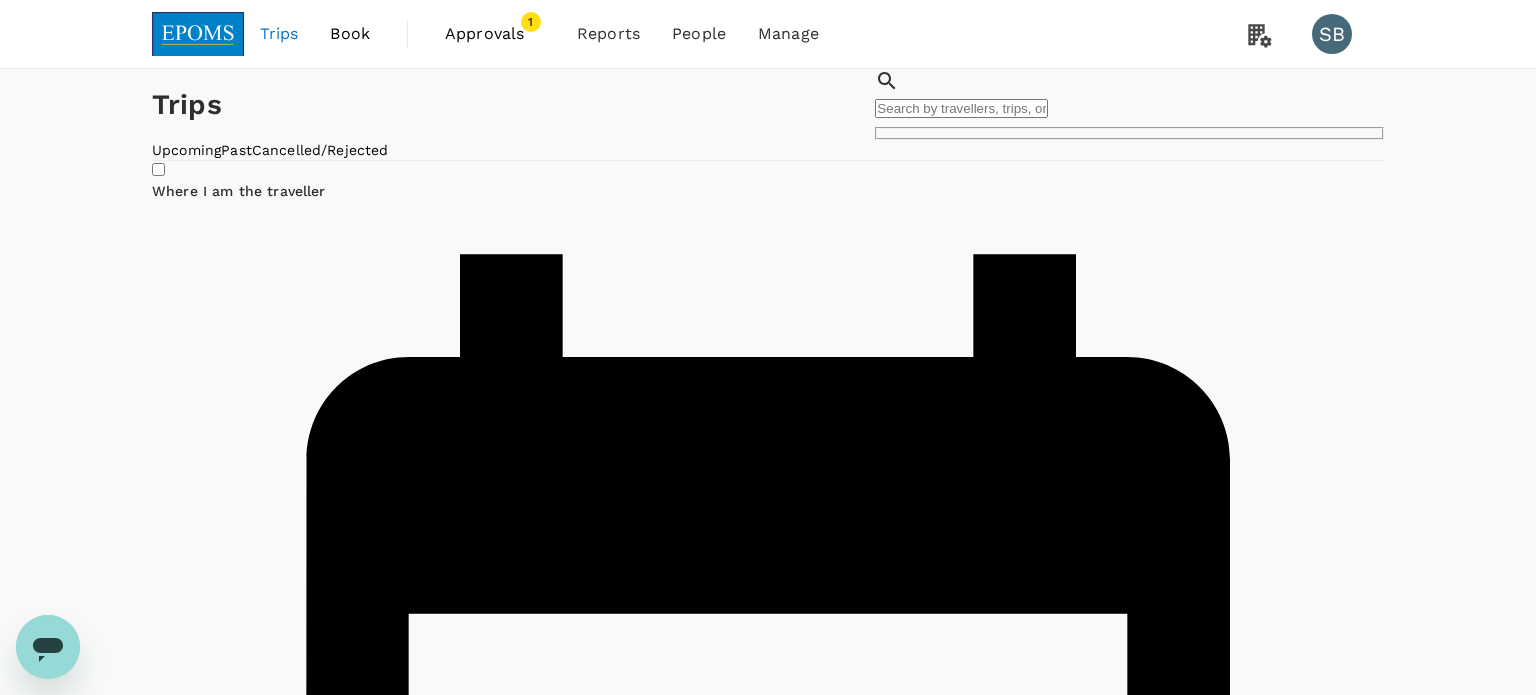 click at bounding box center (198, 34) 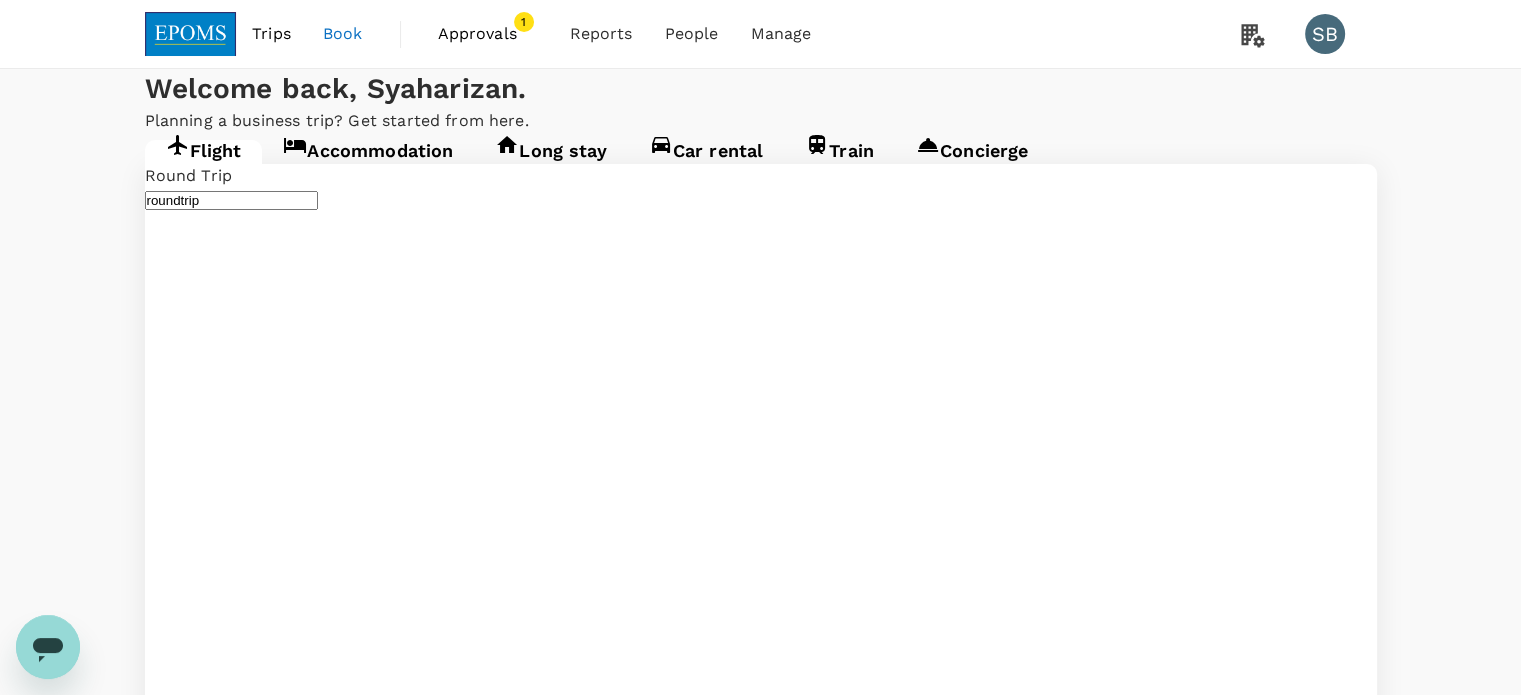 type on "Kota Kinabalu Intl (BKI)" 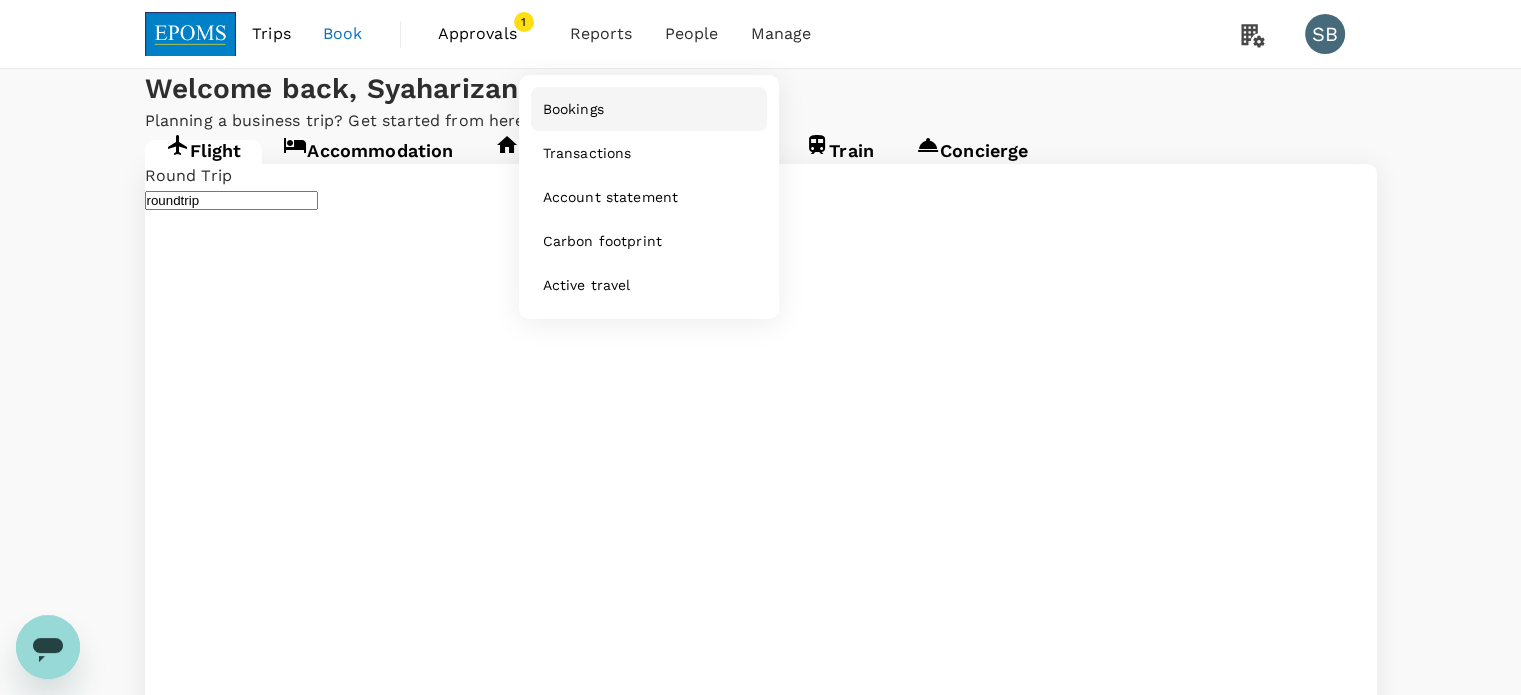 click on "Bookings" at bounding box center (573, 109) 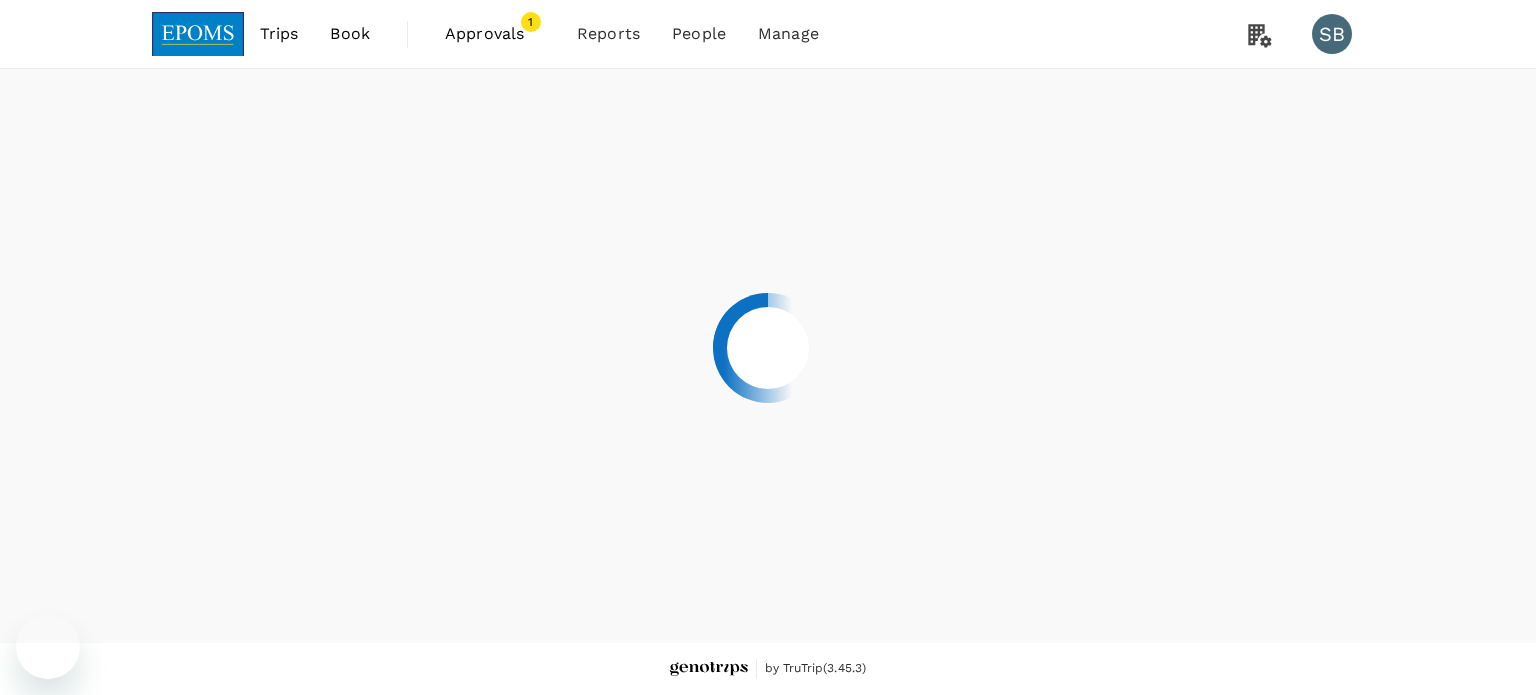 scroll, scrollTop: 0, scrollLeft: 0, axis: both 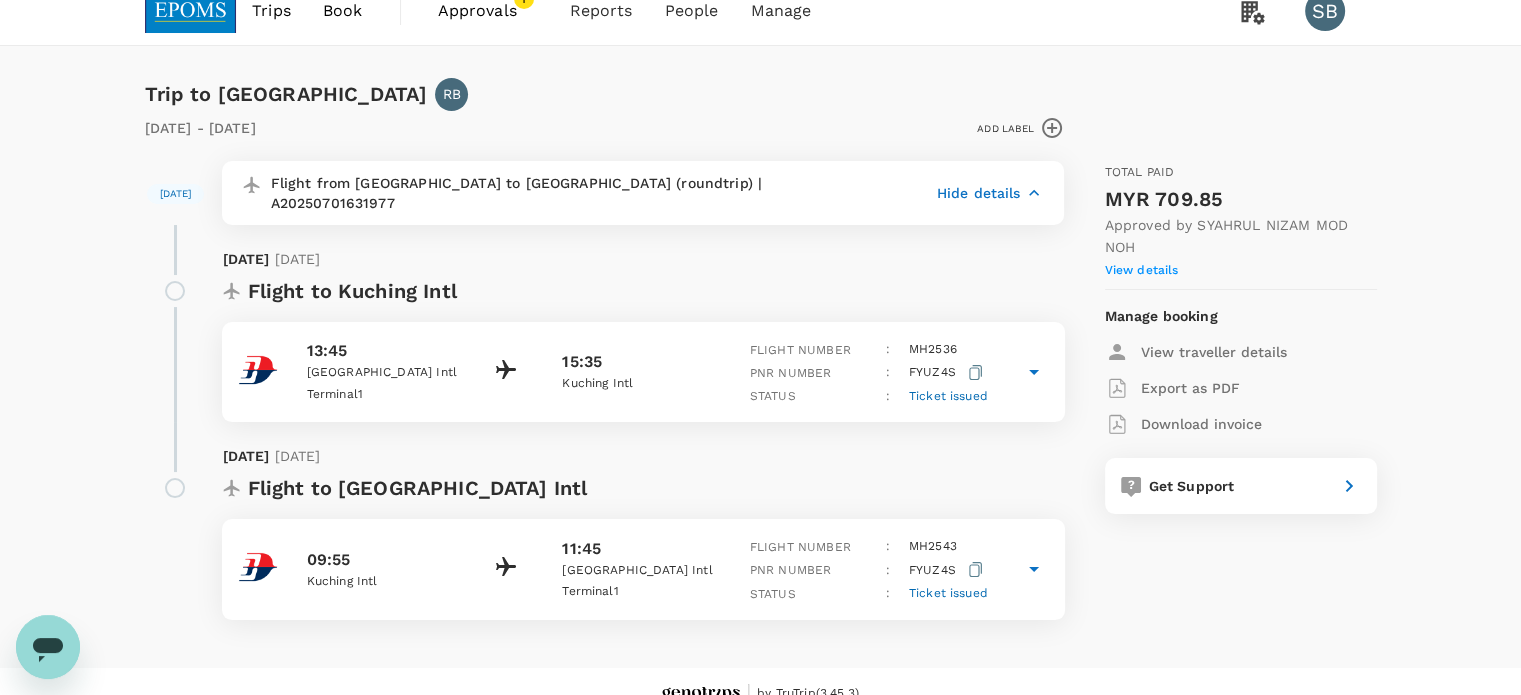 click 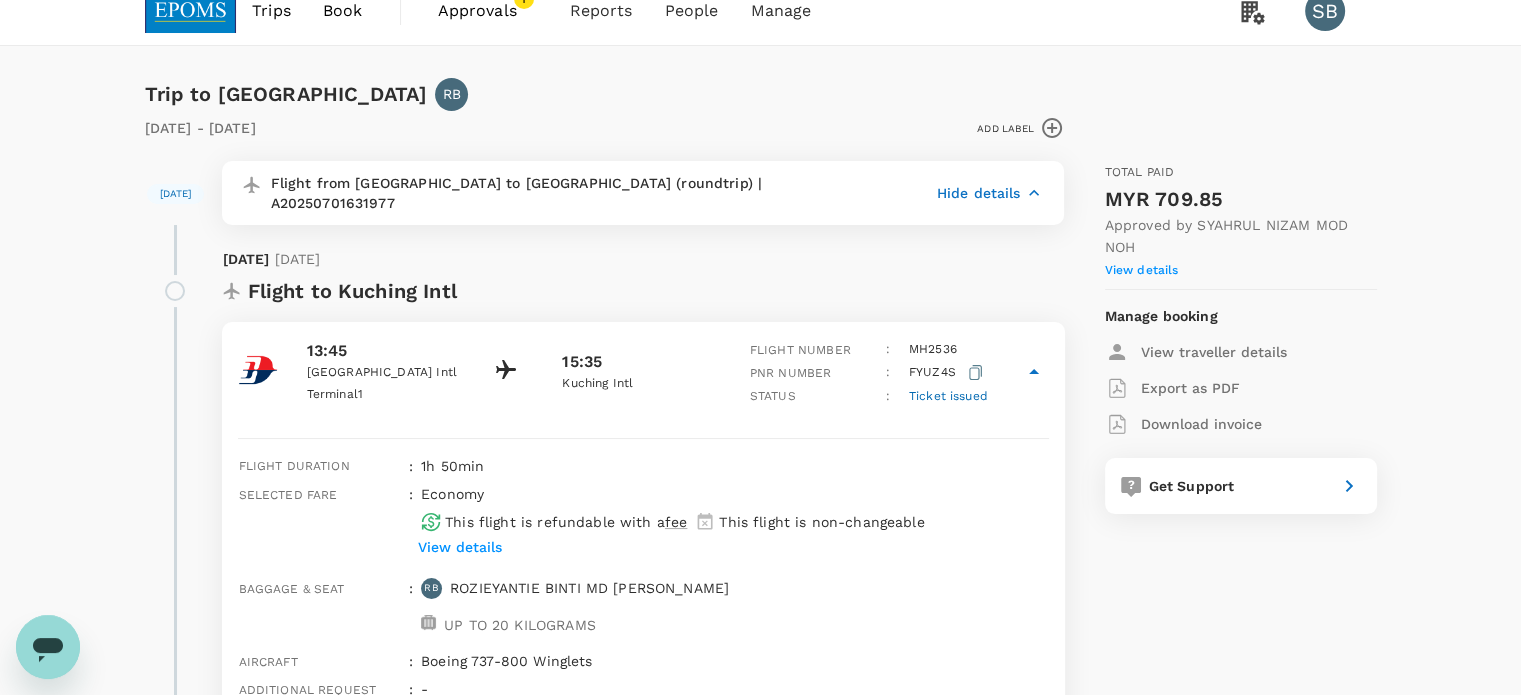 scroll, scrollTop: 123, scrollLeft: 0, axis: vertical 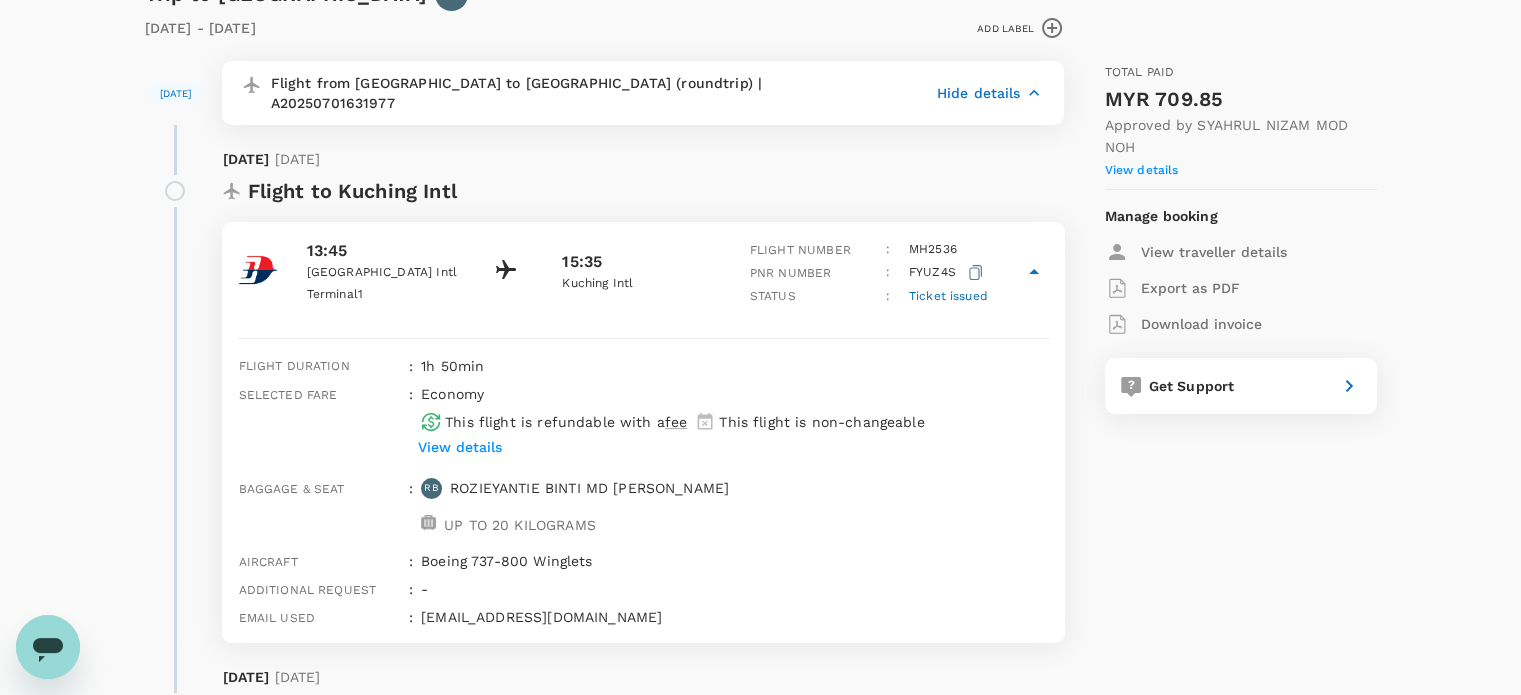 click 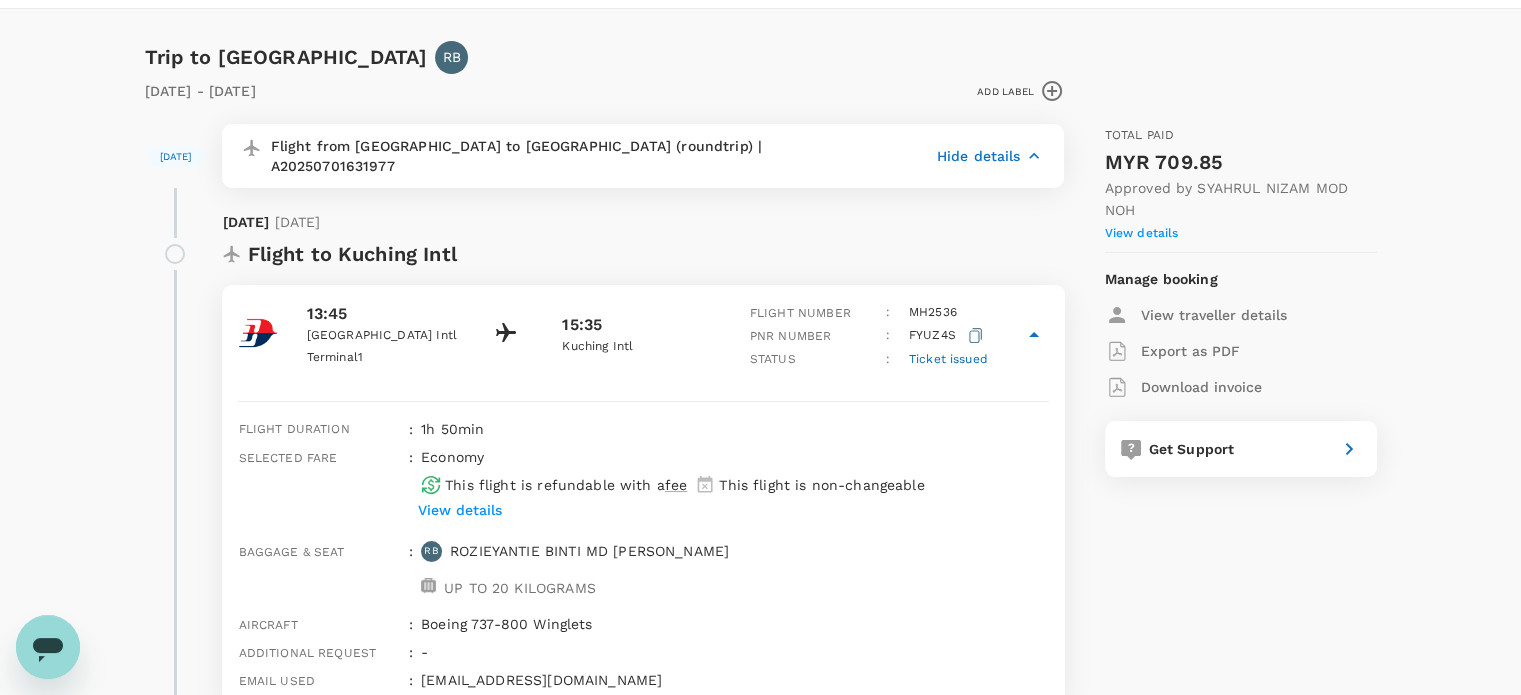 scroll, scrollTop: 0, scrollLeft: 0, axis: both 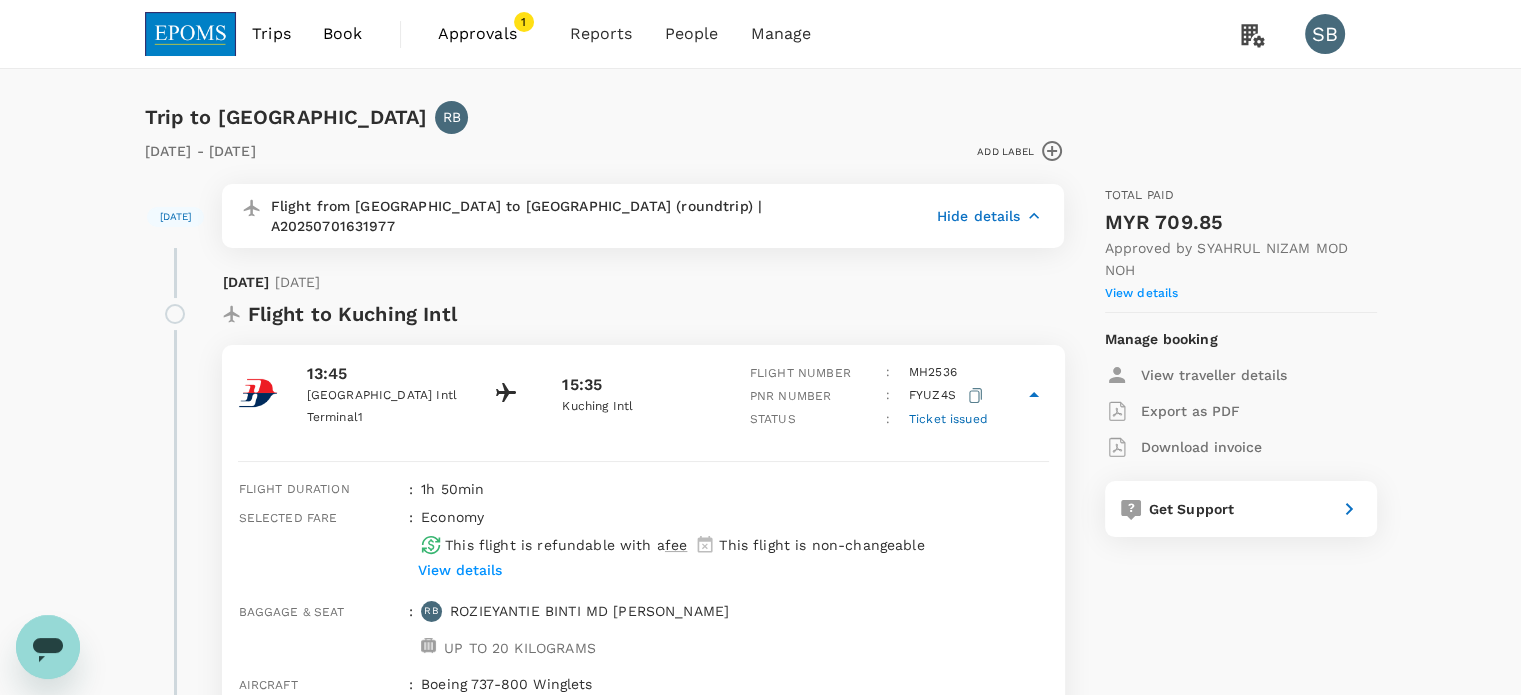 click at bounding box center [191, 34] 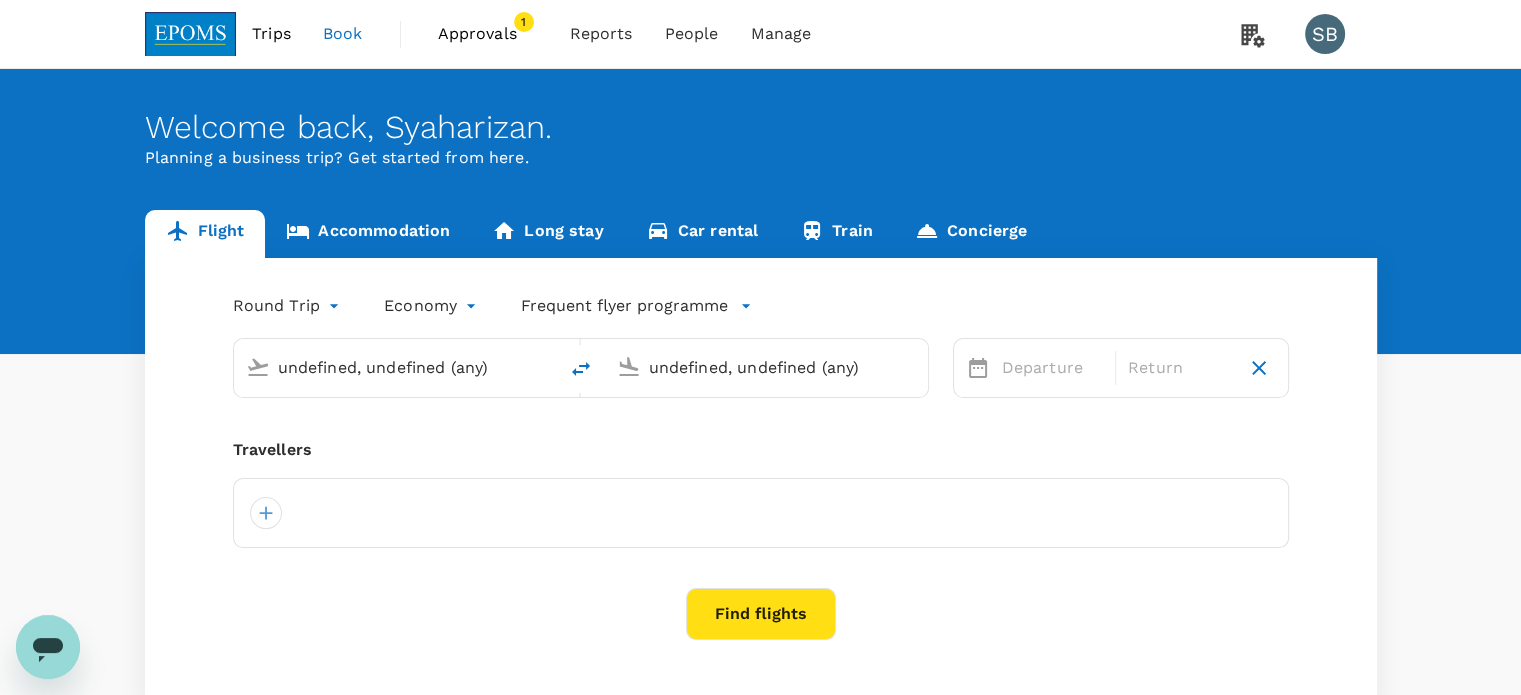 type 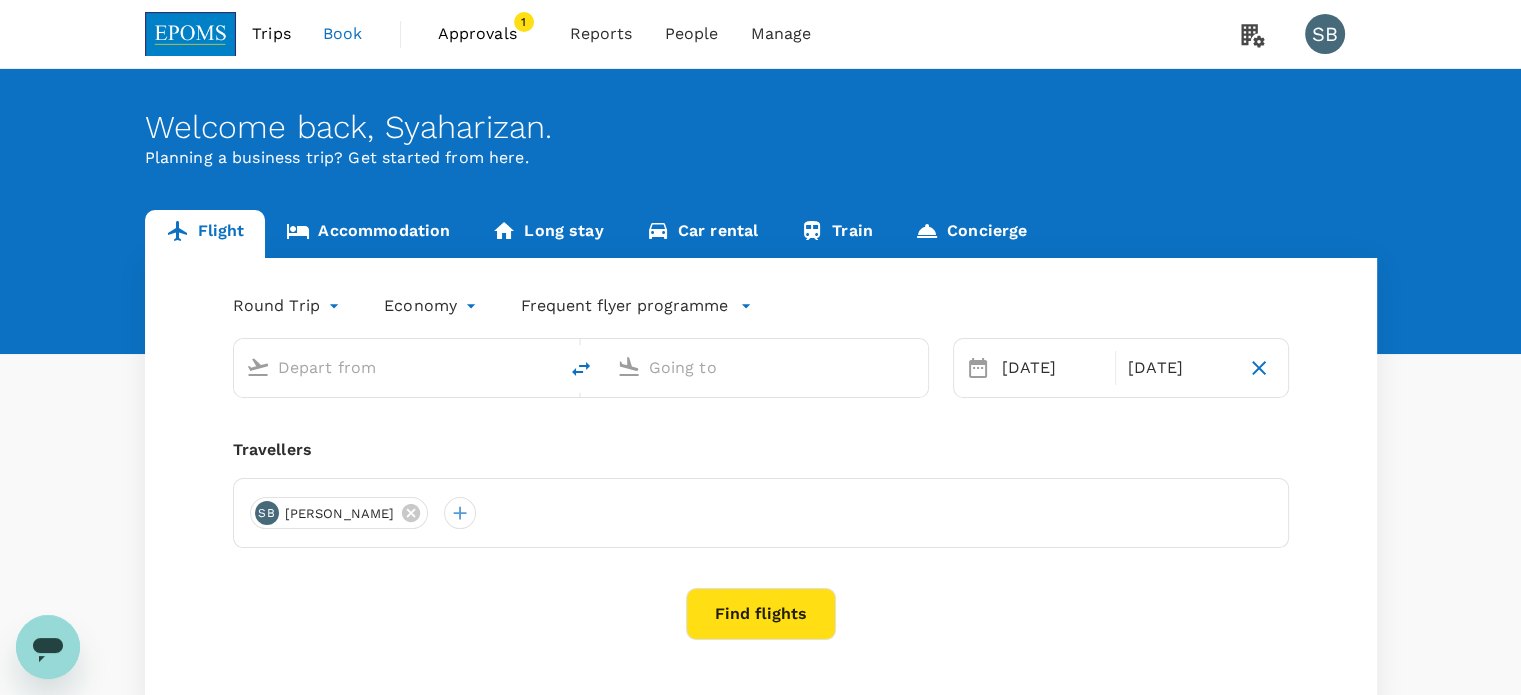 type on "Kota Kinabalu Intl (BKI)" 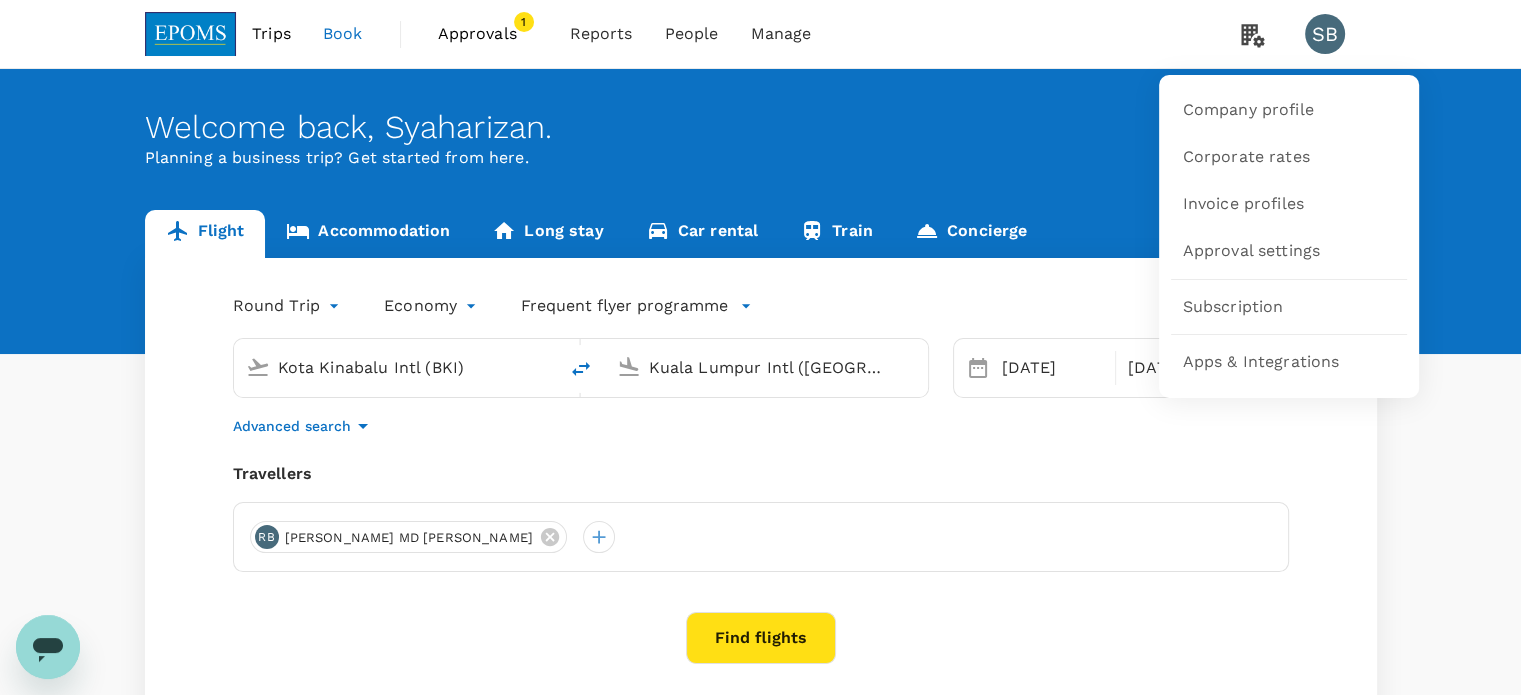 type 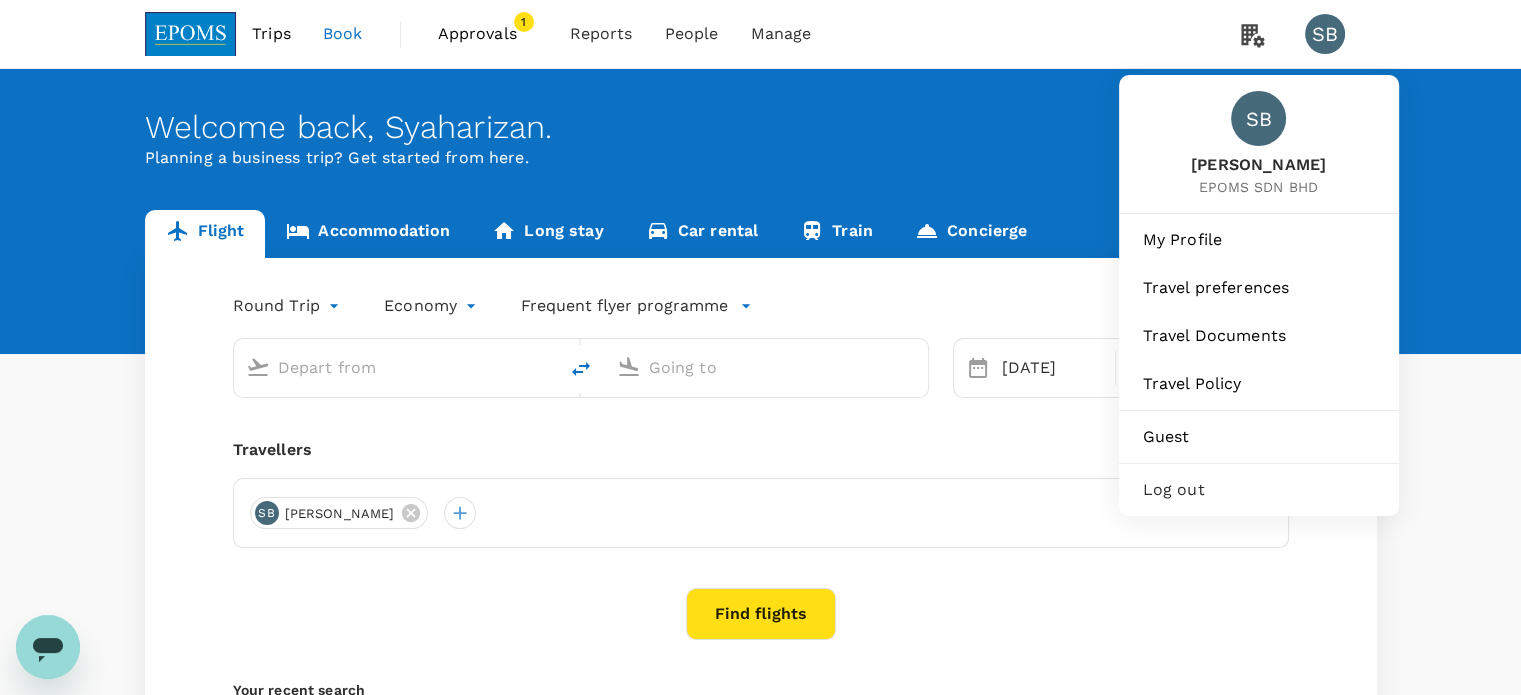 type on "Kota Kinabalu Intl (BKI)" 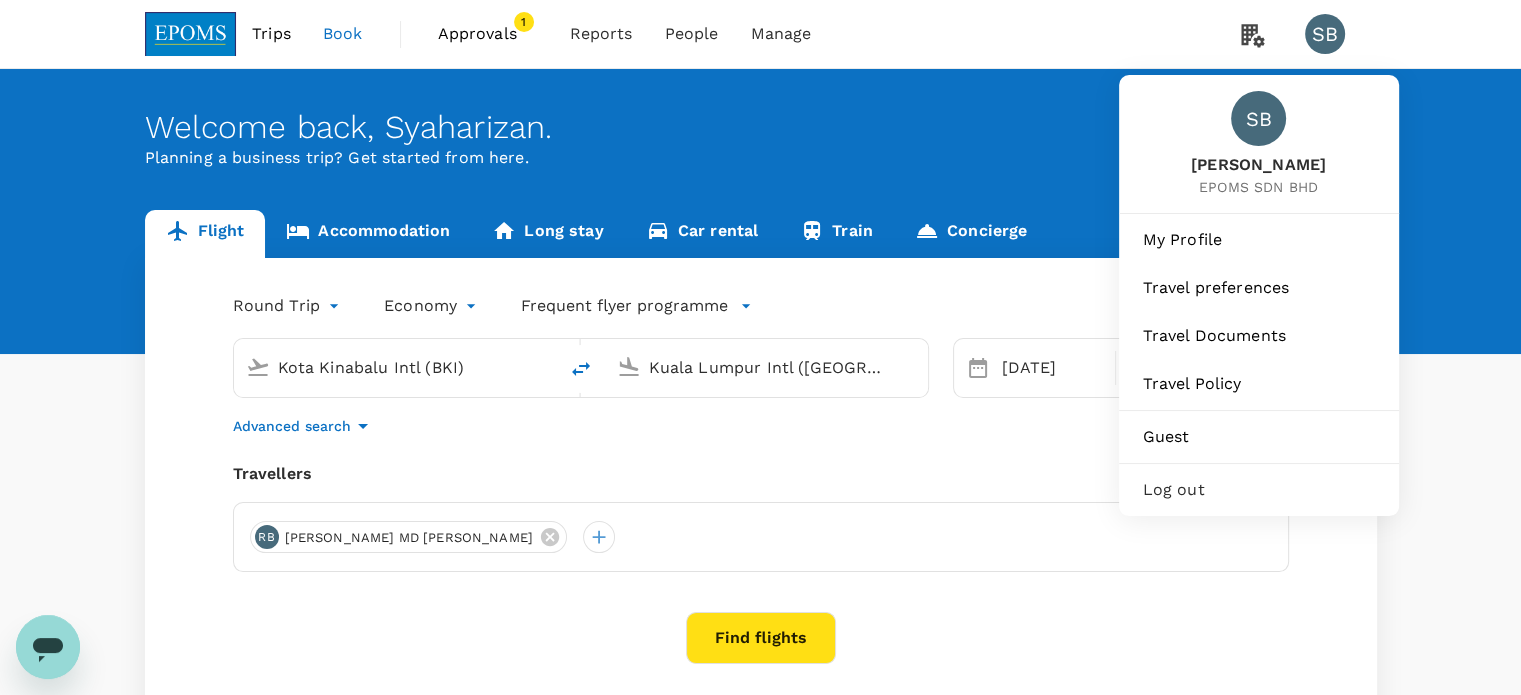 click on "Log out" at bounding box center [1259, 490] 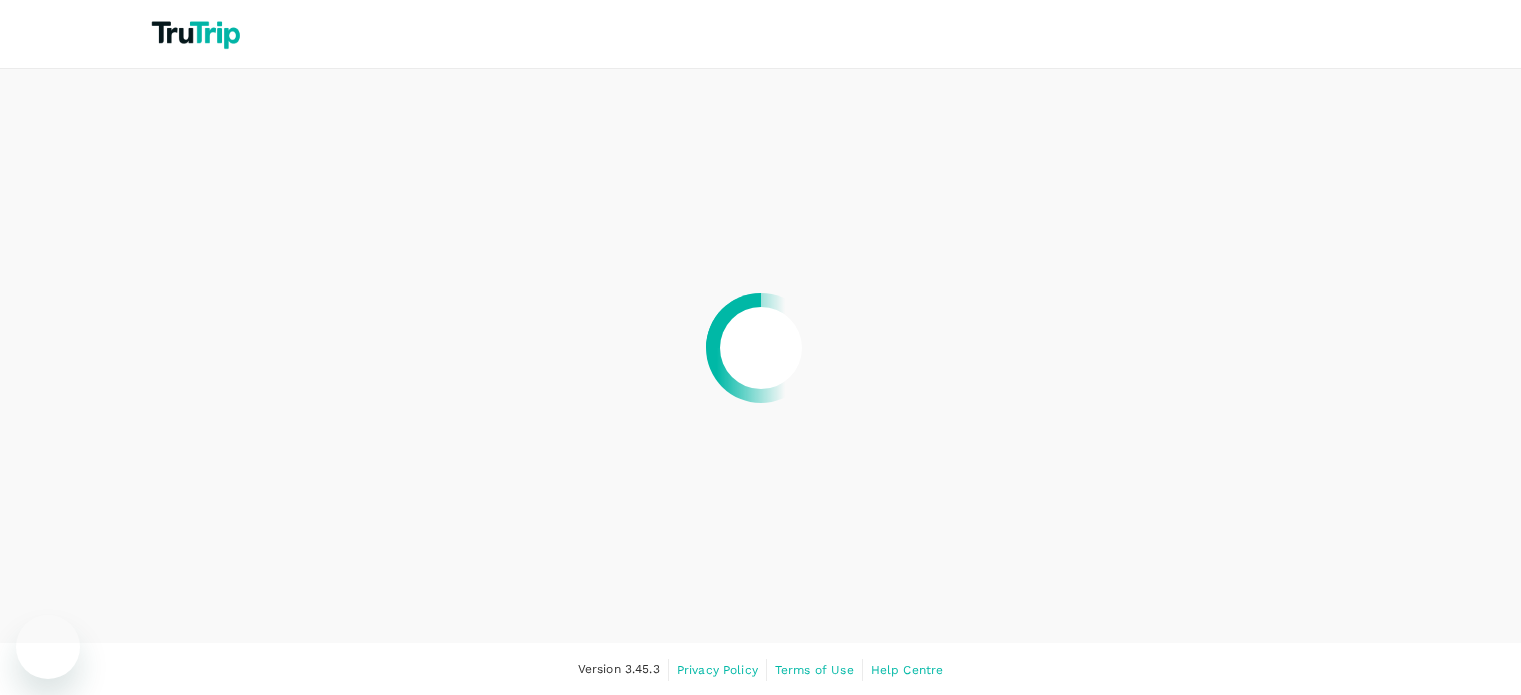 scroll, scrollTop: 0, scrollLeft: 0, axis: both 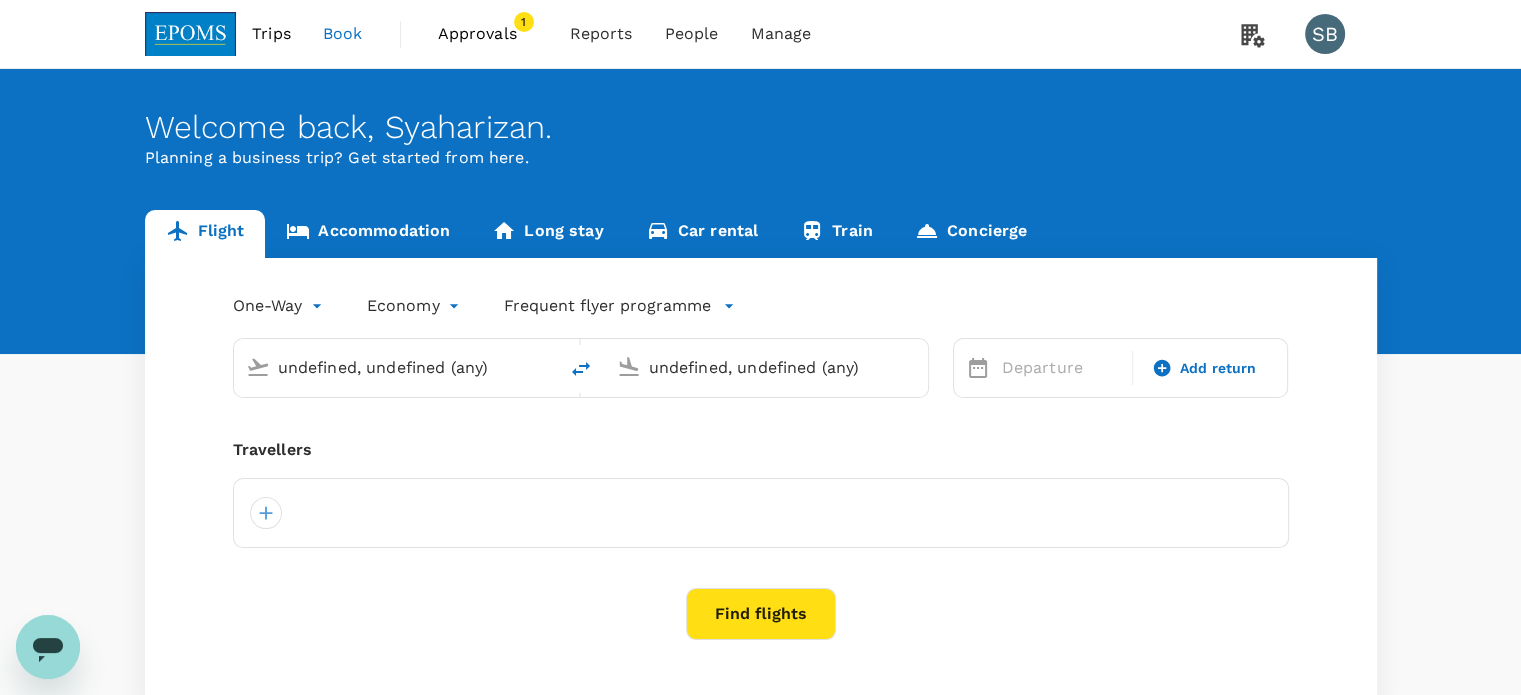 type 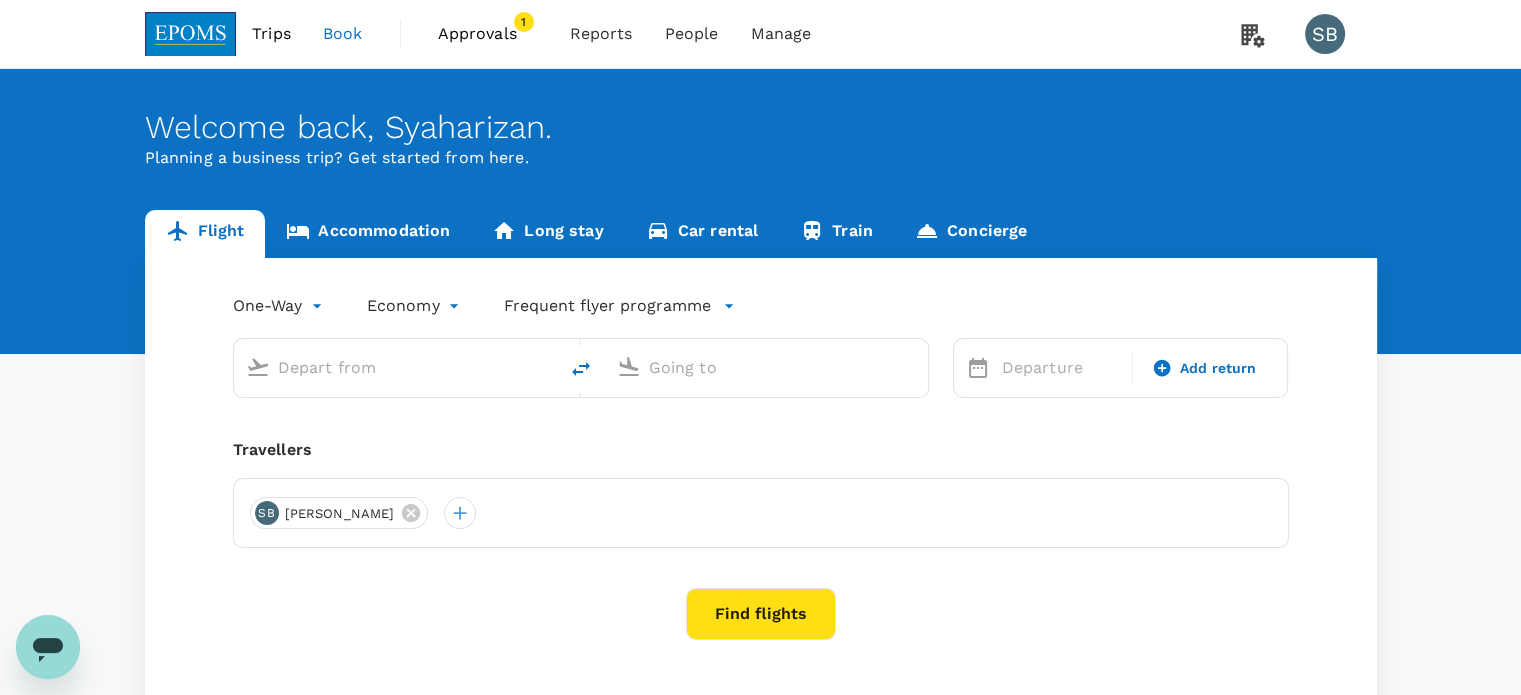 type on "roundtrip" 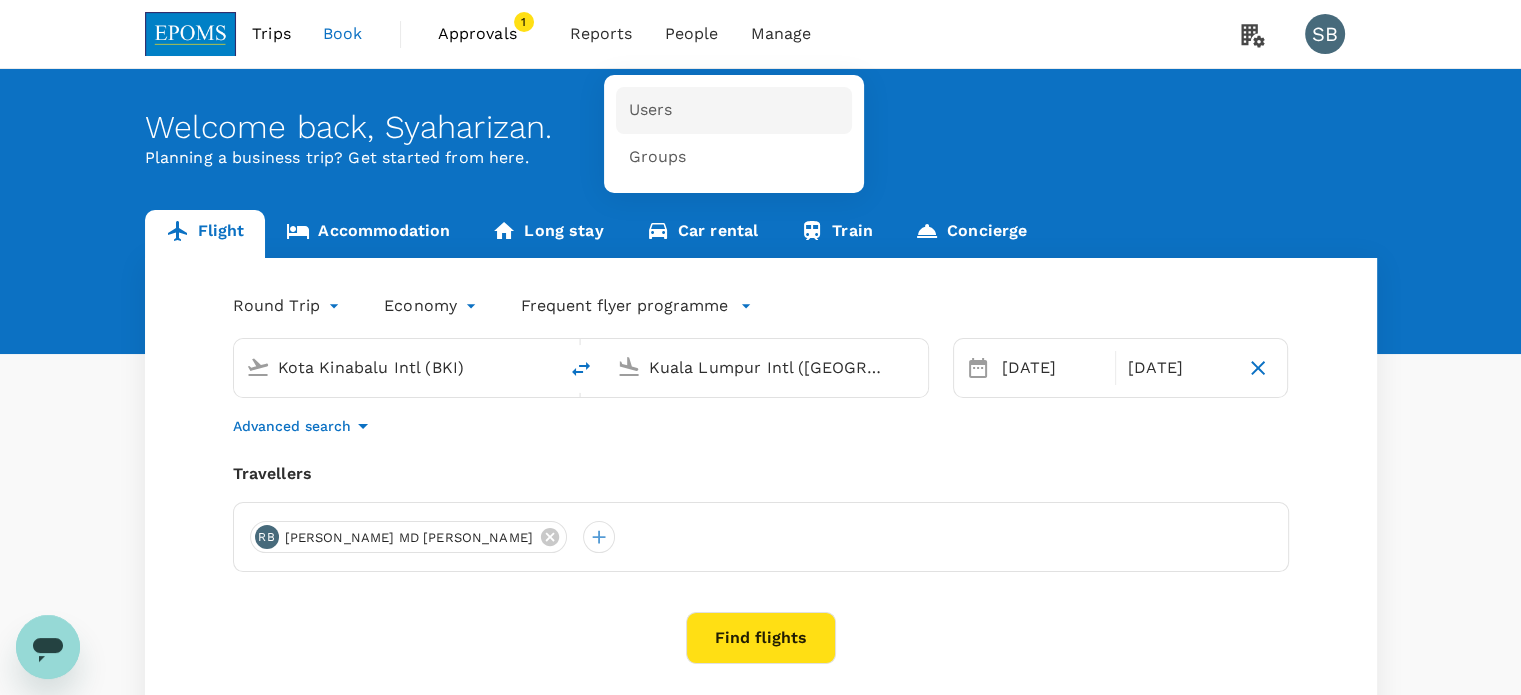 click on "Users" at bounding box center [650, 110] 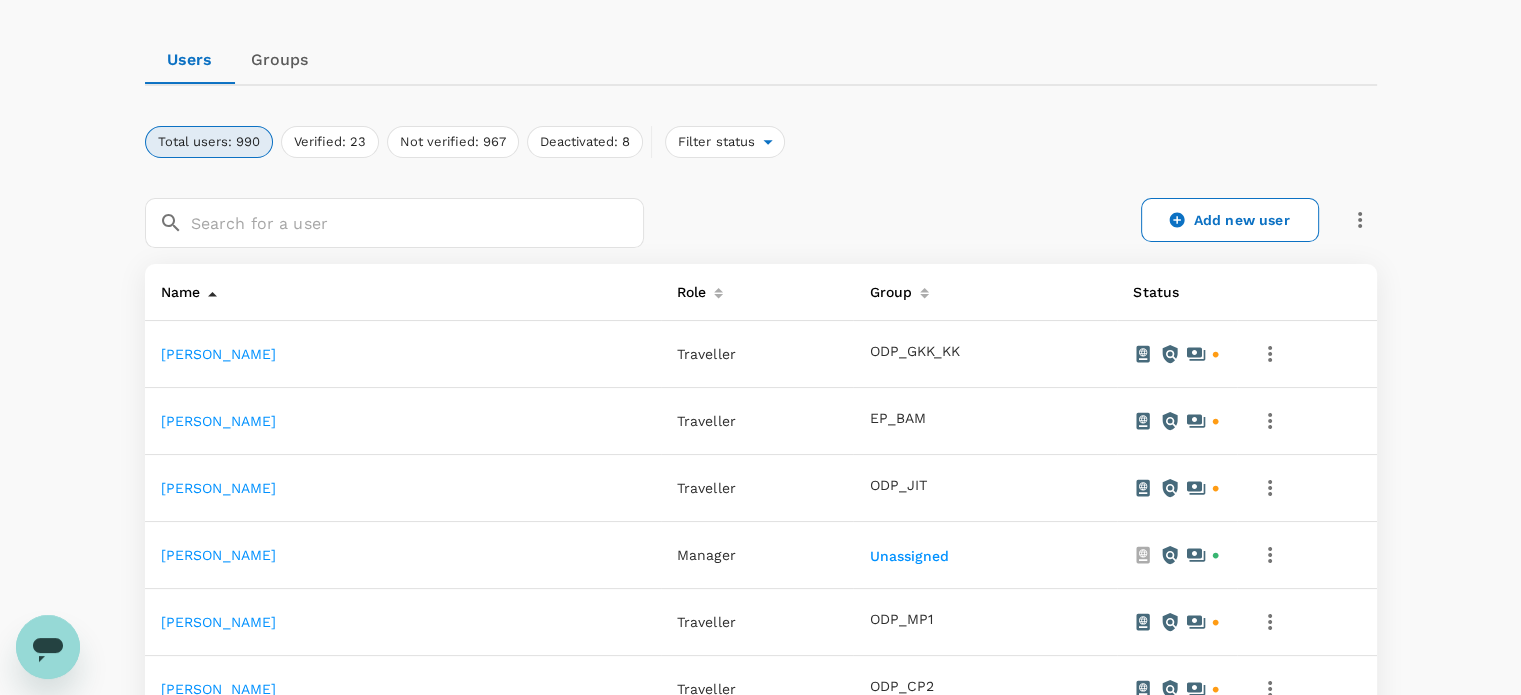 scroll, scrollTop: 200, scrollLeft: 0, axis: vertical 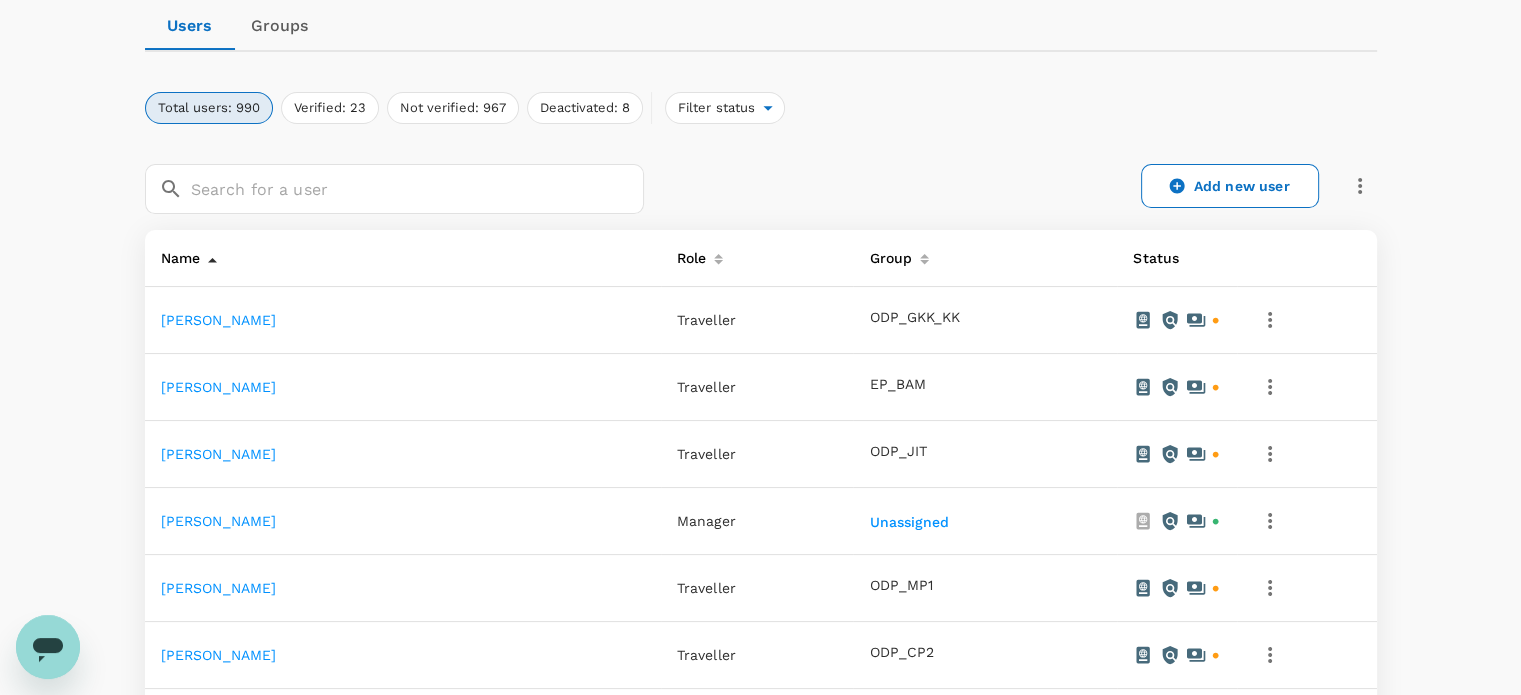 click on "AARON DYLAN CHAI CHIEN" at bounding box center (219, 320) 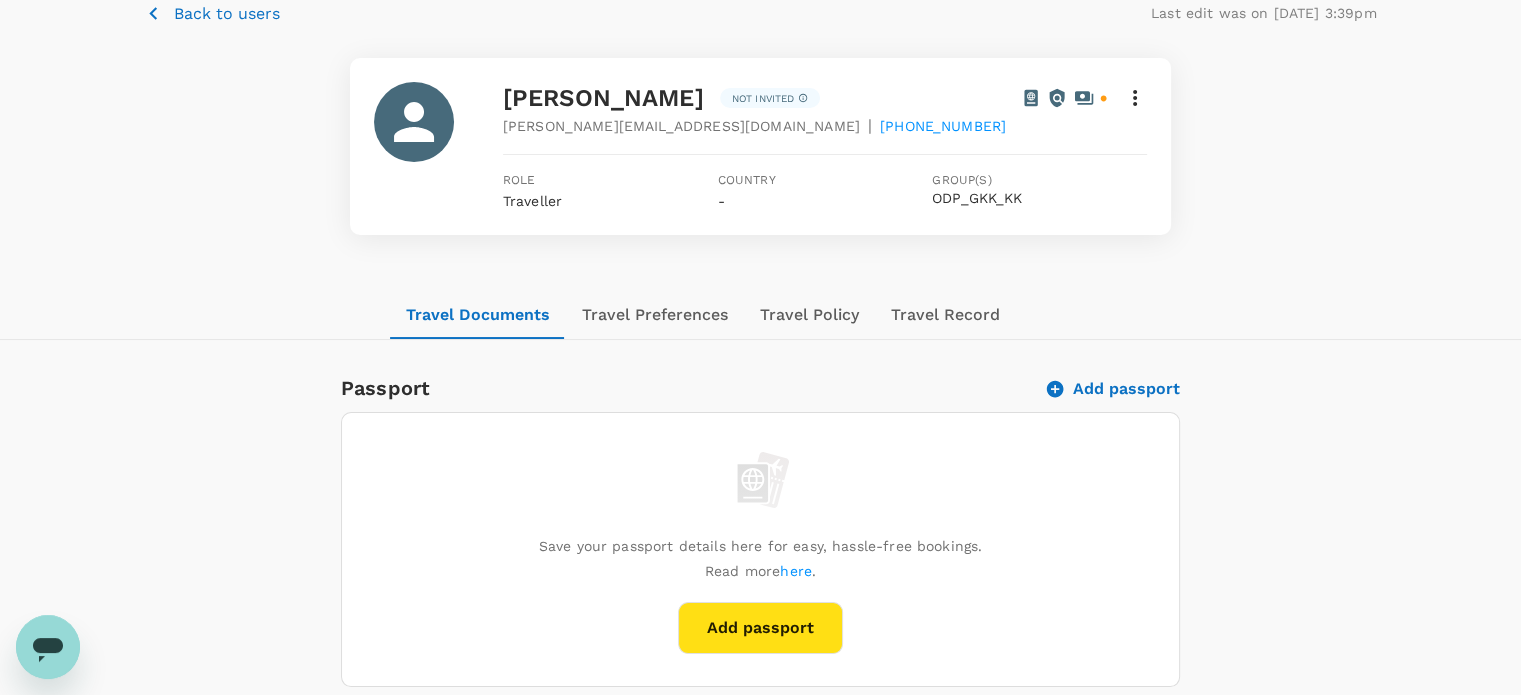 scroll, scrollTop: 0, scrollLeft: 0, axis: both 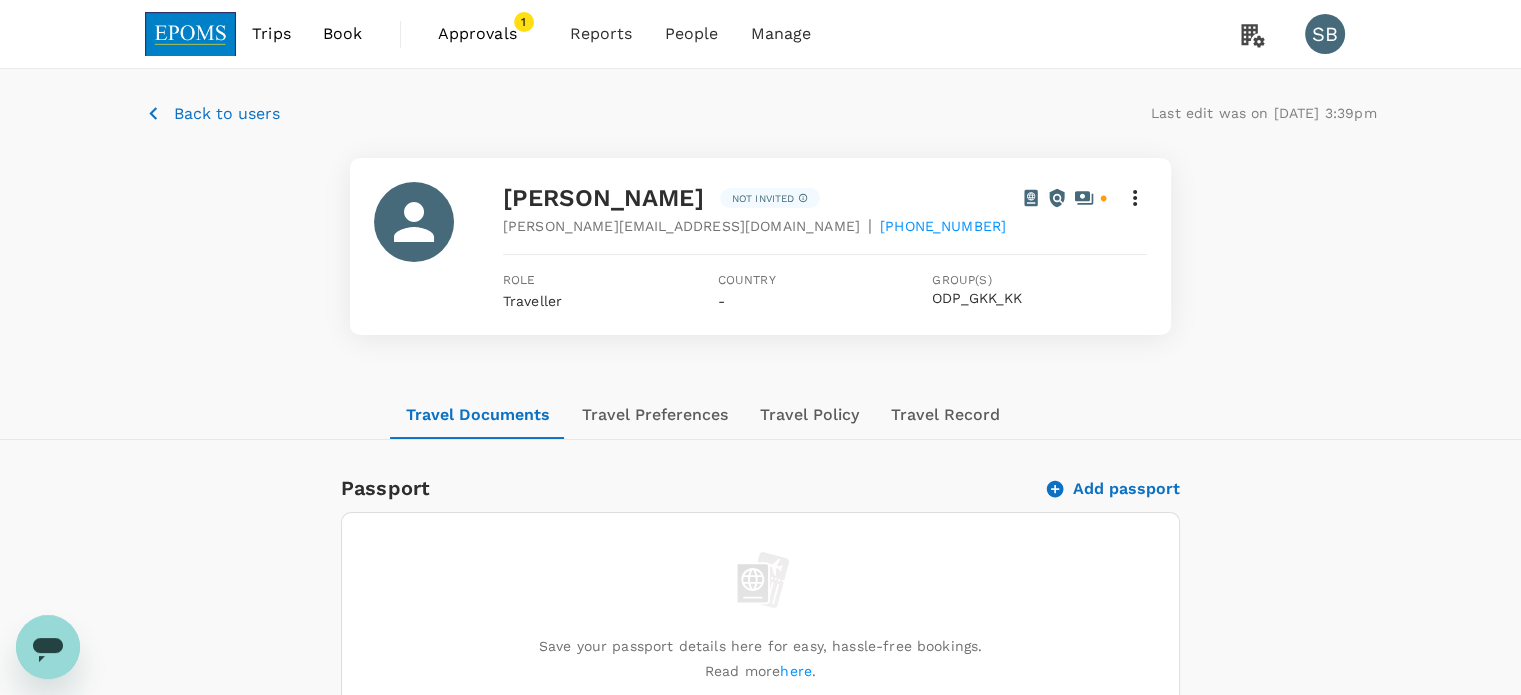 click on "Back to users" at bounding box center (227, 114) 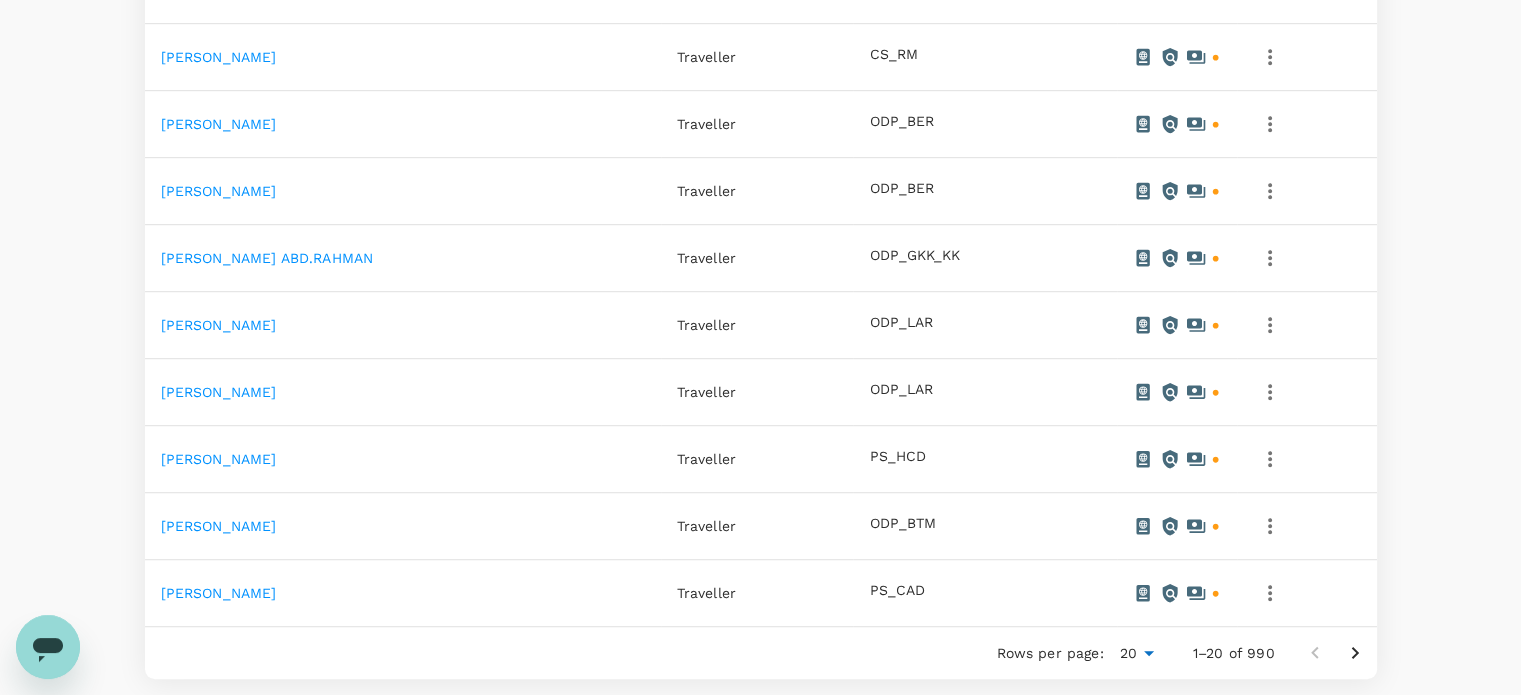 scroll, scrollTop: 1300, scrollLeft: 0, axis: vertical 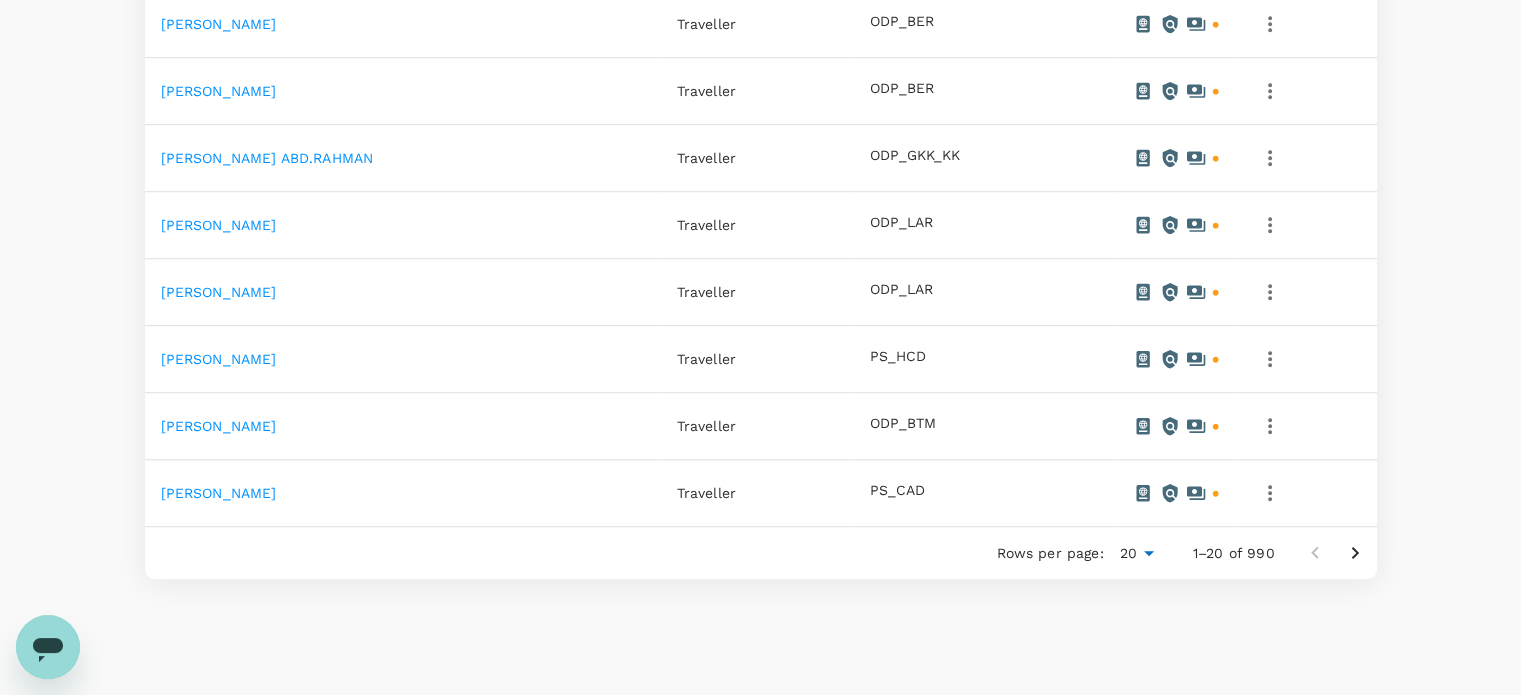 click on "Trips Book Approvals 1 Reports People Manage SB People Users Groups Total users: 990 Verified: 23 Not verified: 967 Deactivated: 8 Filter status ​ ​ Add new user Name Role Group Status AARON DYLAN CHAI CHIEN Traveller   ODP_GKK_KK ABD AZIZ YAACOB Traveller   EP_BAM ABD RAHMAN ABU BAKAR Traveller   ODP_JIT Abdul Aziz Bin Ahmad Manager   Unassigned ABDUL HADI SHAHMAN ABDUL RAHIM Traveller   ODP_MP1 ABDUL HAFIZ MOHAMAD ARIF Traveller   ODP_CP2 ABDUL KAMIL ABU BAKAR Traveller   ODP_BER ABDUL KAYYUM LOKMAN Traveller   ODP_OPS ABDUL LATIF RANI Traveller   ODP_BTM ABDUL MALEK MOHAME ALWAY Traveller   ODP_CP2 ABDUL MALEK MADANI Traveller   ODP_MP1 ABDUL QAYYUM ABDUL HALIM Traveller   CS_RM ABDUL RAHIM HUSSEIN Traveller   ODP_BER ABDUL RAZAK SALLEH Traveller   ODP_BER ABDUL RAZZAQ ABD.RAHMAN Traveller   ODP_GKK_KK ABDUL SAMAD SEMAN Traveller   ODP_LAR ABDUL WAHAB YAHYA Traveller   ODP_LAR ABDUL WAHAB MOHAMAD Traveller   PS_HCD ABDULLAH REJAB Traveller   ODP_BTM ABDULLAH FADZEEL MUHAMAD 'ARIF Traveller   PS_CAD 20" at bounding box center [760, -271] 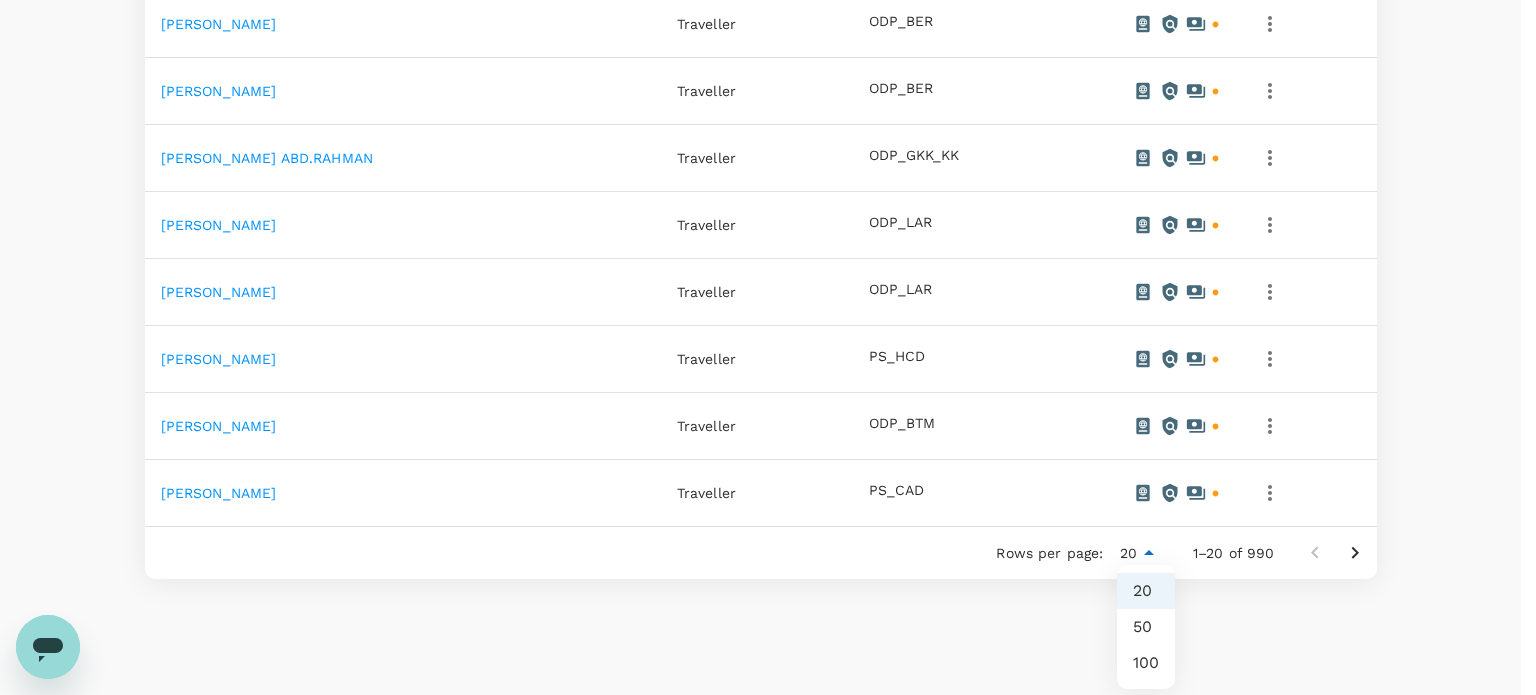 click on "50" at bounding box center (1146, 627) 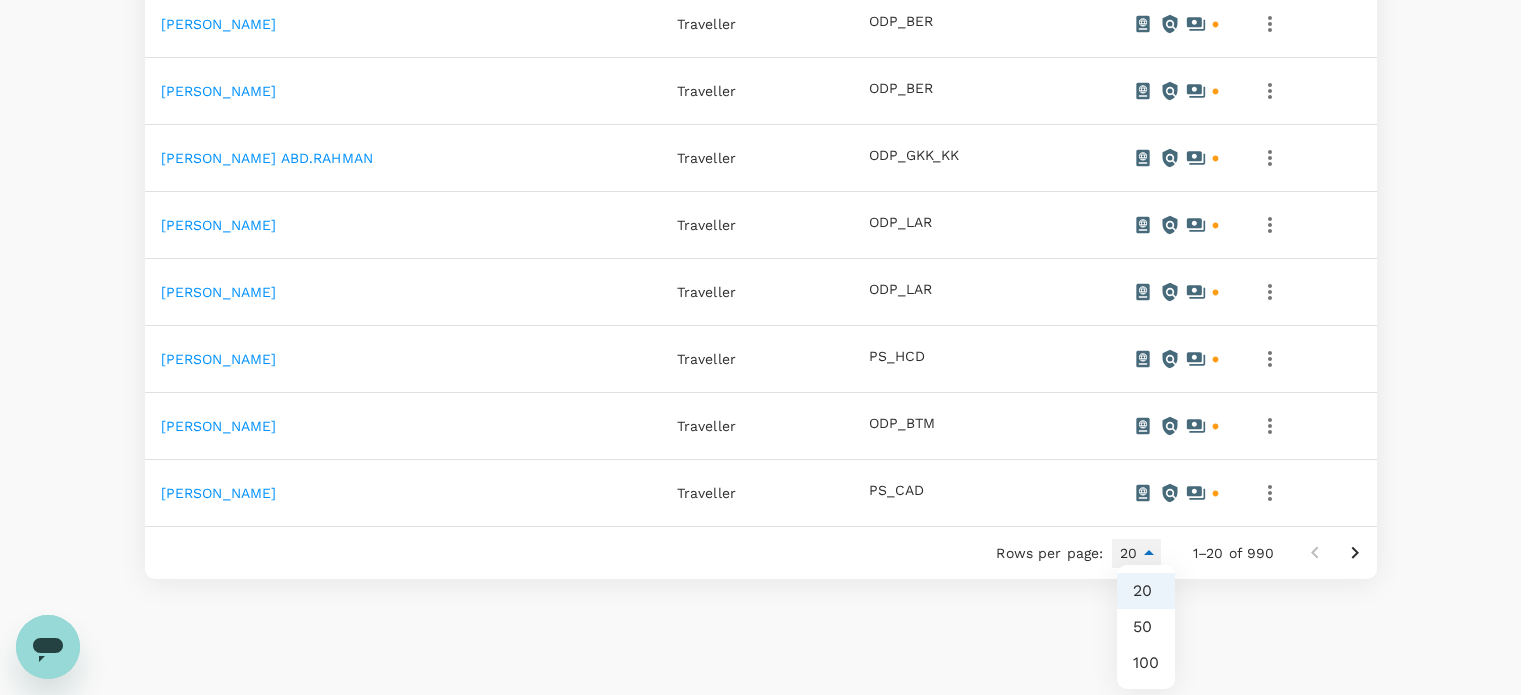 type on "50" 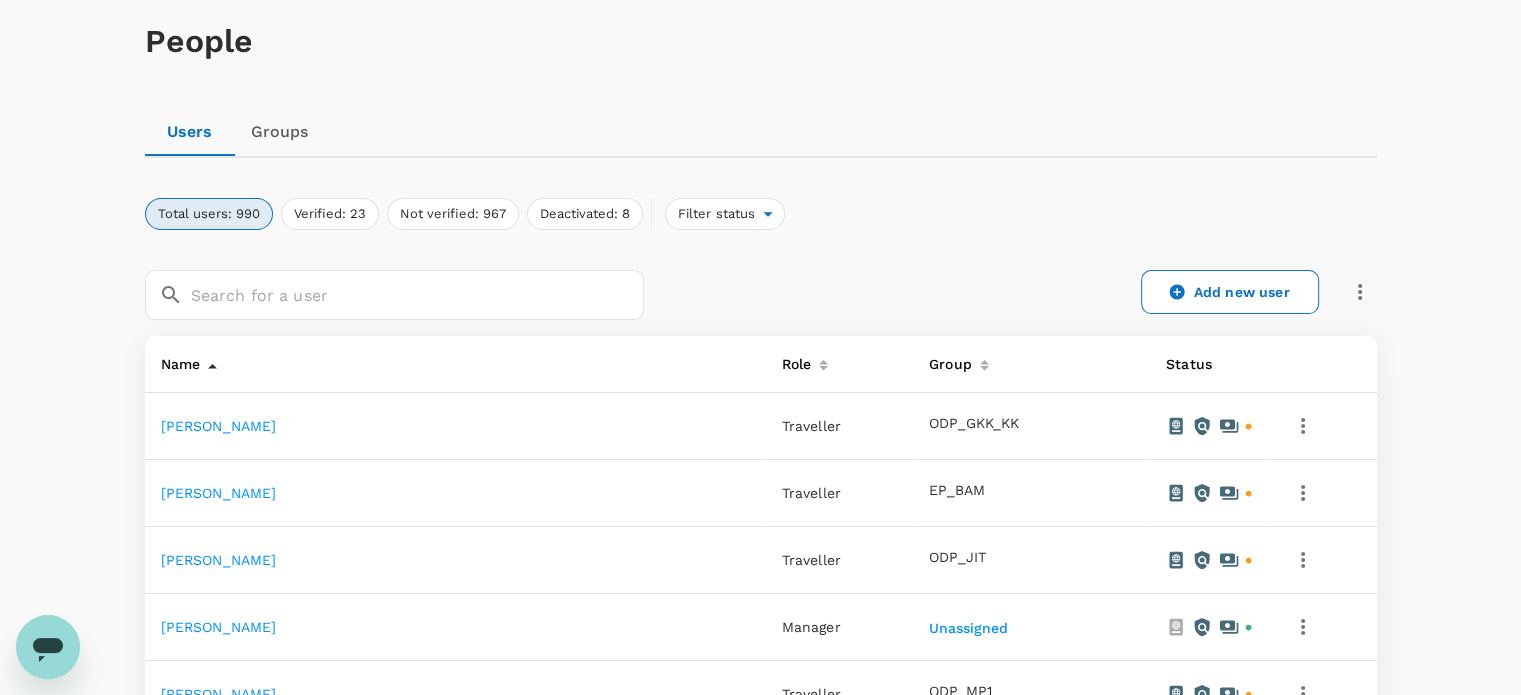 scroll, scrollTop: 200, scrollLeft: 0, axis: vertical 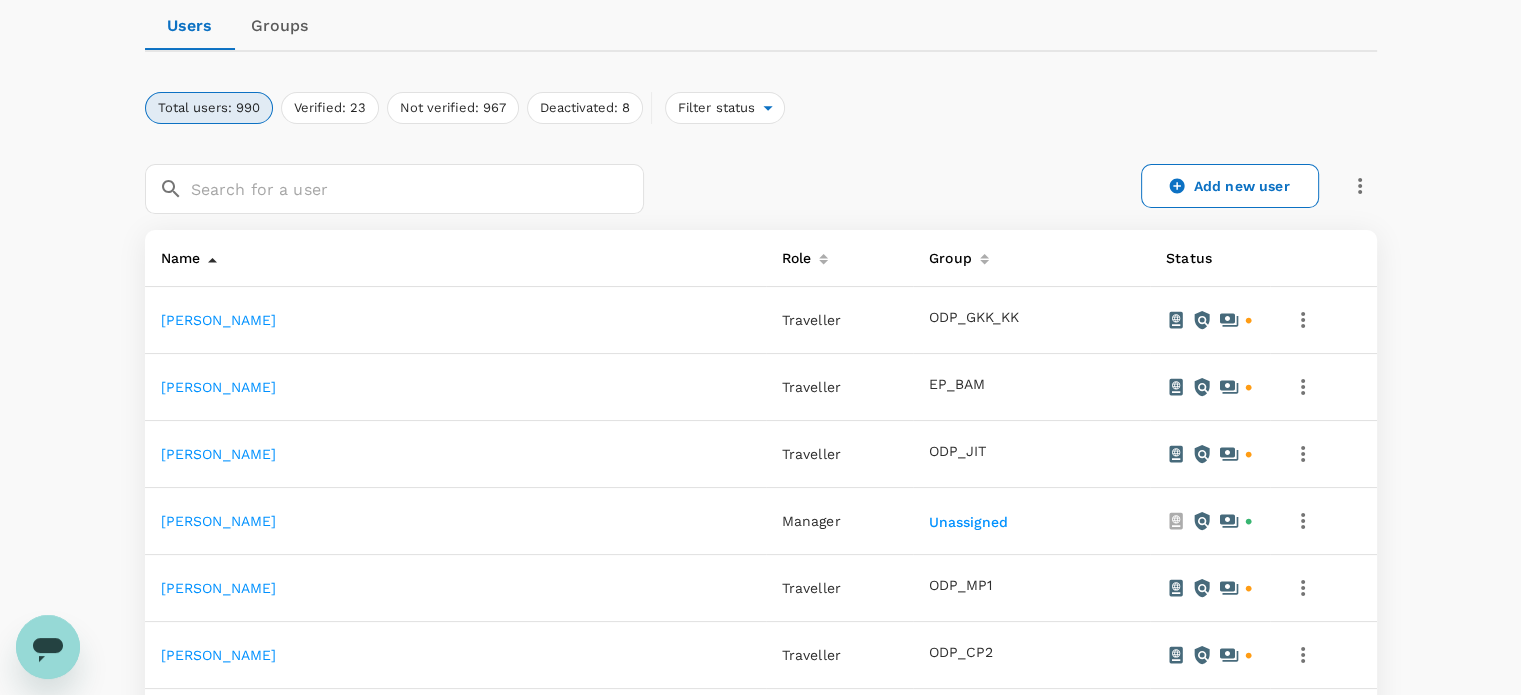 click on "AARON DYLAN CHAI CHIEN" at bounding box center [219, 320] 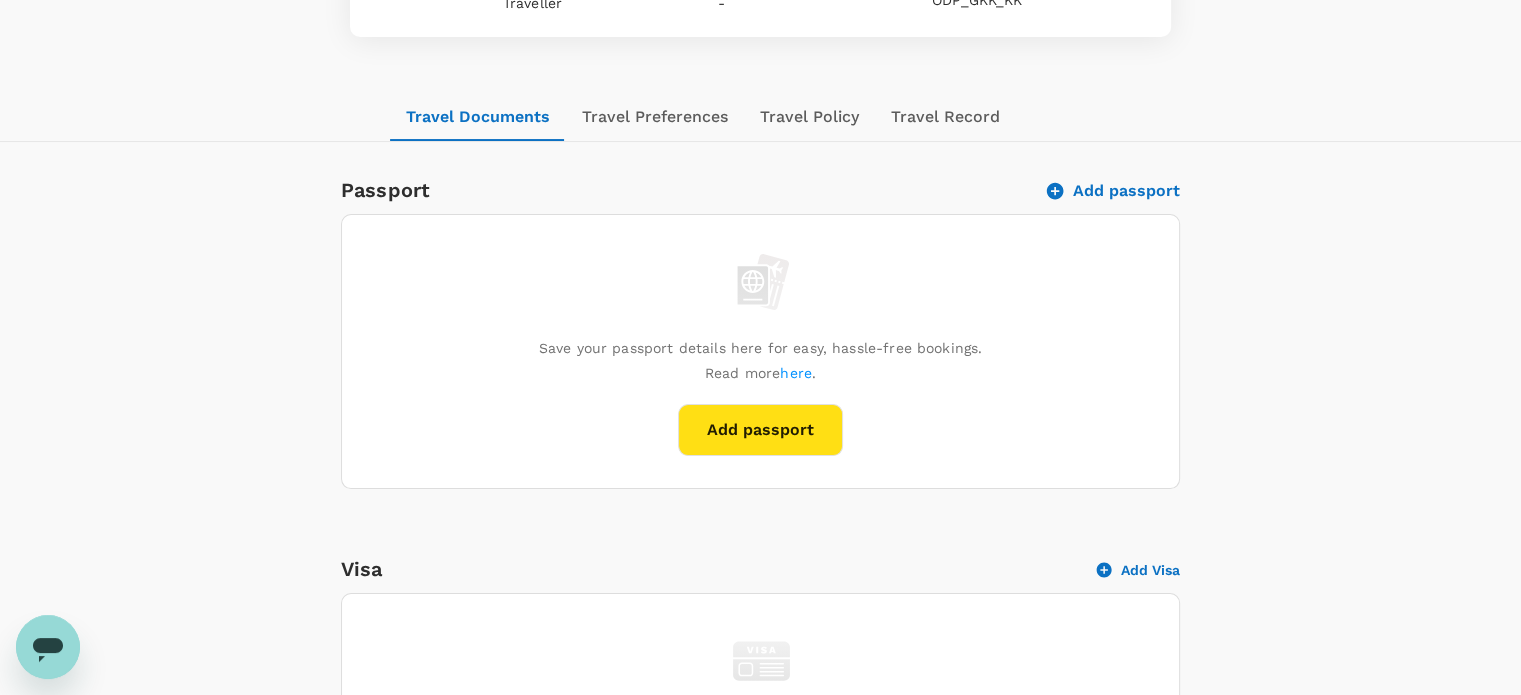 scroll, scrollTop: 78, scrollLeft: 0, axis: vertical 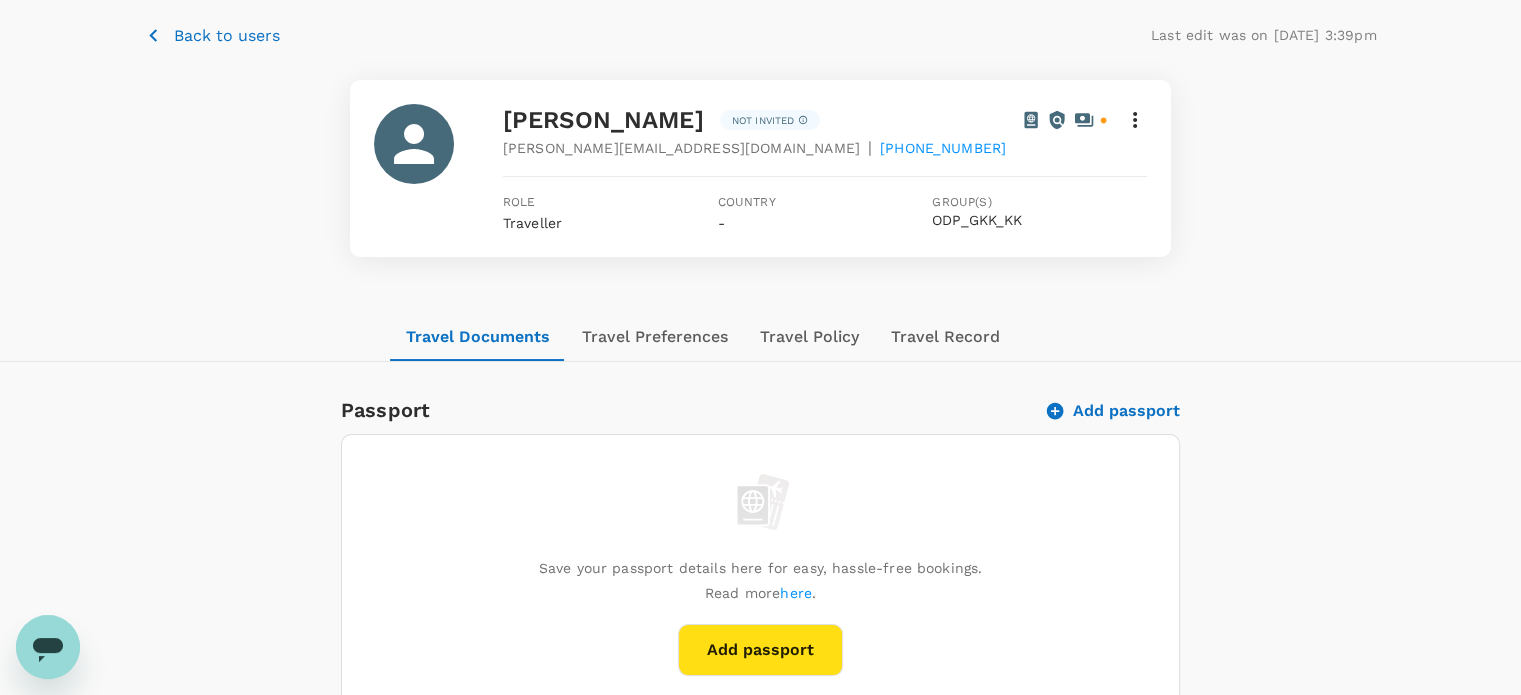 click on "Back to users" at bounding box center (227, 36) 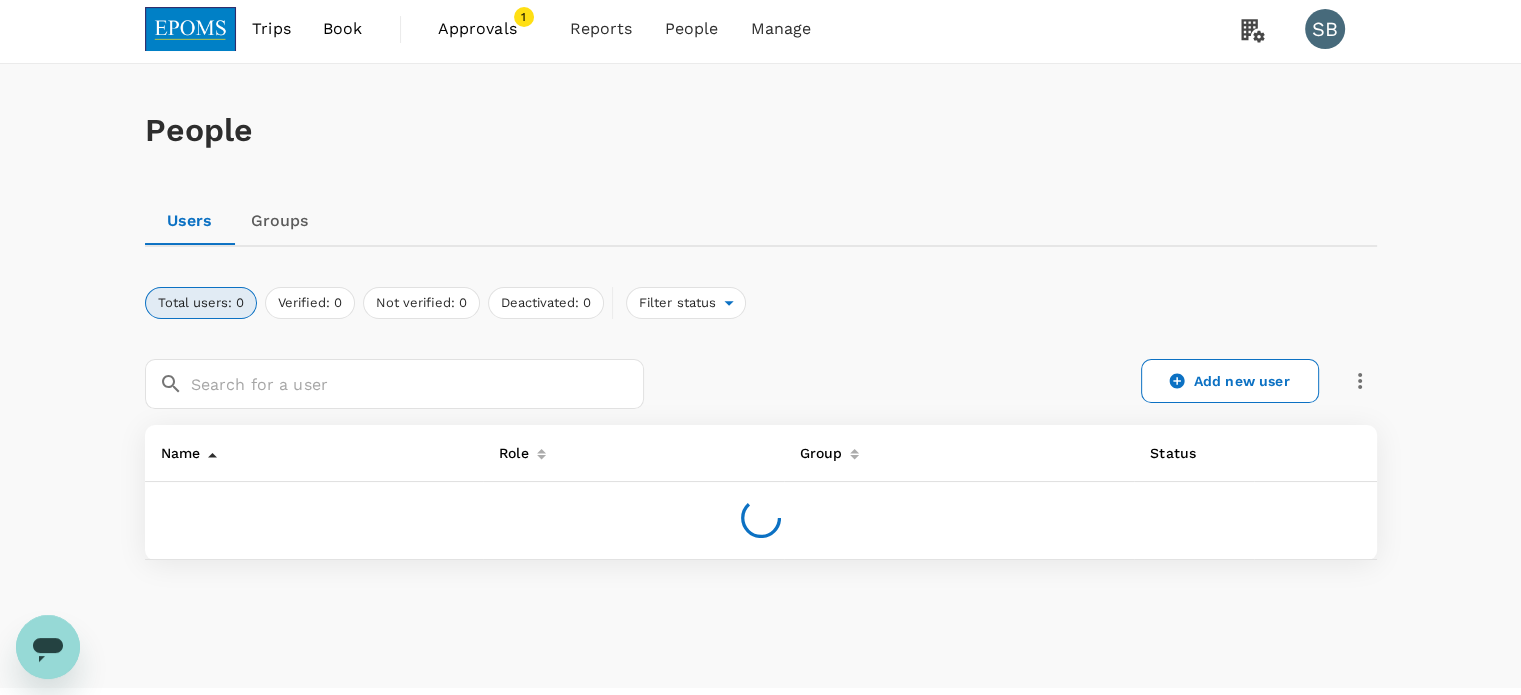 scroll, scrollTop: 0, scrollLeft: 0, axis: both 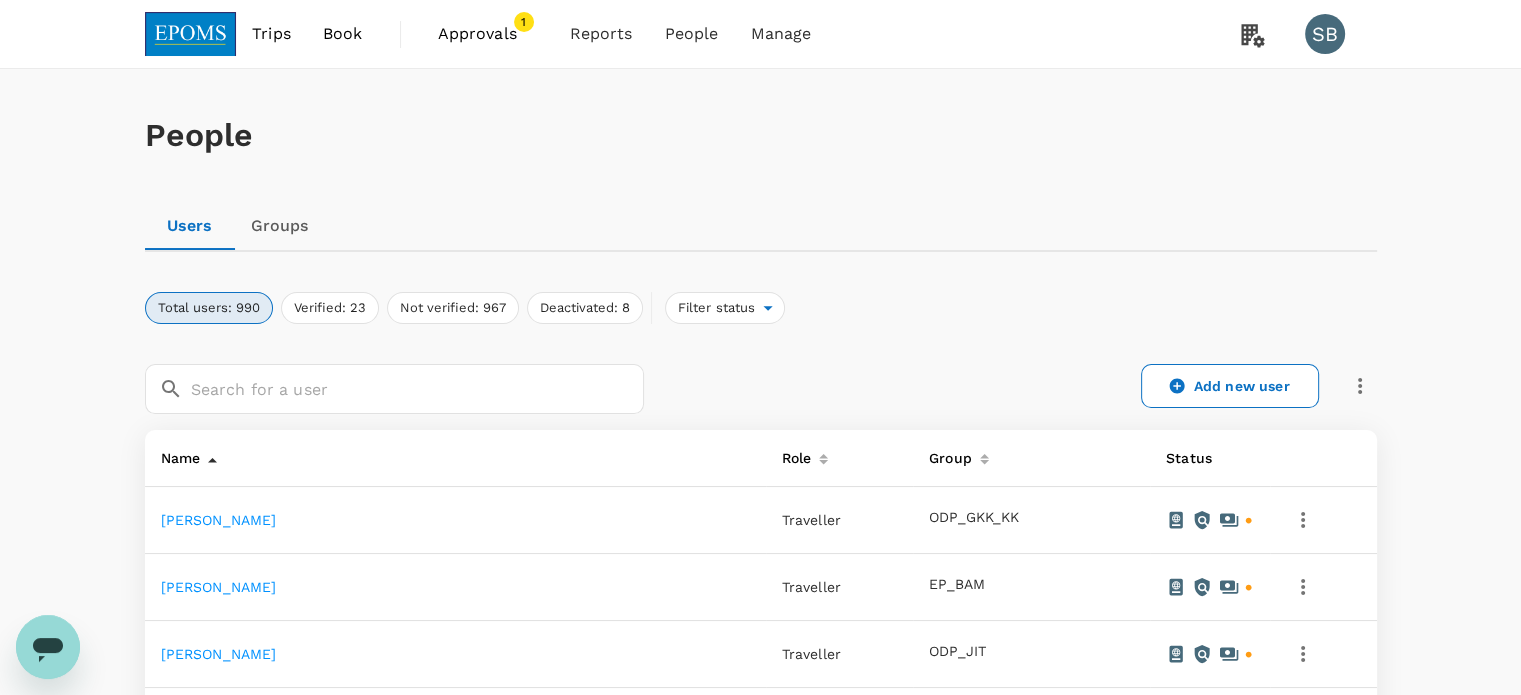 click at bounding box center [191, 34] 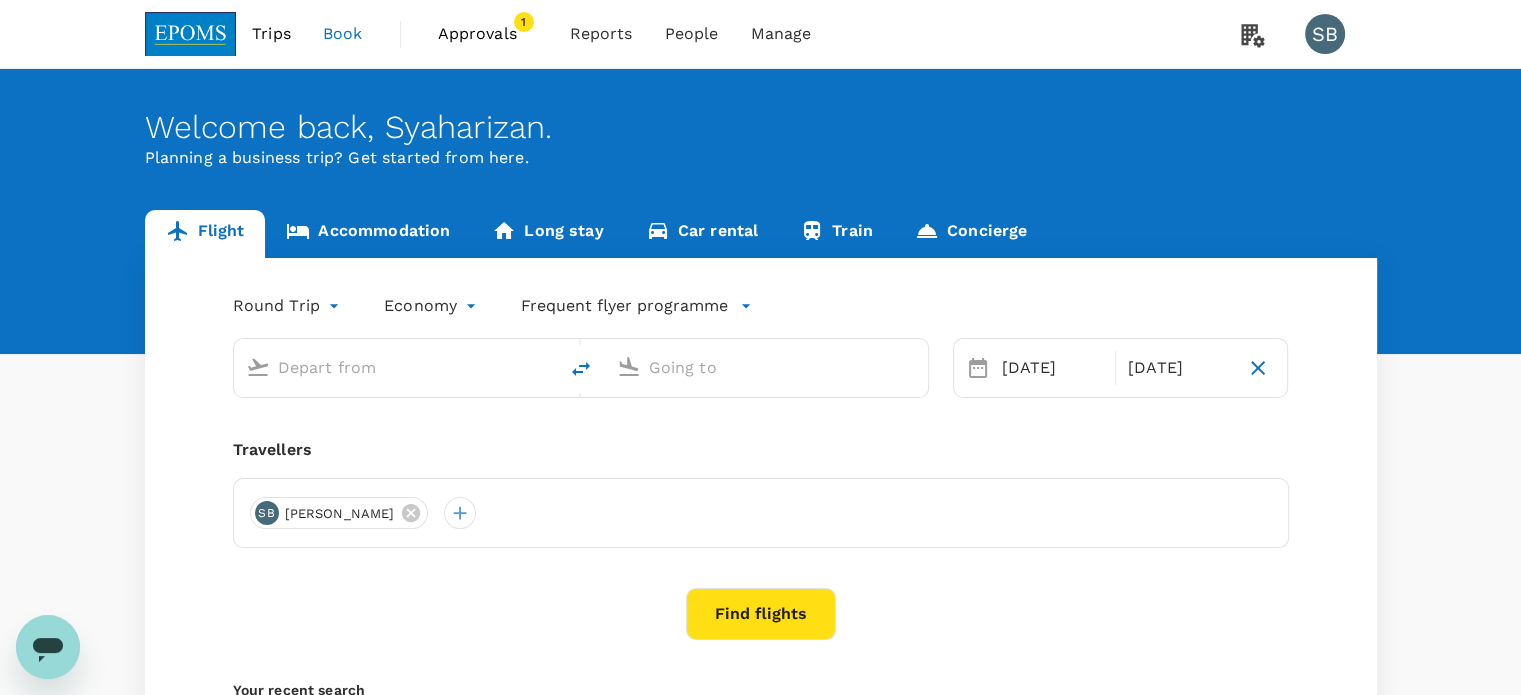 type on "Kota Kinabalu Intl (BKI)" 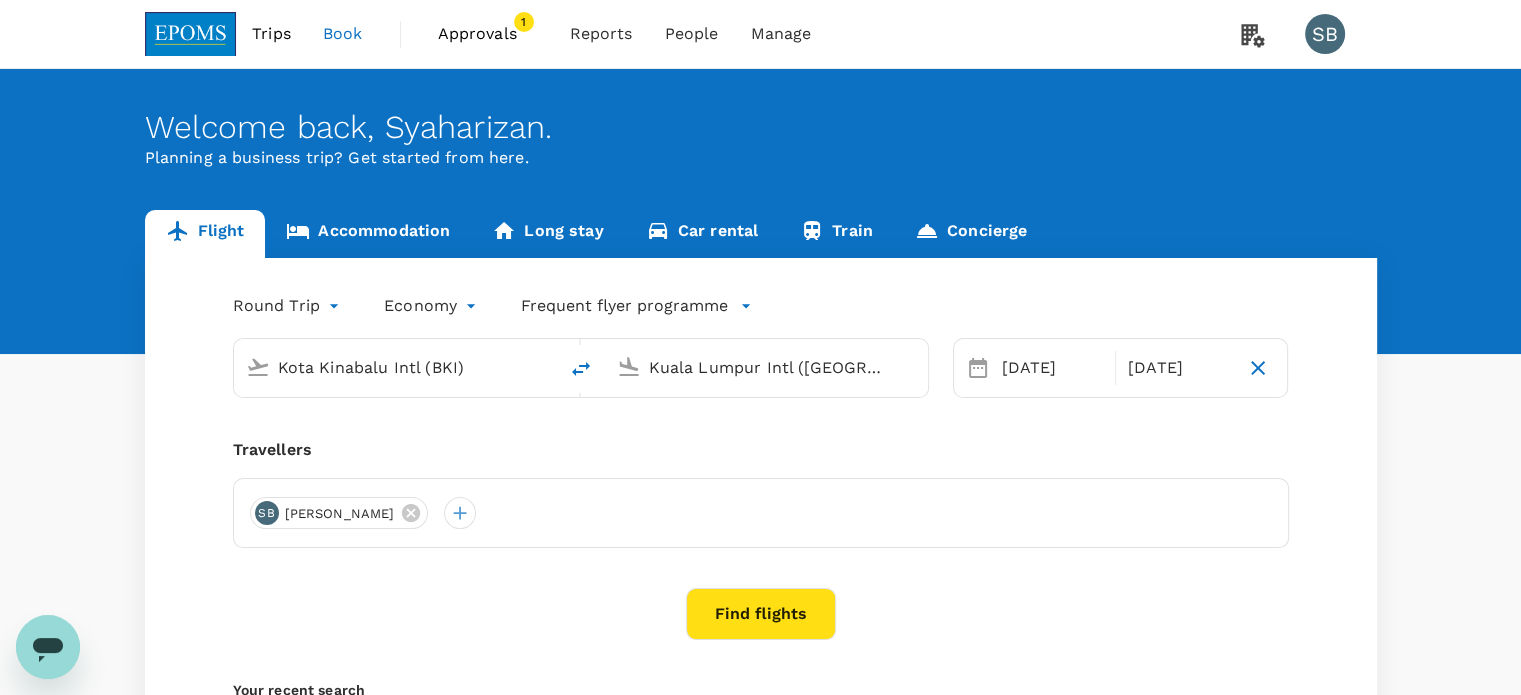 type 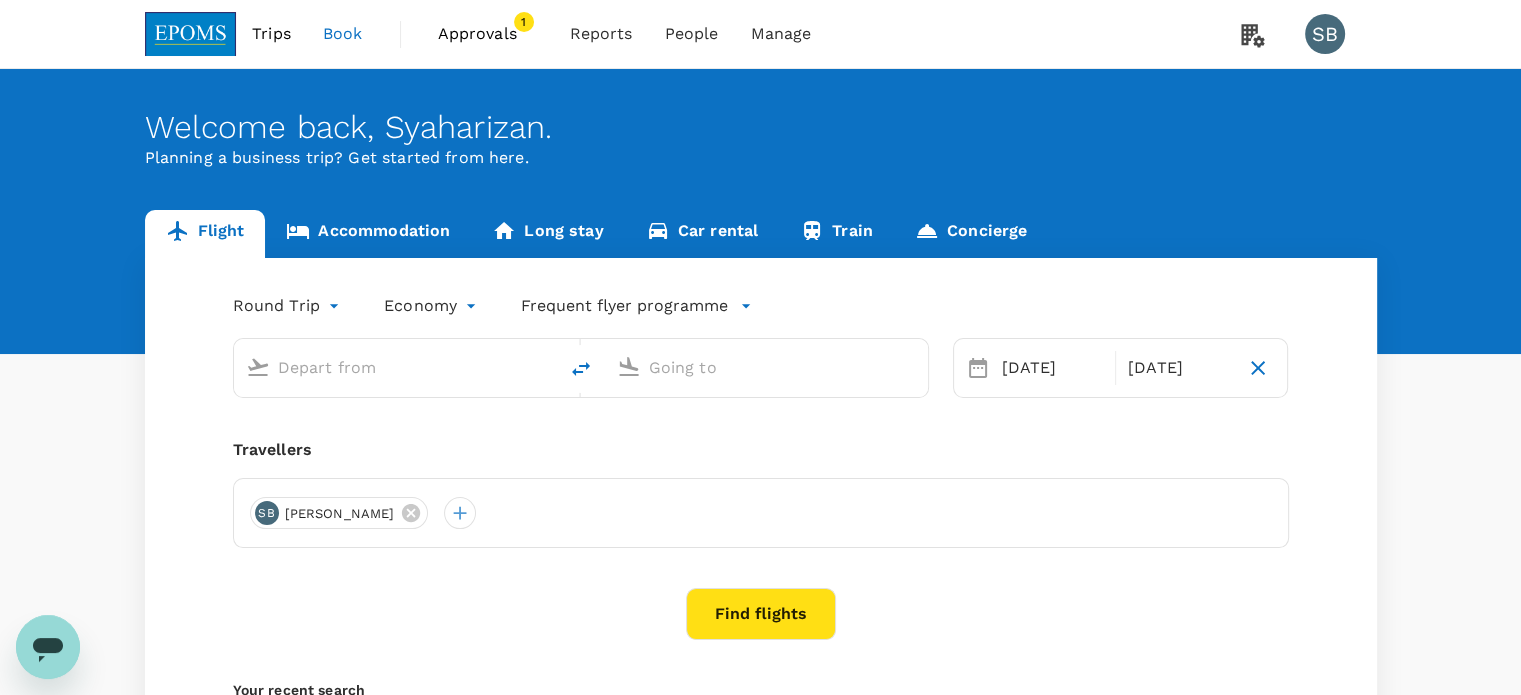 type on "Kota Kinabalu Intl (BKI)" 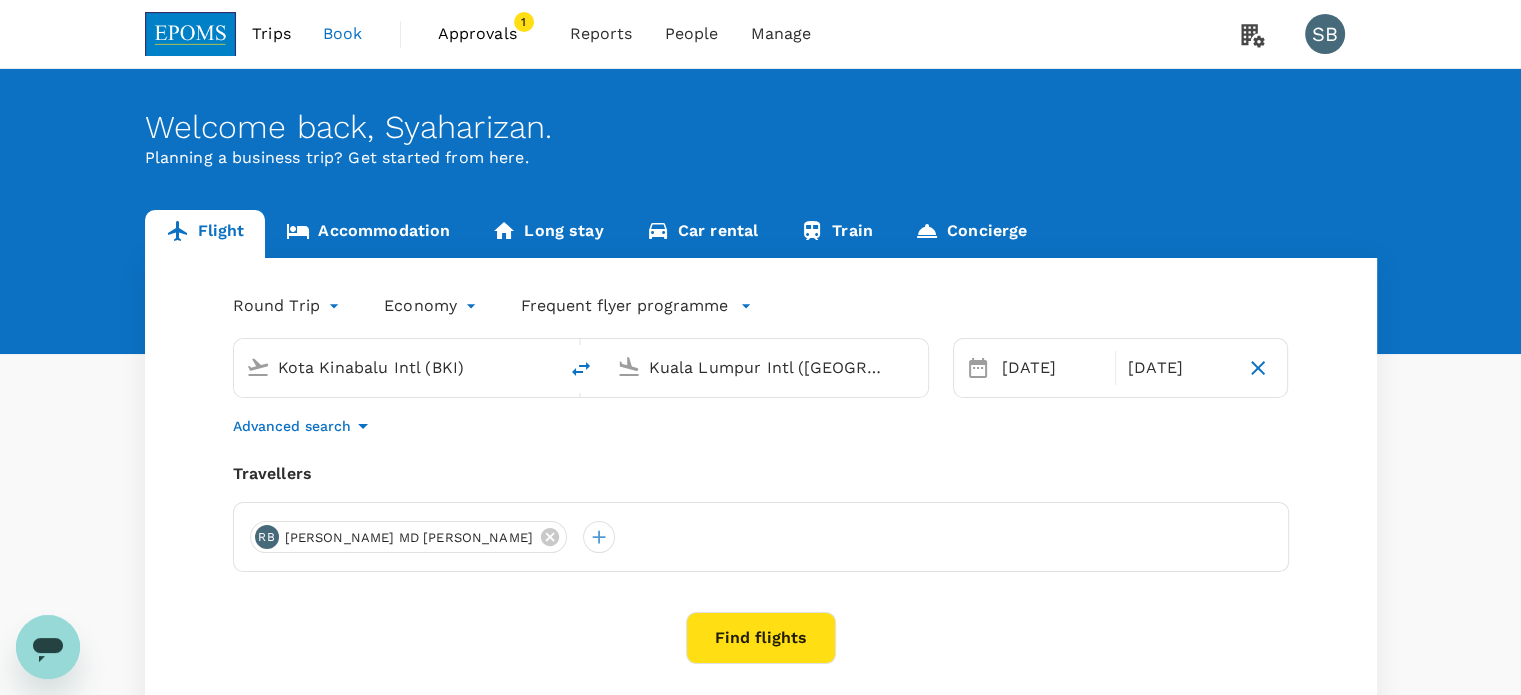 click on "Find flights" at bounding box center [761, 638] 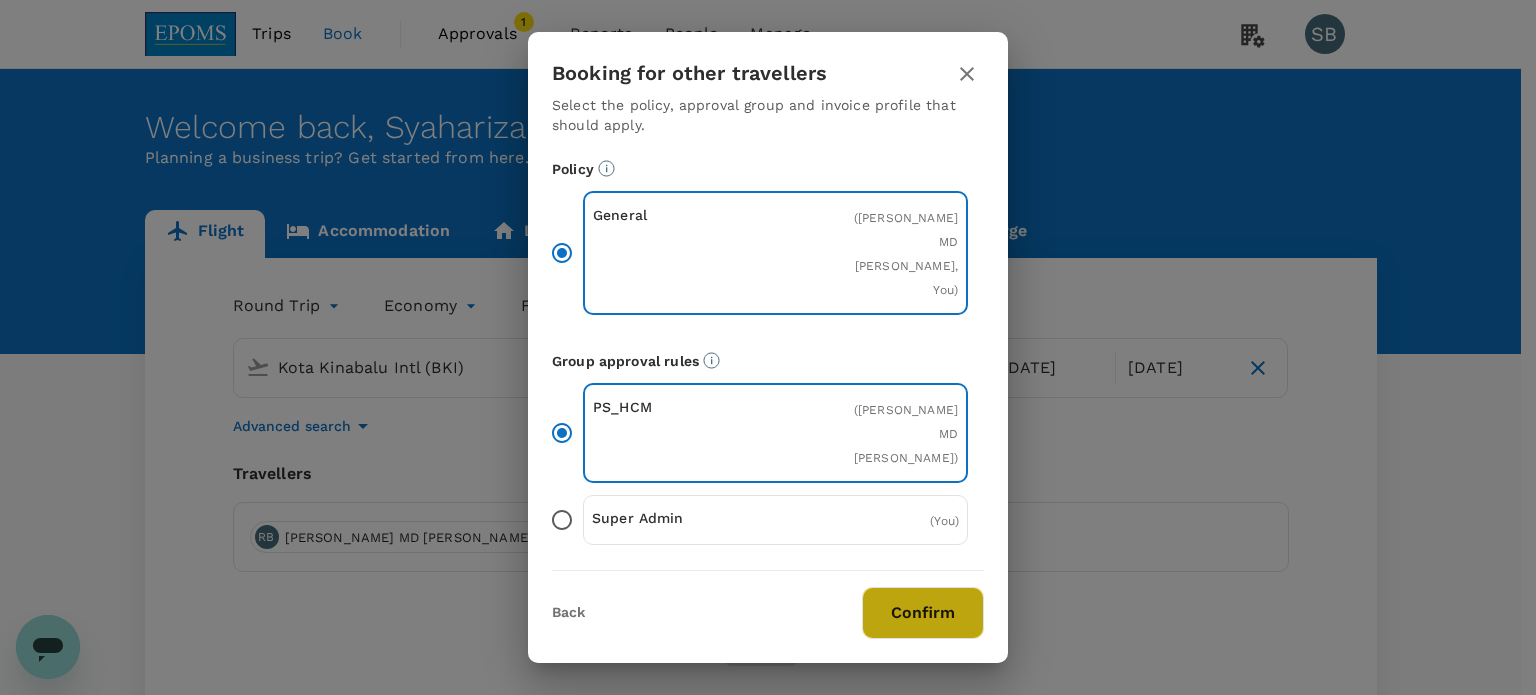 click on "Confirm" at bounding box center [923, 613] 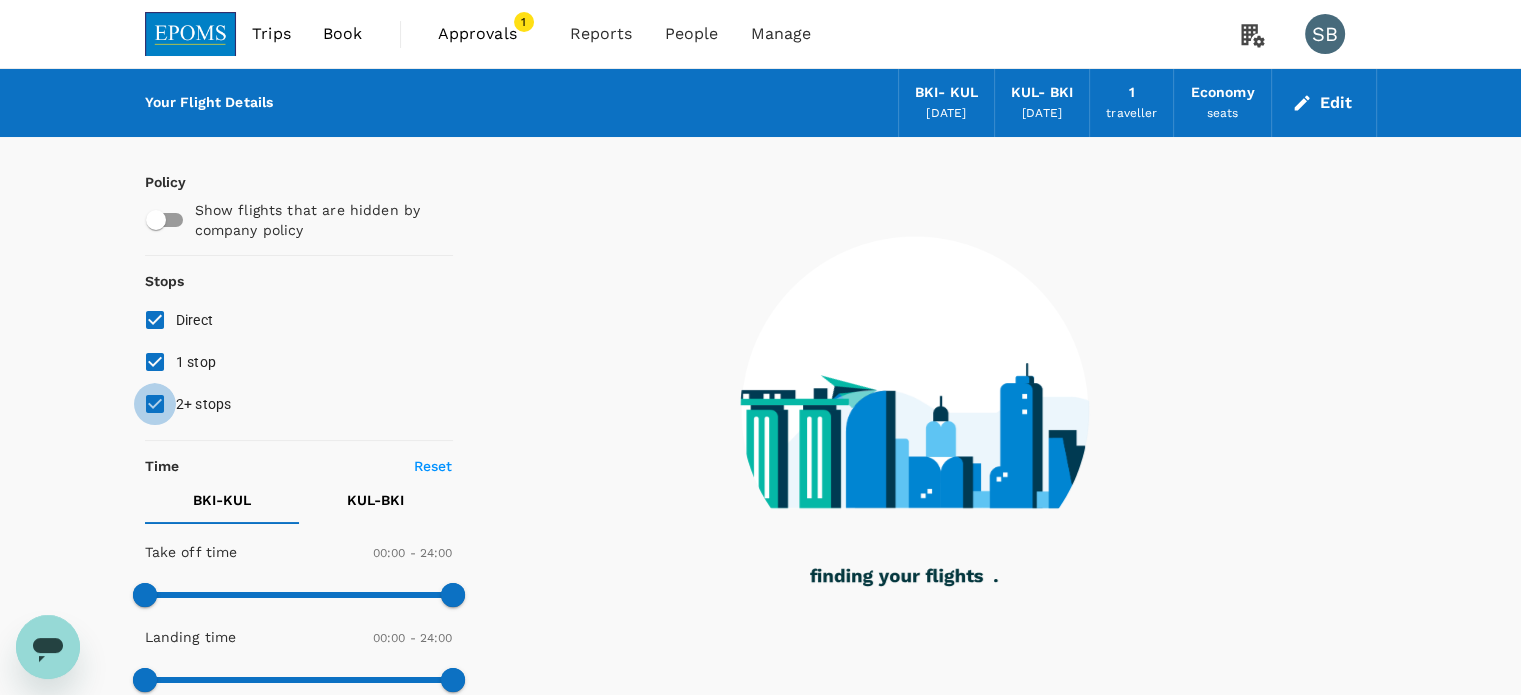 click on "2+ stops" at bounding box center (155, 404) 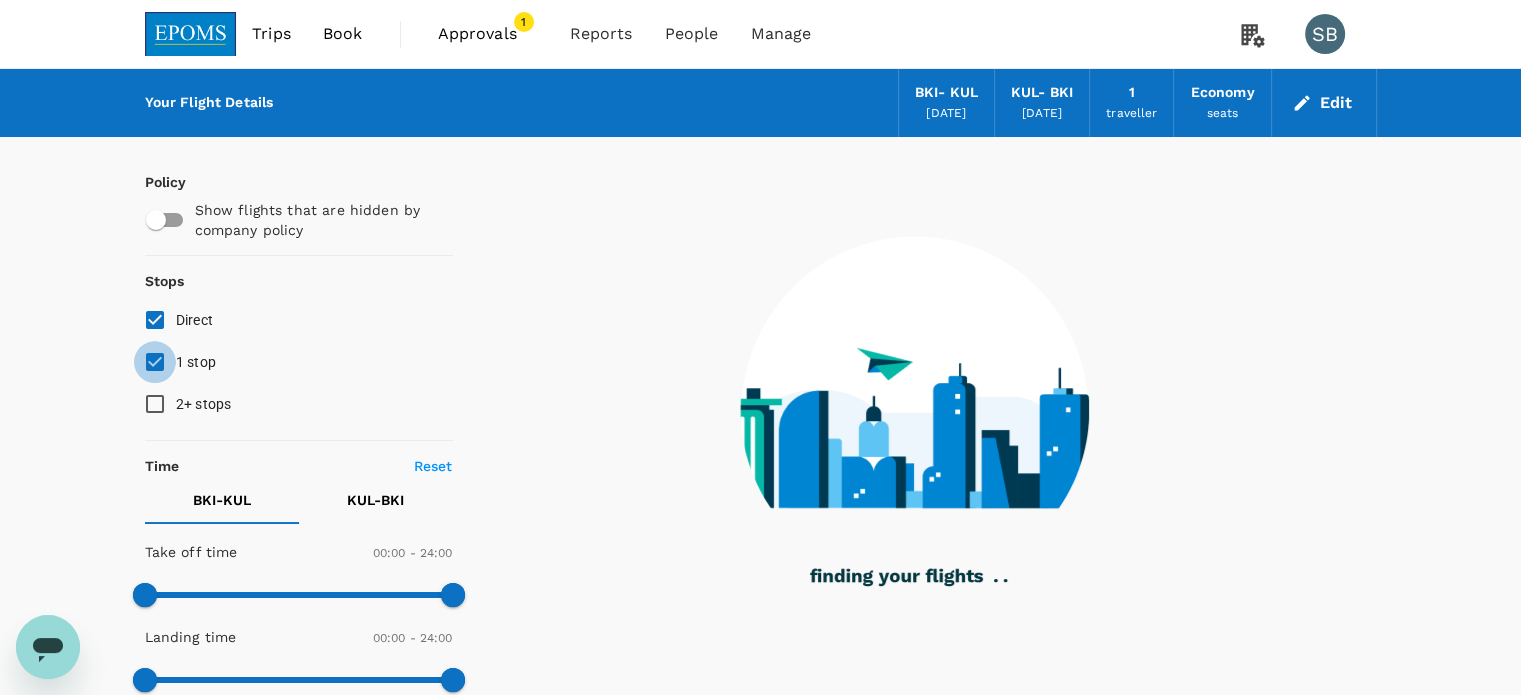 click on "1 stop" at bounding box center [155, 362] 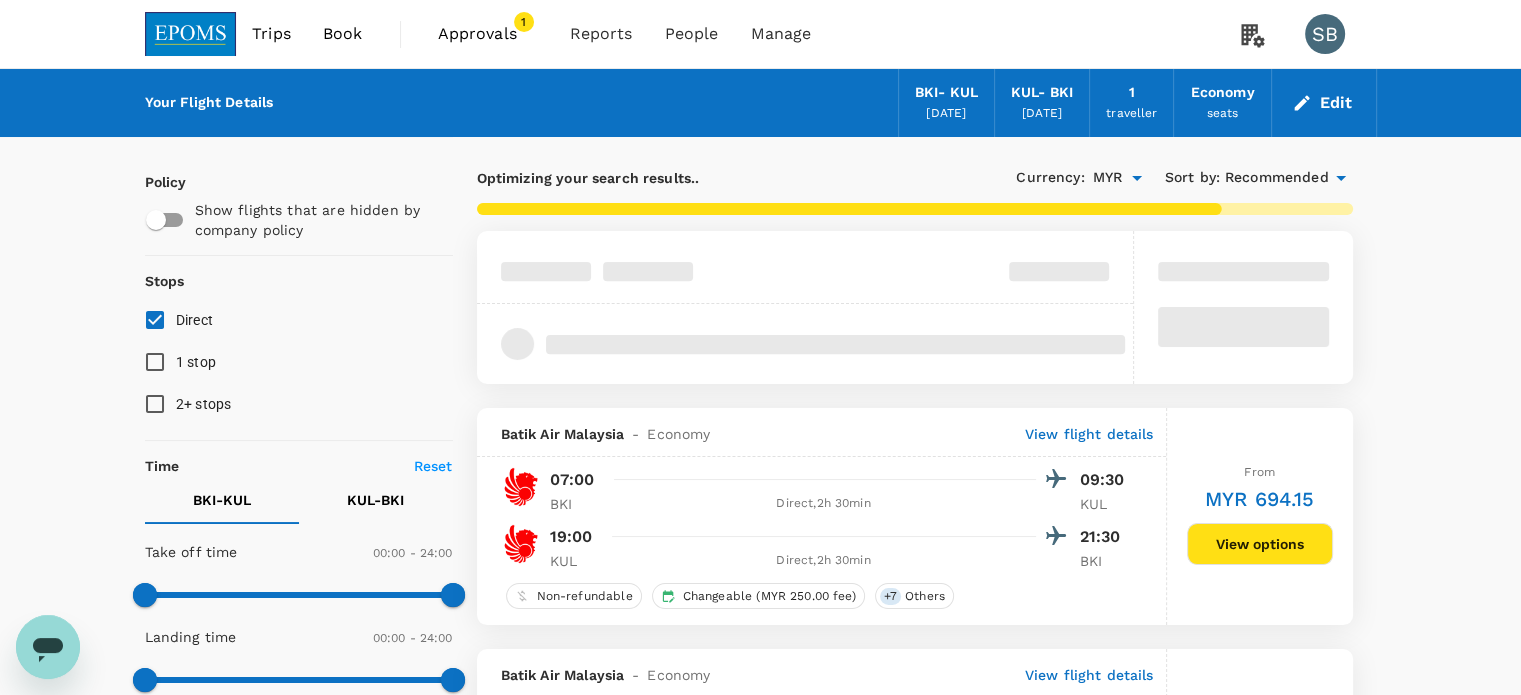 scroll, scrollTop: 200, scrollLeft: 0, axis: vertical 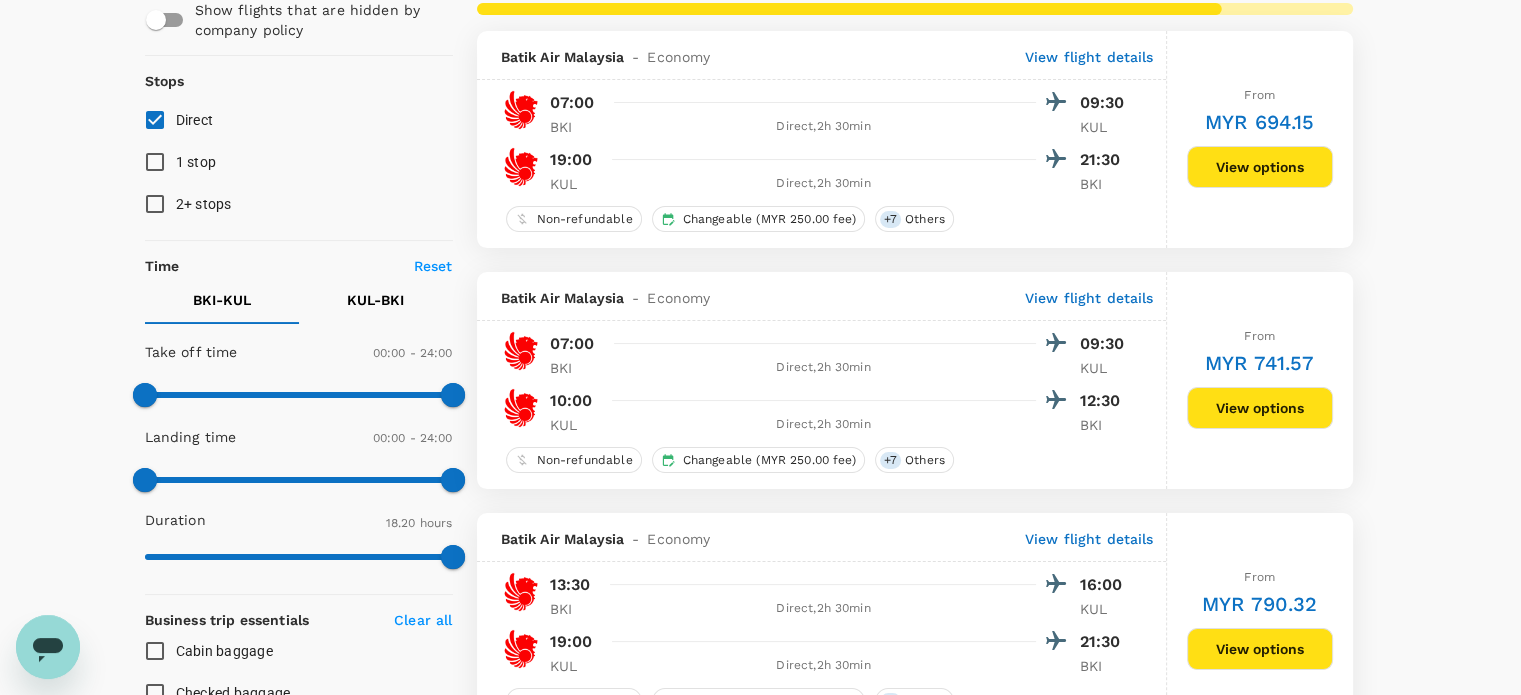 drag, startPoint x: 1254, startPoint y: 349, endPoint x: 1224, endPoint y: 351, distance: 30.066593 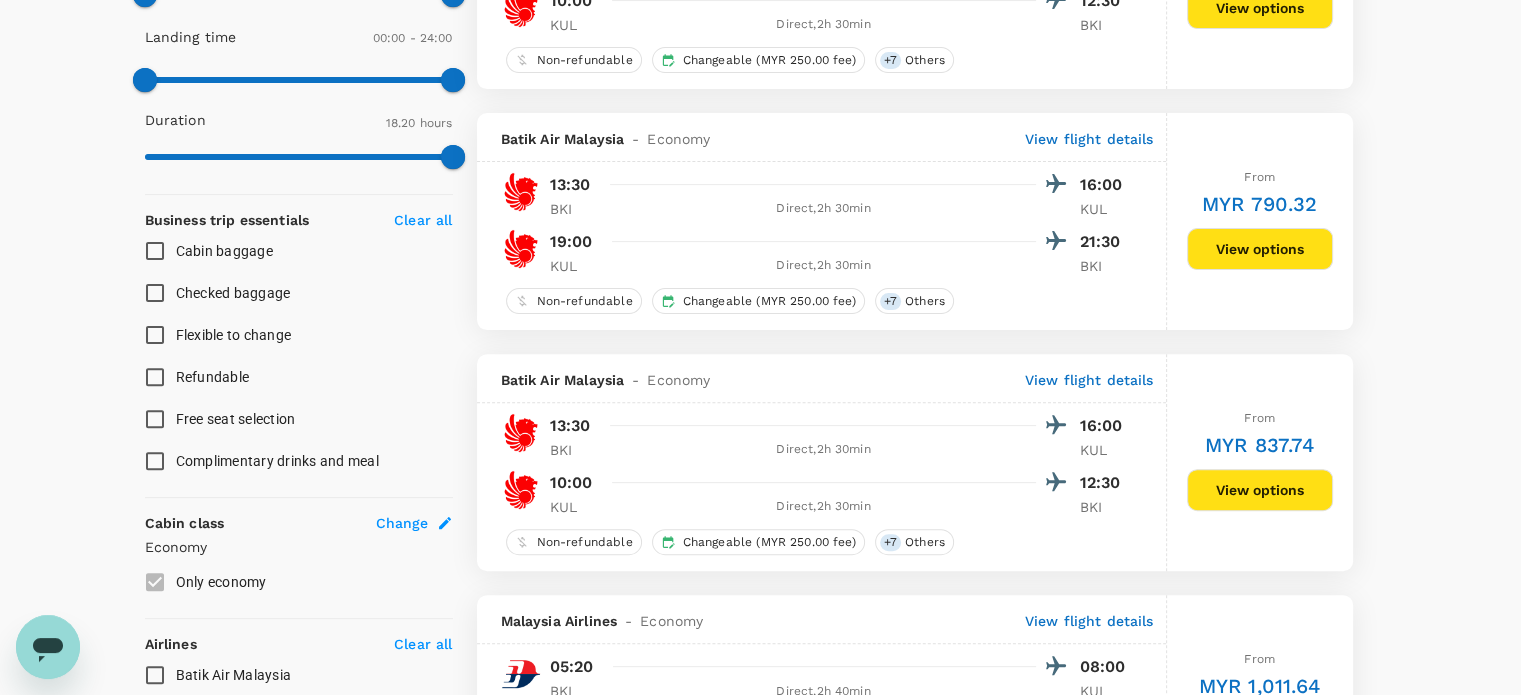 scroll, scrollTop: 1000, scrollLeft: 0, axis: vertical 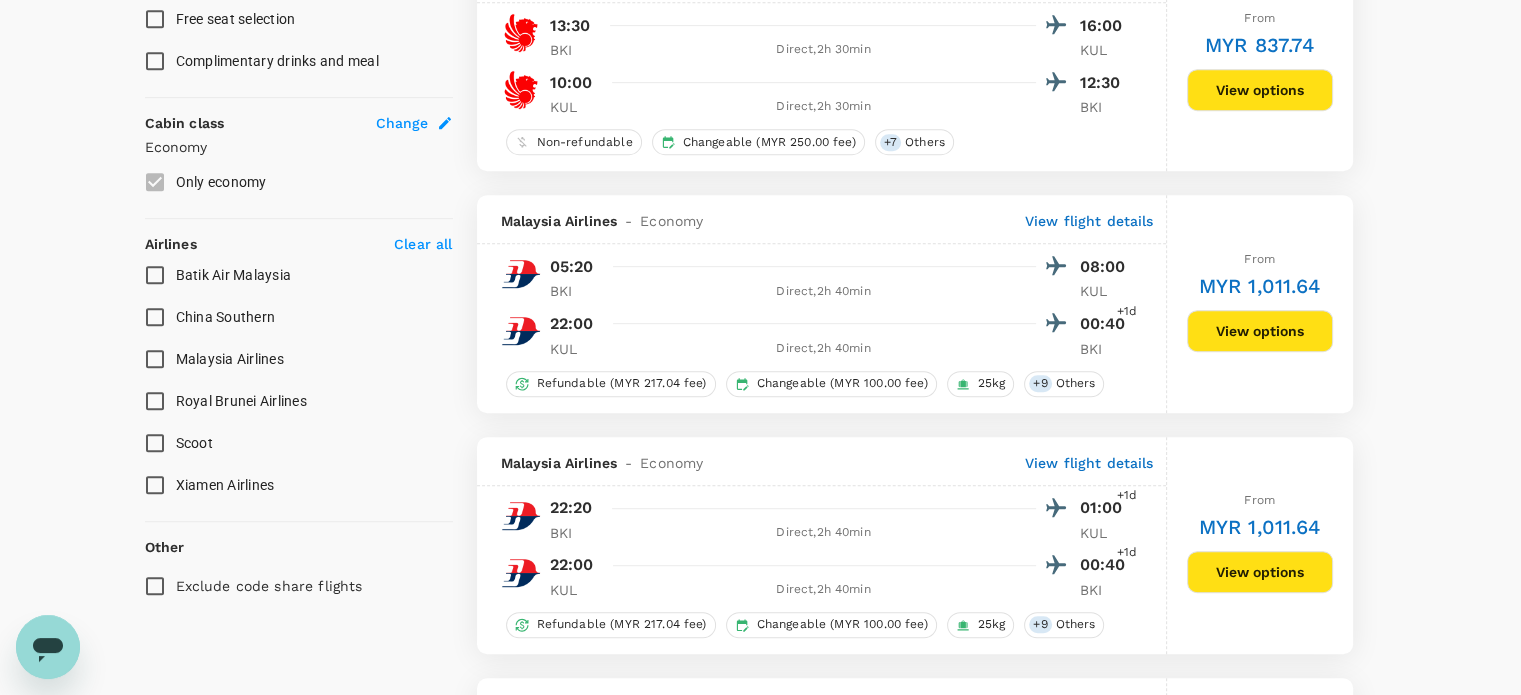 click on "View options" at bounding box center (1260, 331) 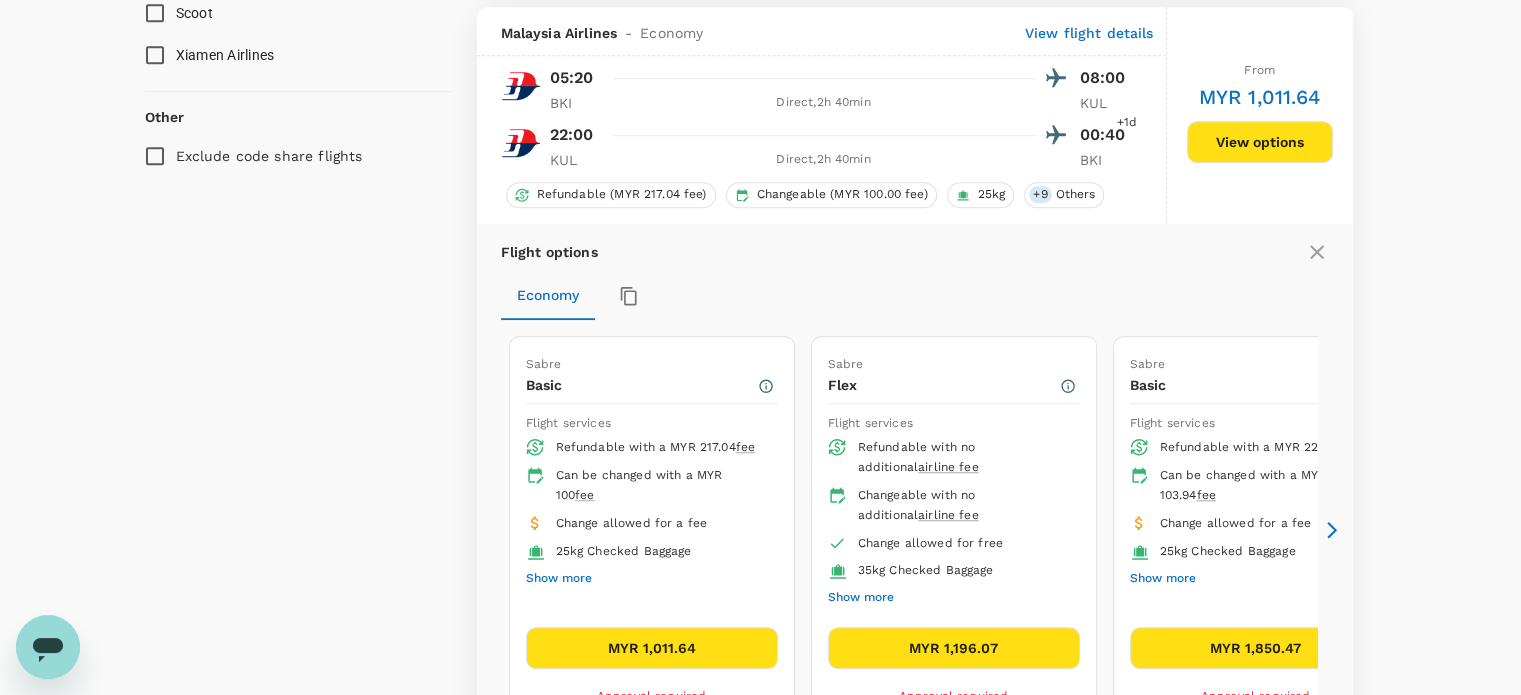 scroll, scrollTop: 1439, scrollLeft: 0, axis: vertical 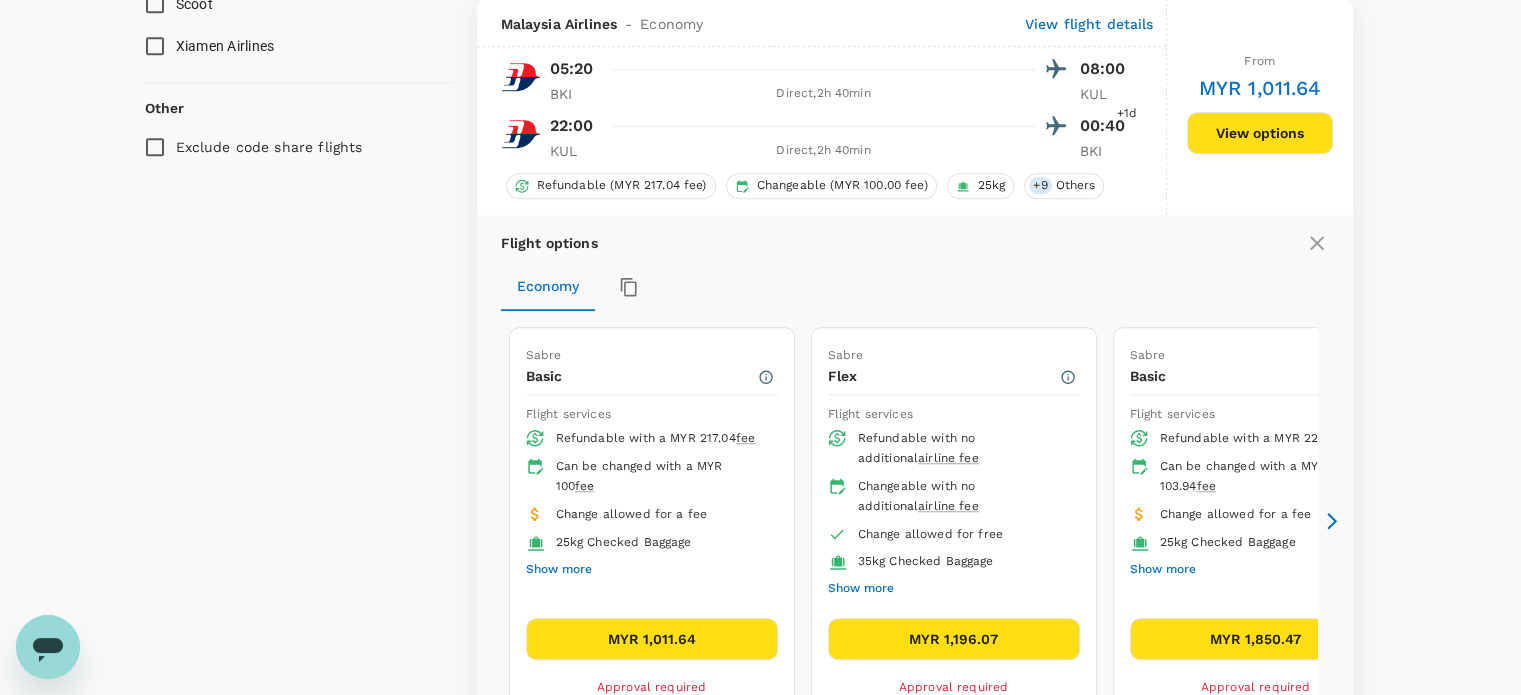 click 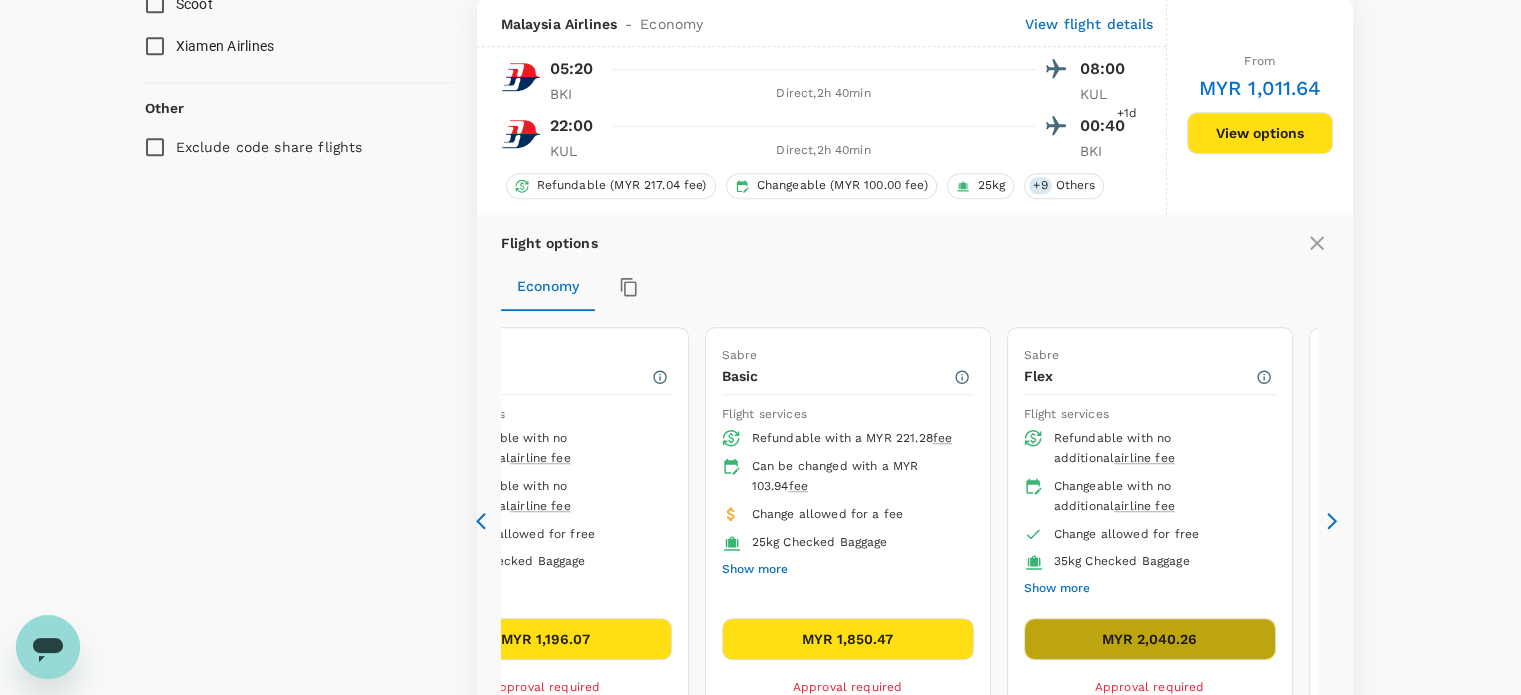 click on "MYR 2,040.26" at bounding box center (1150, 639) 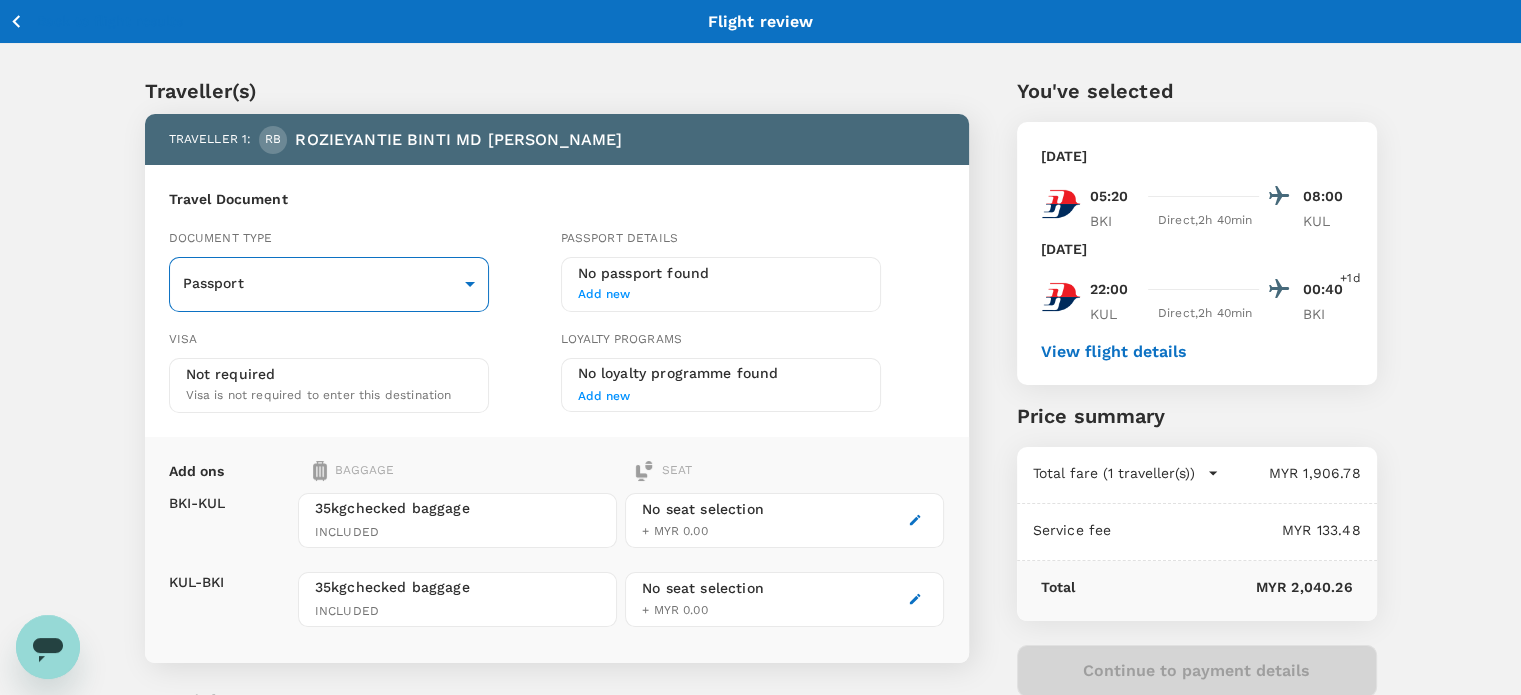 click on "Back to flight results Flight review Traveller(s) Traveller   1 : RB ROZIEYANTIE   BINTI MD RASHID Travel Document Document type Passport Passport ​ Passport details No passport found Add new Visa Not required Visa is not required to enter this destination Loyalty programs No loyalty programme found Add new Add ons Baggage Seat BKI  -  KUL KUL  -  BKI 35kg  checked baggage INCLUDED 35kg  checked baggage INCLUDED No seat selection + MYR 0.00 No seat selection + MYR 0.00 Special request Add any special requests here. Our support team will attend to it and reach out to you as soon as possible. Add request You've selected Tuesday, 22 Jul 2025 05:20 08:00 BKI Direct ,  2h 40min KUL Friday, 25 Jul 2025 22:00 00:40 +1d KUL Direct ,  2h 40min BKI View flight details Price summary Total fare (1 traveller(s)) MYR 1,906.78 Air fare MYR 1,906.78 Baggage fee MYR 0.00 Seat fee MYR 0.00 Service fee MYR 133.48 Total MYR 2,040.26 Continue to payment details by TruTrip  ( 3.45.3   ) View details Edit Add new" at bounding box center (760, 458) 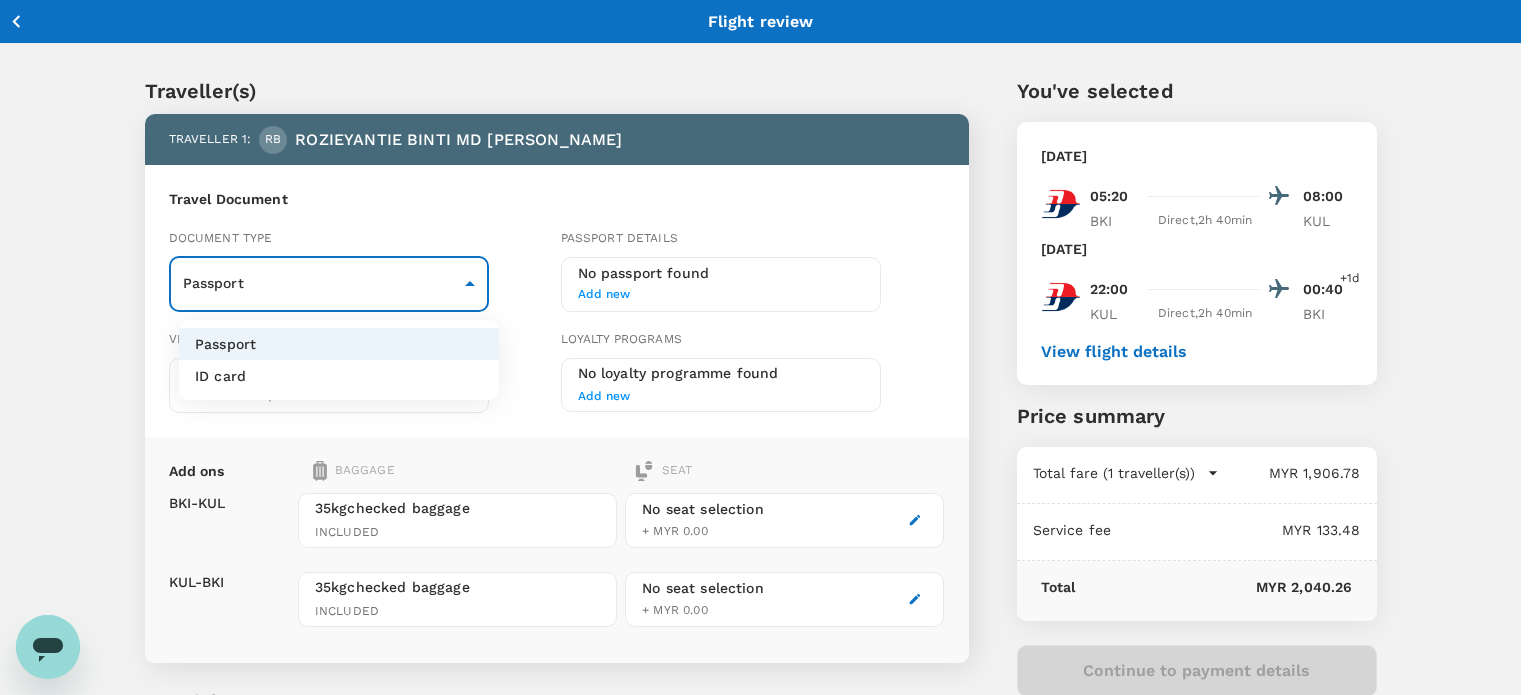 click on "ID card" at bounding box center (339, 376) 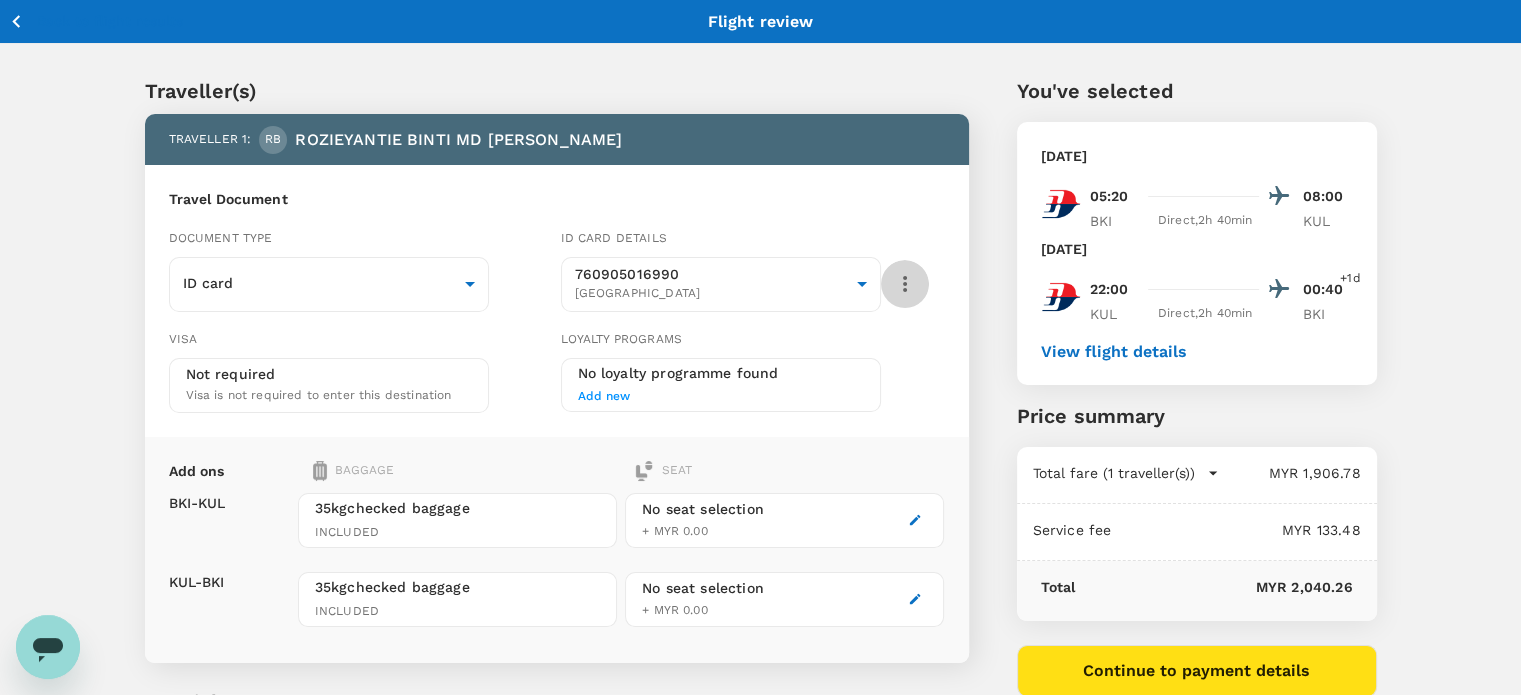 click 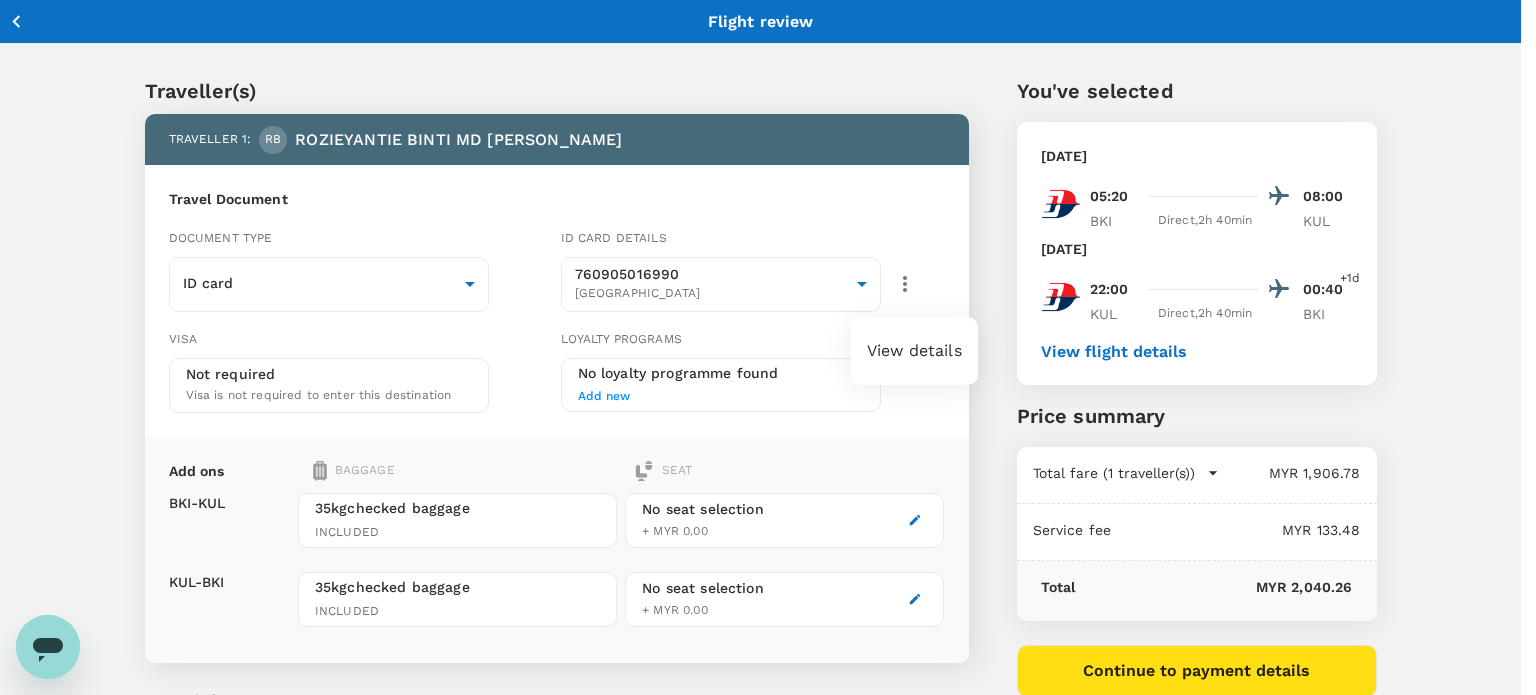 click at bounding box center [768, 347] 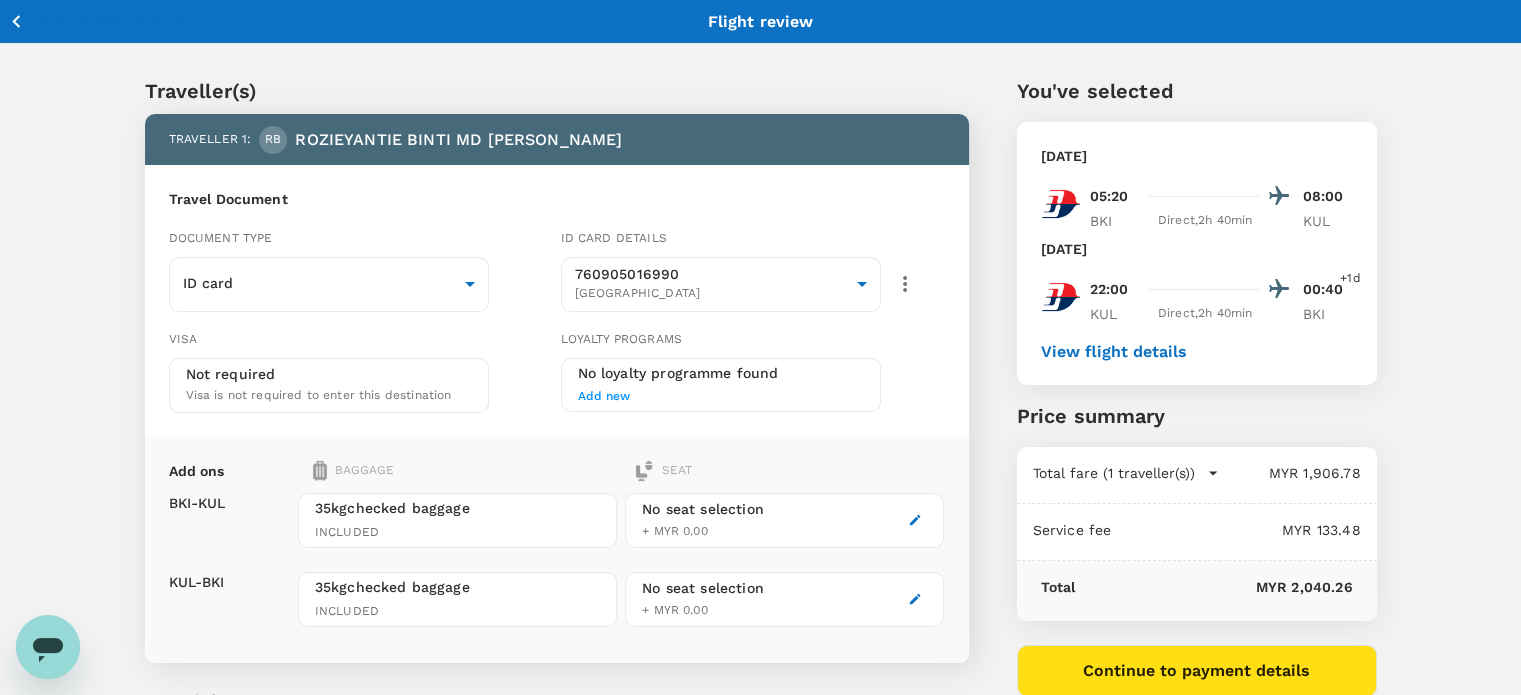 click on "Back to flight results Flight review Traveller(s) Traveller   1 : RB ROZIEYANTIE   BINTI MD RASHID Travel Document Document type ID card Id card ​ Id card details 760905016990 Malaysia 9f002b54-dbeb-4a05-96d2-7e2f7a3f44f8 ​ Visa Not required Visa is not required to enter this destination Loyalty programs No loyalty programme found Add new Add ons Baggage Seat BKI  -  KUL KUL  -  BKI 35kg  checked baggage INCLUDED 35kg  checked baggage INCLUDED No seat selection + MYR 0.00 No seat selection + MYR 0.00 Special request Add any special requests here. Our support team will attend to it and reach out to you as soon as possible. Add request You've selected Tuesday, 22 Jul 2025 05:20 08:00 BKI Direct ,  2h 40min KUL Friday, 25 Jul 2025 22:00 00:40 +1d KUL Direct ,  2h 40min BKI View flight details Price summary Total fare (1 traveller(s)) MYR 1,906.78 Air fare MYR 1,906.78 Baggage fee MYR 0.00 Seat fee MYR 0.00 Service fee MYR 133.48 Total MYR 2,040.26 Continue to payment details by TruTrip  ( 3.45.3   ) Edit" at bounding box center (760, 458) 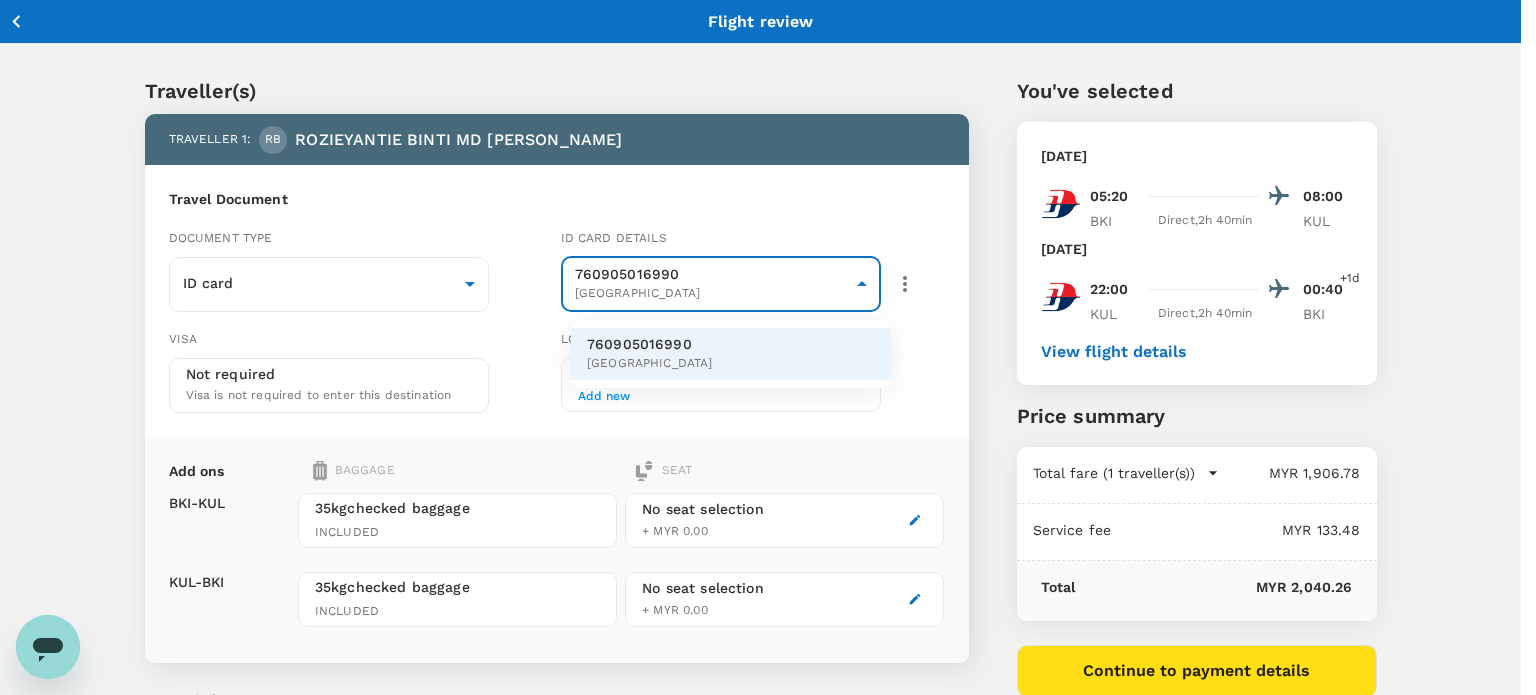 click at bounding box center [768, 347] 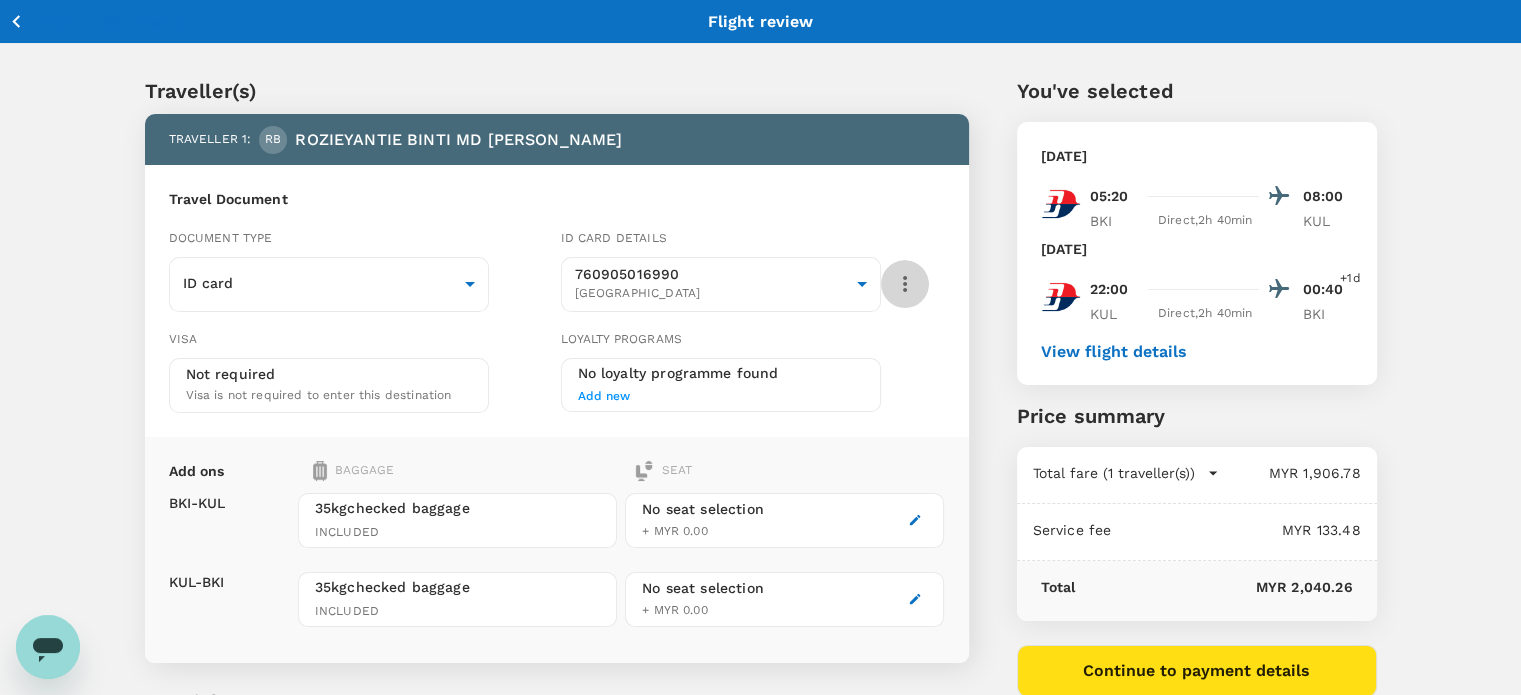 click 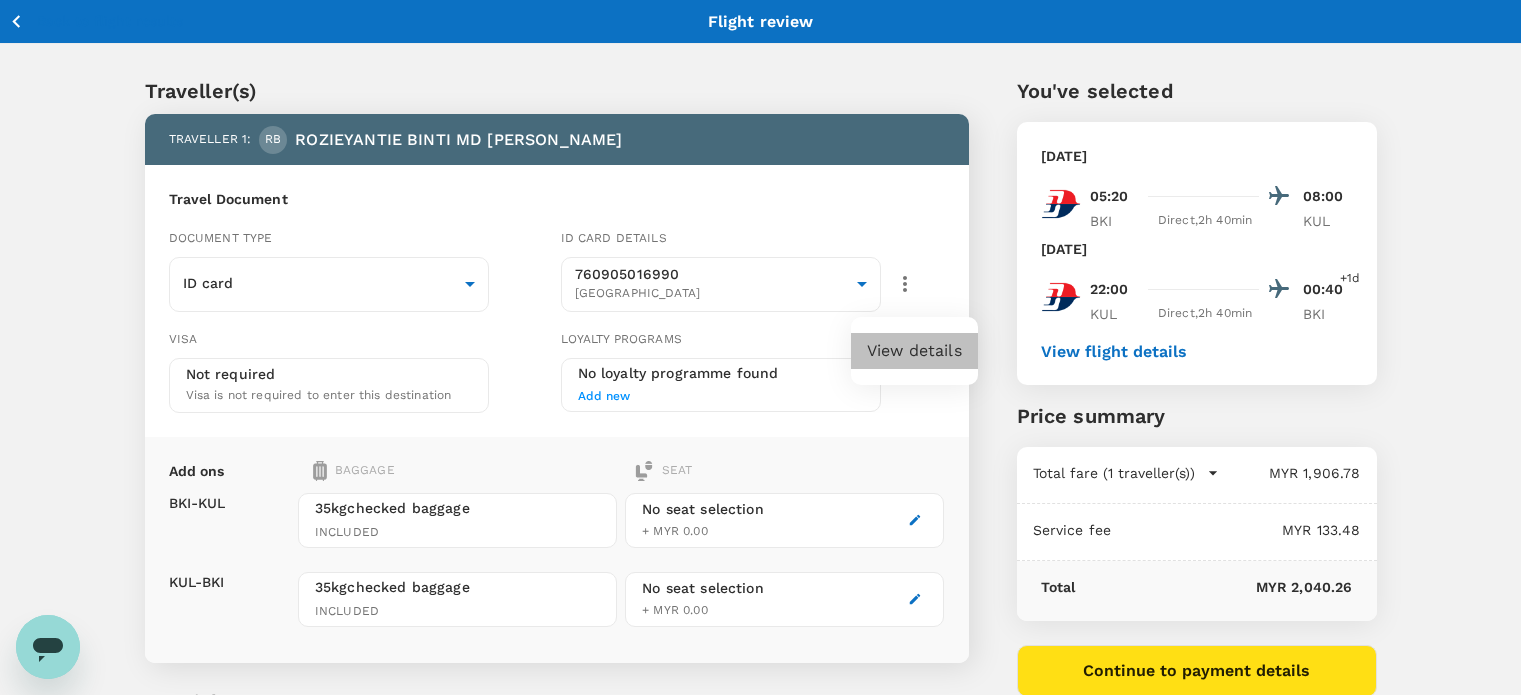 click on "View details" at bounding box center (914, 351) 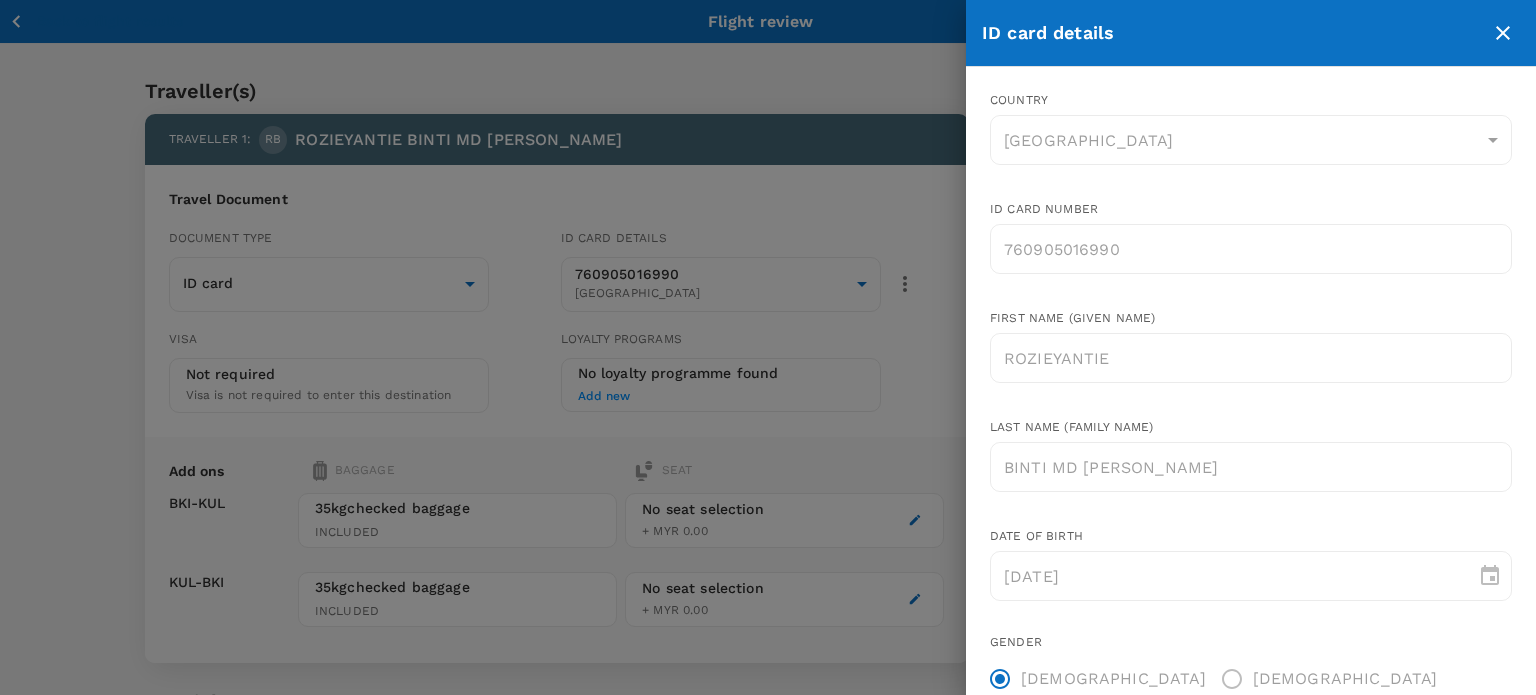 click at bounding box center [768, 347] 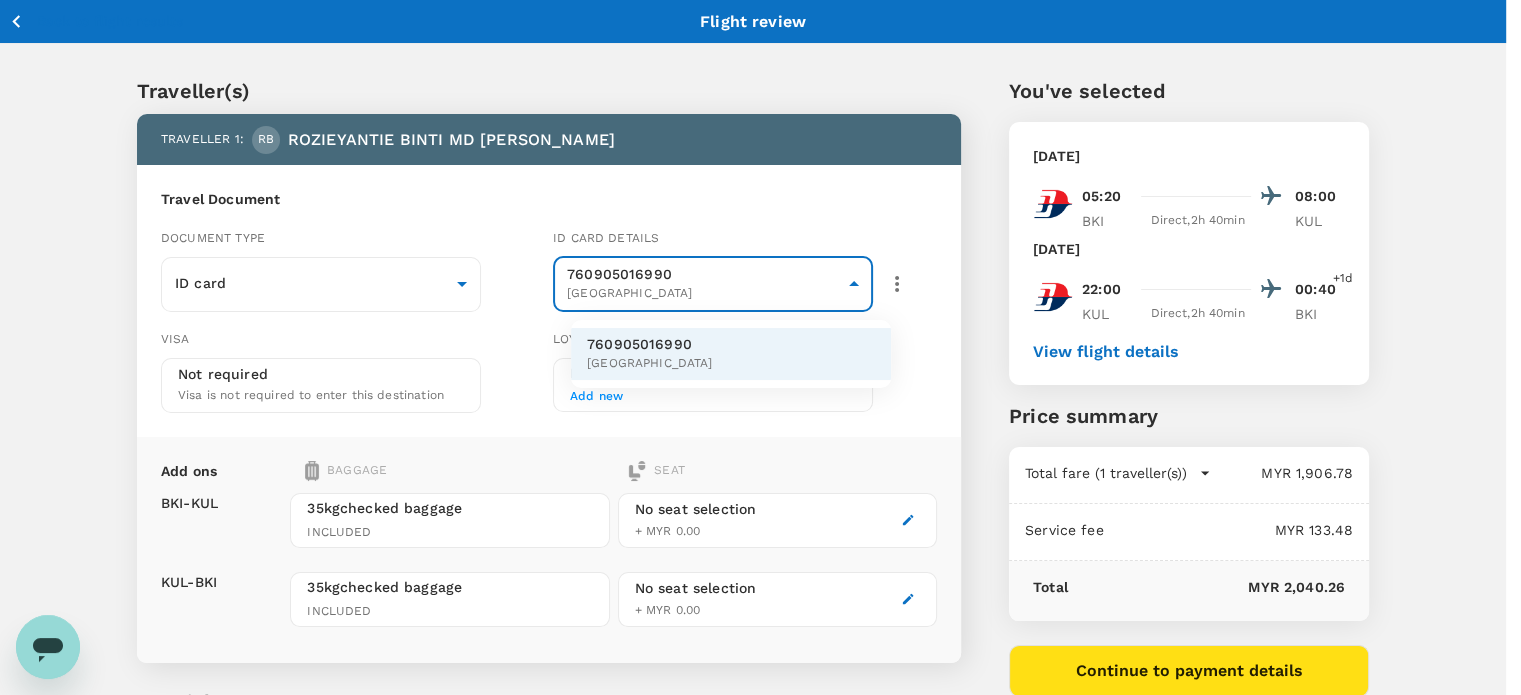 click on "Back to flight results Flight review Traveller(s) Traveller   1 : RB ROZIEYANTIE   BINTI MD RASHID Travel Document Document type ID card Id card ​ Id card details 760905016990 Malaysia 9f002b54-dbeb-4a05-96d2-7e2f7a3f44f8 ​ Visa Not required Visa is not required to enter this destination Loyalty programs No loyalty programme found Add new Add ons Baggage Seat BKI  -  KUL KUL  -  BKI 35kg  checked baggage INCLUDED 35kg  checked baggage INCLUDED No seat selection + MYR 0.00 No seat selection + MYR 0.00 Special request Add any special requests here. Our support team will attend to it and reach out to you as soon as possible. Add request You've selected Tuesday, 22 Jul 2025 05:20 08:00 BKI Direct ,  2h 40min KUL Friday, 25 Jul 2025 22:00 00:40 +1d KUL Direct ,  2h 40min BKI View flight details Price summary Total fare (1 traveller(s)) MYR 1,906.78 Air fare MYR 1,906.78 Baggage fee MYR 0.00 Seat fee MYR 0.00 Service fee MYR 133.48 Total MYR 2,040.26 Continue to payment details by TruTrip  ( 3.45.3   ) Edit" at bounding box center (760, 458) 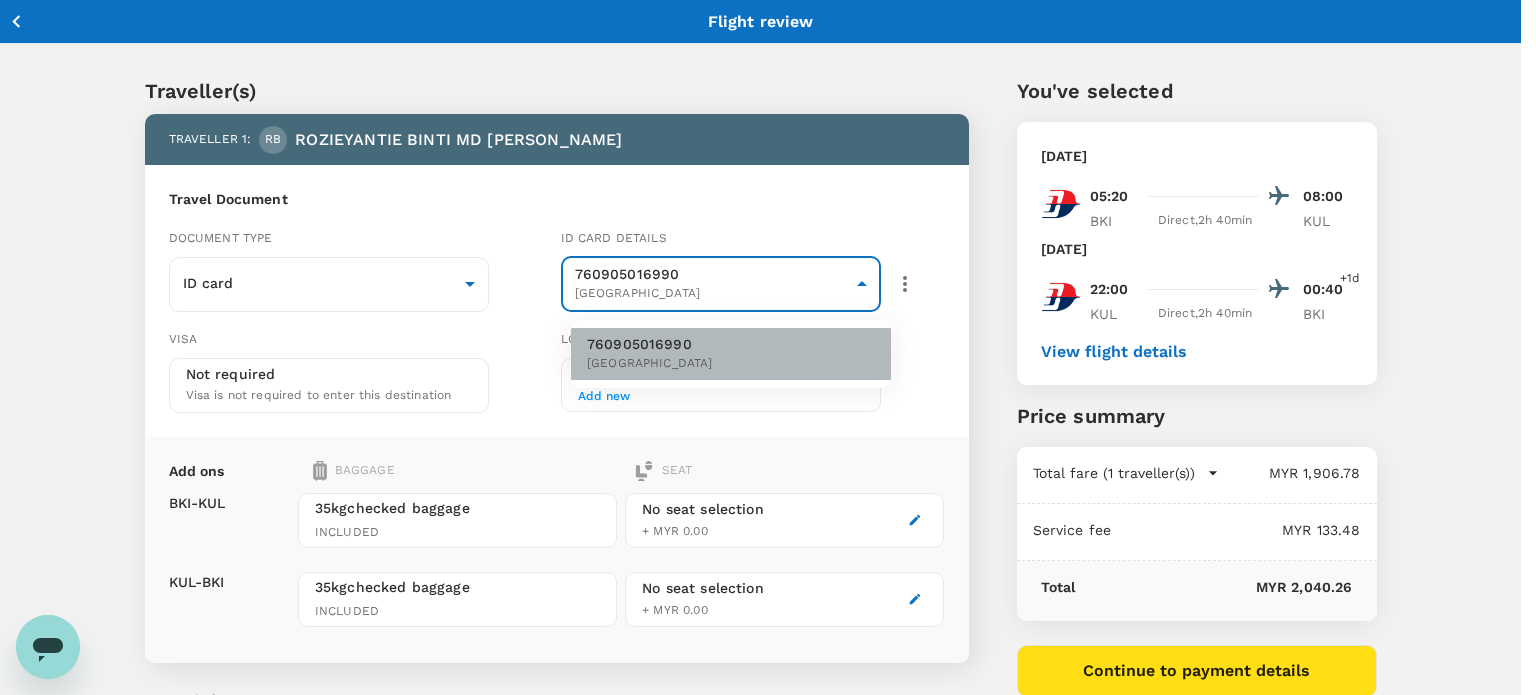 click on "Malaysia" at bounding box center [650, 364] 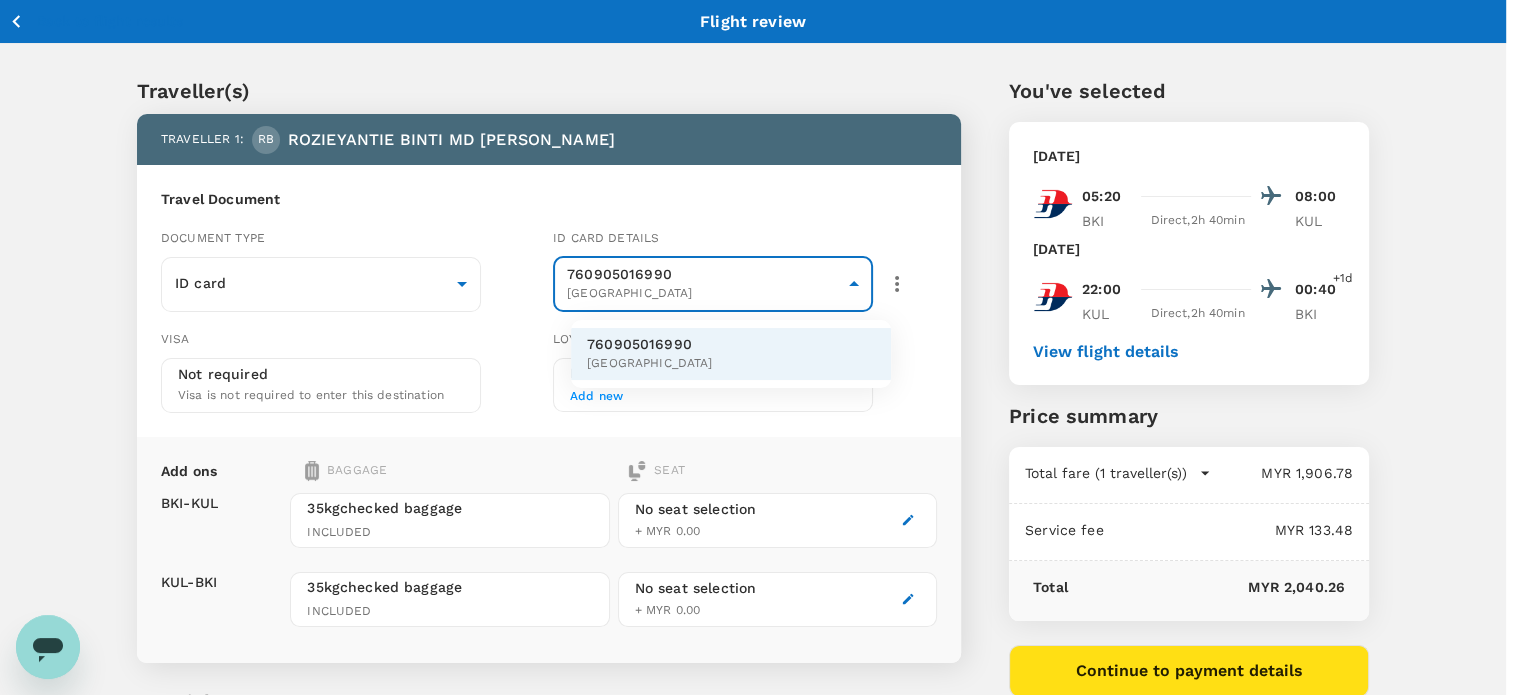 click on "Back to flight results Flight review Traveller(s) Traveller   1 : RB ROZIEYANTIE   BINTI MD RASHID Travel Document Document type ID card Id card ​ Id card details 760905016990 Malaysia 9f002b54-dbeb-4a05-96d2-7e2f7a3f44f8 ​ Visa Not required Visa is not required to enter this destination Loyalty programs No loyalty programme found Add new Add ons Baggage Seat BKI  -  KUL KUL  -  BKI 35kg  checked baggage INCLUDED 35kg  checked baggage INCLUDED No seat selection + MYR 0.00 No seat selection + MYR 0.00 Special request Add any special requests here. Our support team will attend to it and reach out to you as soon as possible. Add request You've selected Tuesday, 22 Jul 2025 05:20 08:00 BKI Direct ,  2h 40min KUL Friday, 25 Jul 2025 22:00 00:40 +1d KUL Direct ,  2h 40min BKI View flight details Price summary Total fare (1 traveller(s)) MYR 1,906.78 Air fare MYR 1,906.78 Baggage fee MYR 0.00 Seat fee MYR 0.00 Service fee MYR 133.48 Total MYR 2,040.26 Continue to payment details by TruTrip  ( 3.45.3   ) Edit" at bounding box center (760, 458) 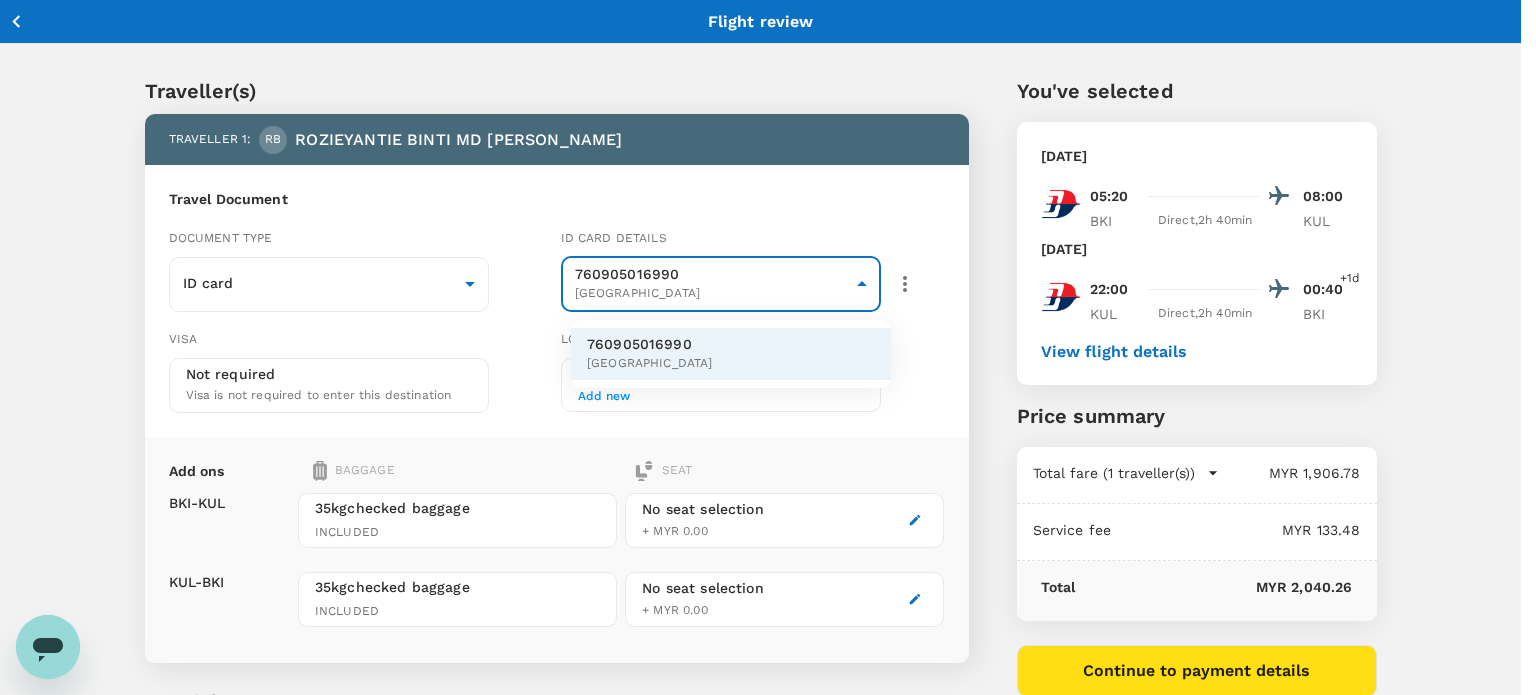 click at bounding box center [768, 347] 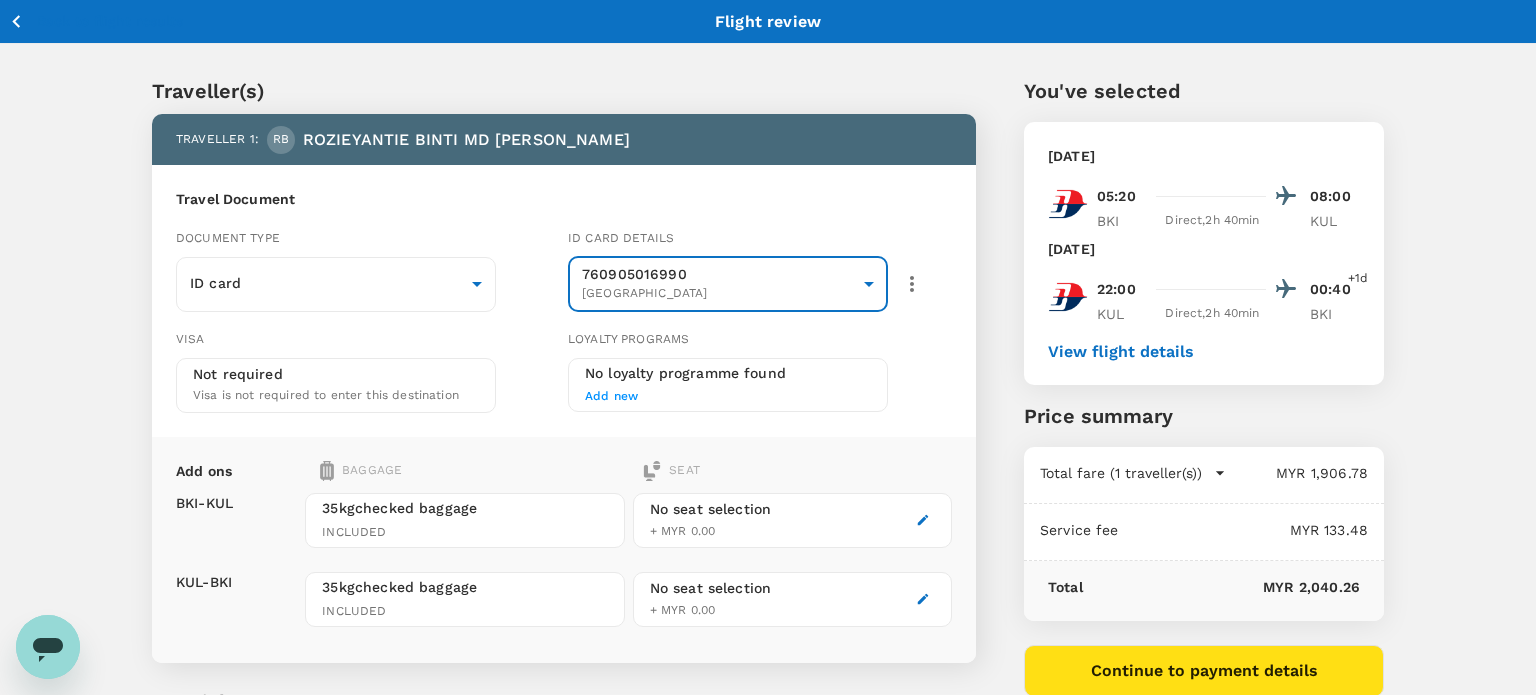 click on "Back to flight results Flight review Traveller(s) Traveller   1 : RB ROZIEYANTIE   BINTI MD RASHID Travel Document Document type ID card Id card ​ Id card details 760905016990 Malaysia 9f002b54-dbeb-4a05-96d2-7e2f7a3f44f8 ​ Visa Not required Visa is not required to enter this destination Loyalty programs No loyalty programme found Add new Add ons Baggage Seat BKI  -  KUL KUL  -  BKI 35kg  checked baggage INCLUDED 35kg  checked baggage INCLUDED No seat selection + MYR 0.00 No seat selection + MYR 0.00 Special request Add any special requests here. Our support team will attend to it and reach out to you as soon as possible. Add request You've selected Tuesday, 22 Jul 2025 05:20 08:00 BKI Direct ,  2h 40min KUL Friday, 25 Jul 2025 22:00 00:40 +1d KUL Direct ,  2h 40min BKI View flight details Price summary Total fare (1 traveller(s)) MYR 1,906.78 Air fare MYR 1,906.78 Baggage fee MYR 0.00 Seat fee MYR 0.00 Service fee MYR 133.48 Total MYR 2,040.26 Continue to payment details by TruTrip  ( 3.45.3   ) Edit" at bounding box center [768, 458] 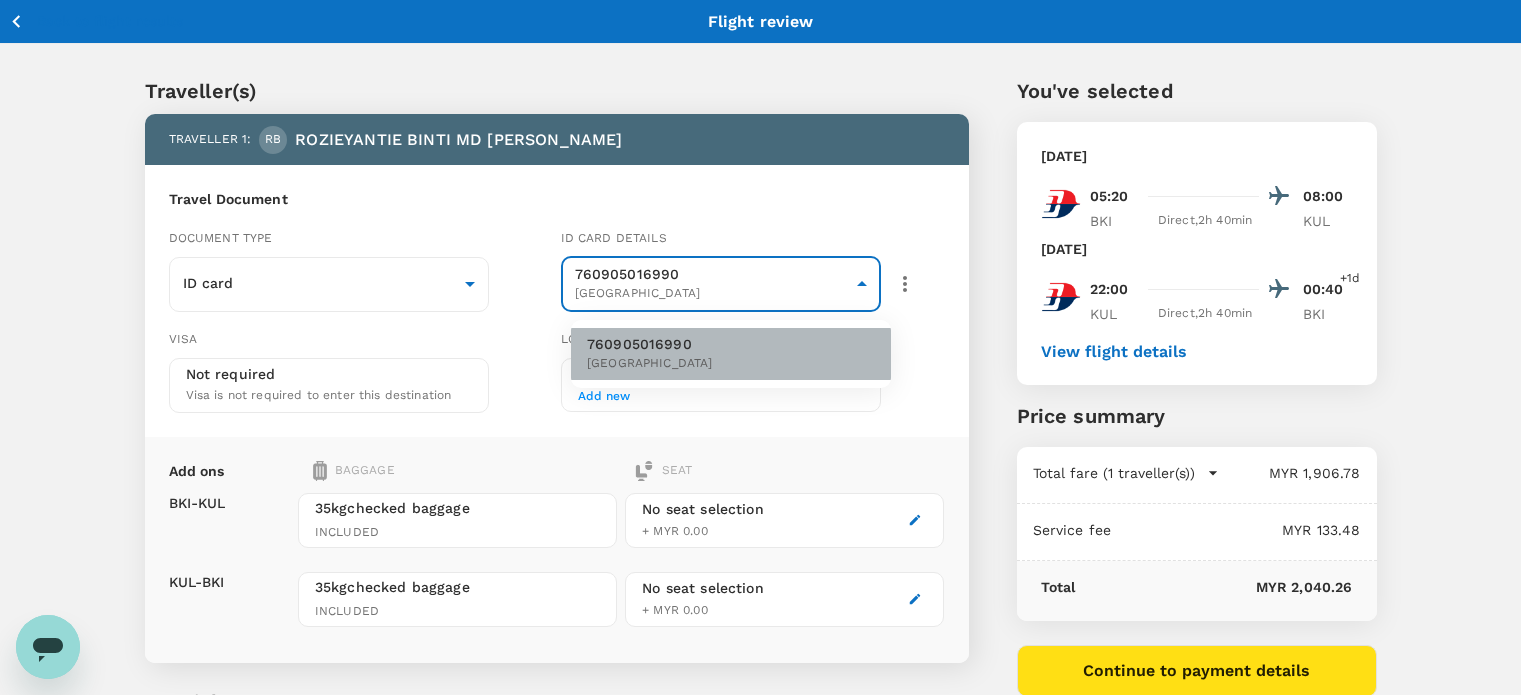 click on "760905016990 Malaysia" at bounding box center [731, 354] 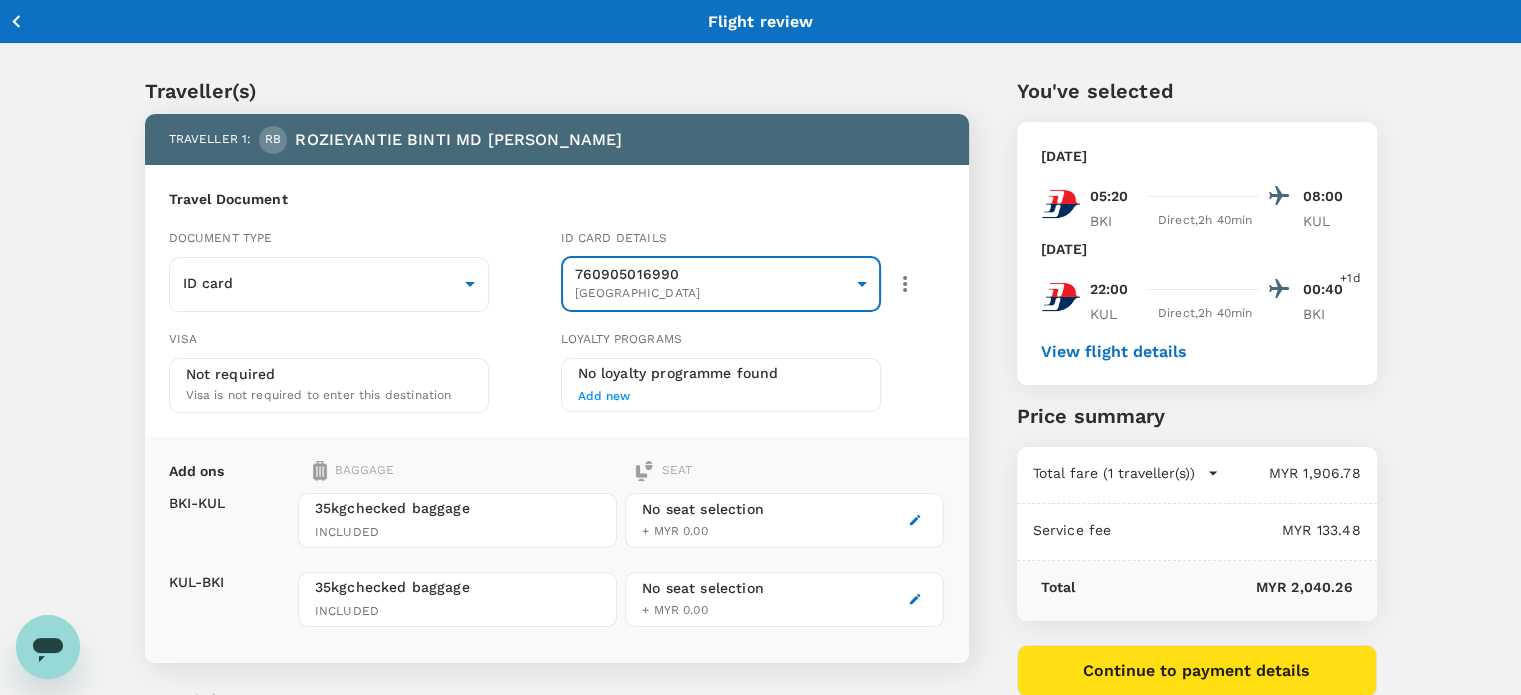 click 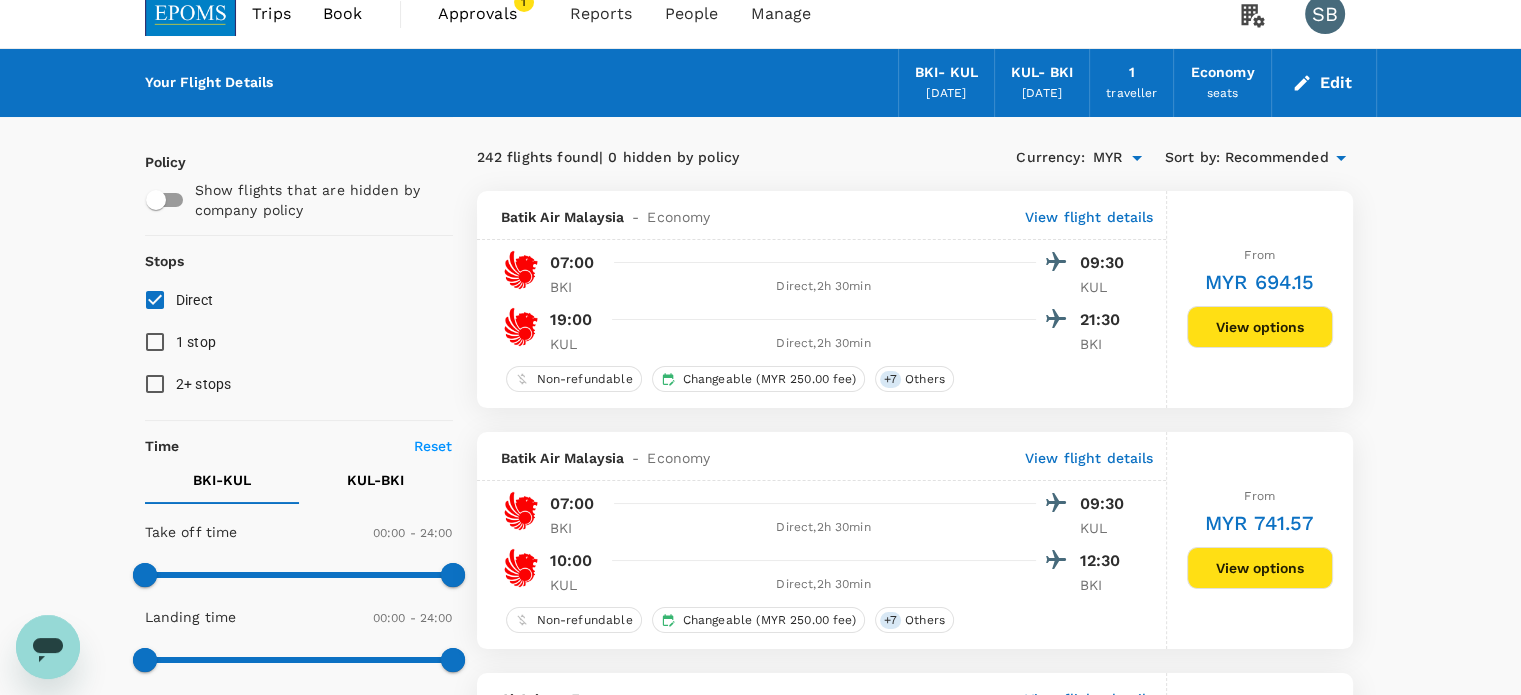 scroll, scrollTop: 0, scrollLeft: 0, axis: both 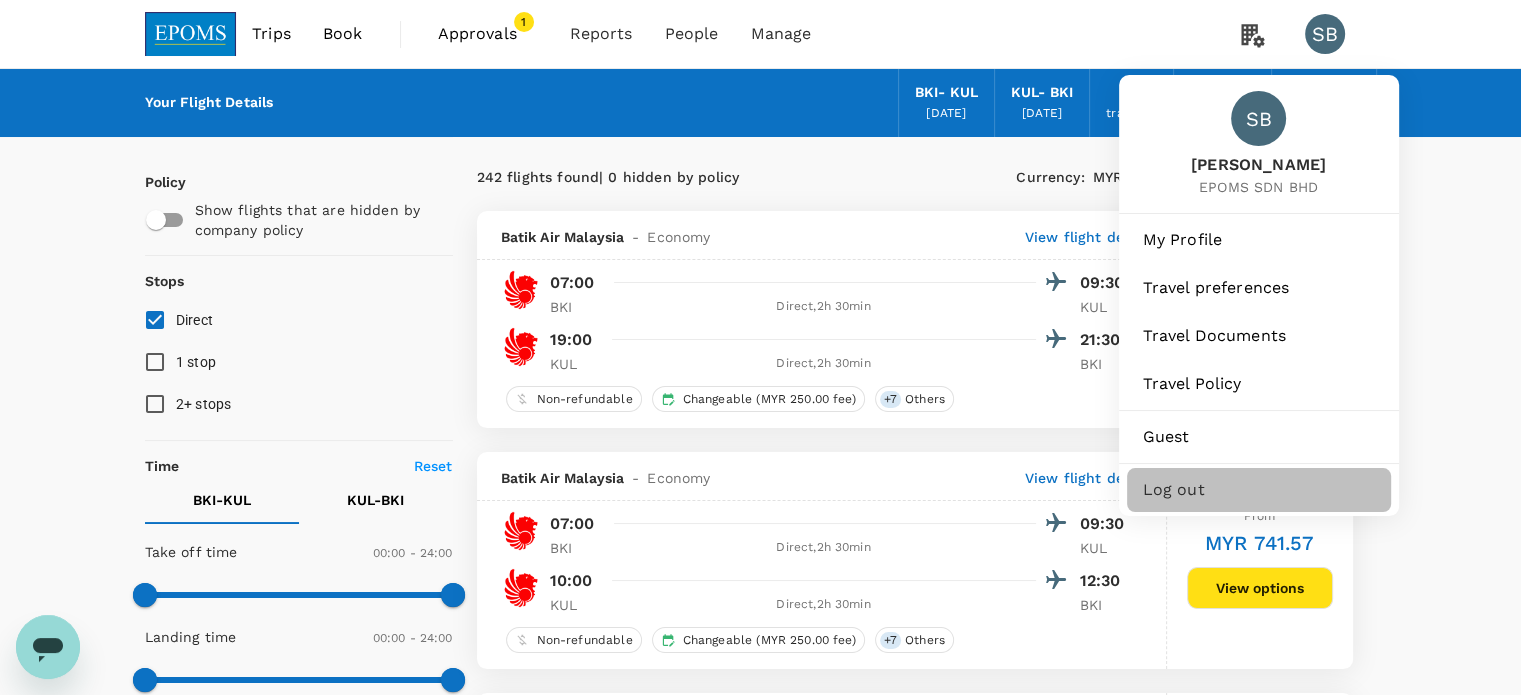 click on "Log out" at bounding box center (1259, 490) 